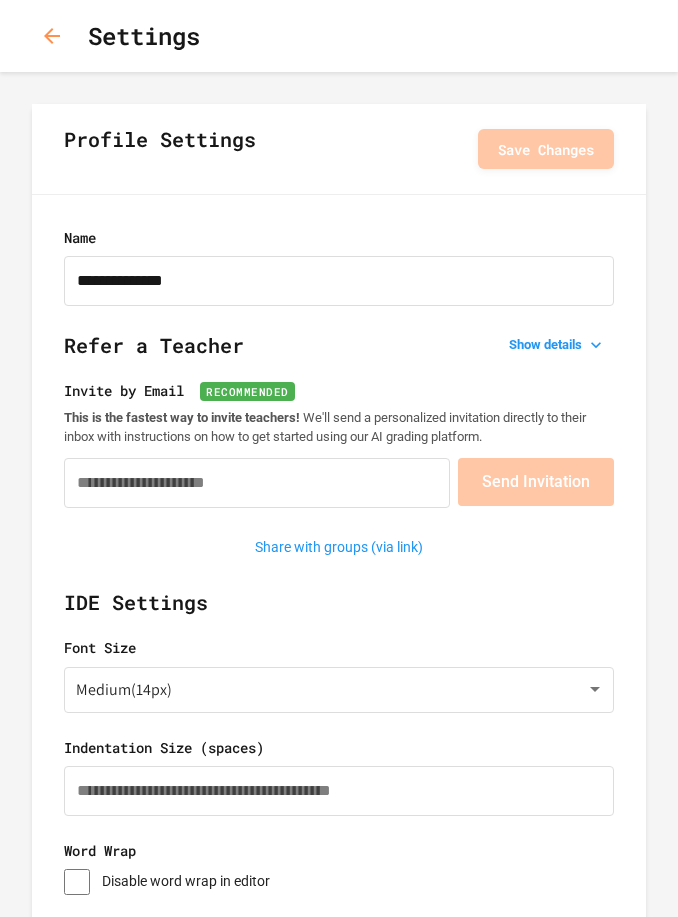 scroll, scrollTop: 0, scrollLeft: 0, axis: both 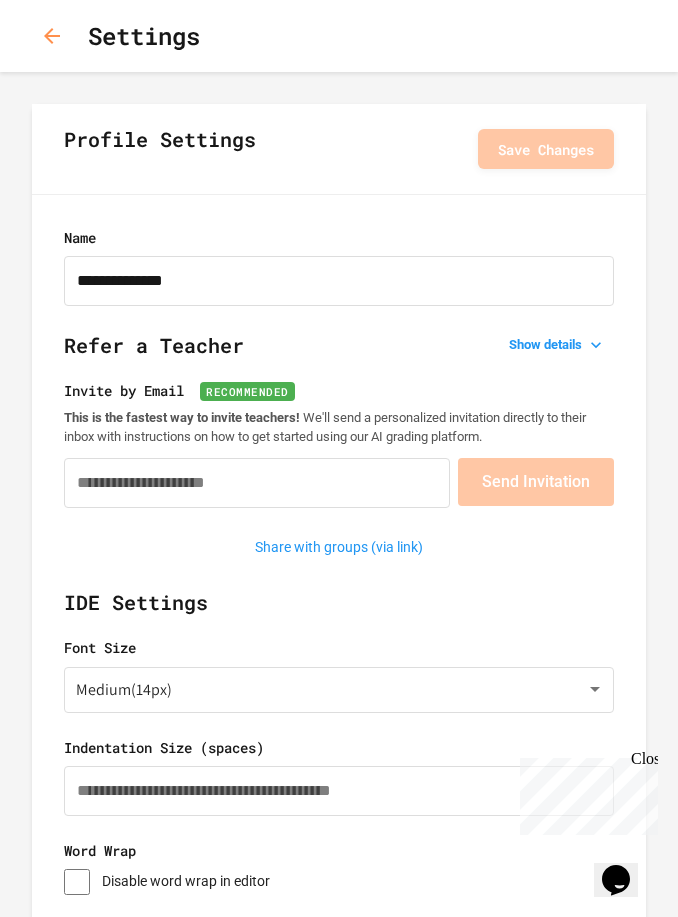 drag, startPoint x: 0, startPoint y: 402, endPoint x: -80, endPoint y: 422, distance: 82.46211 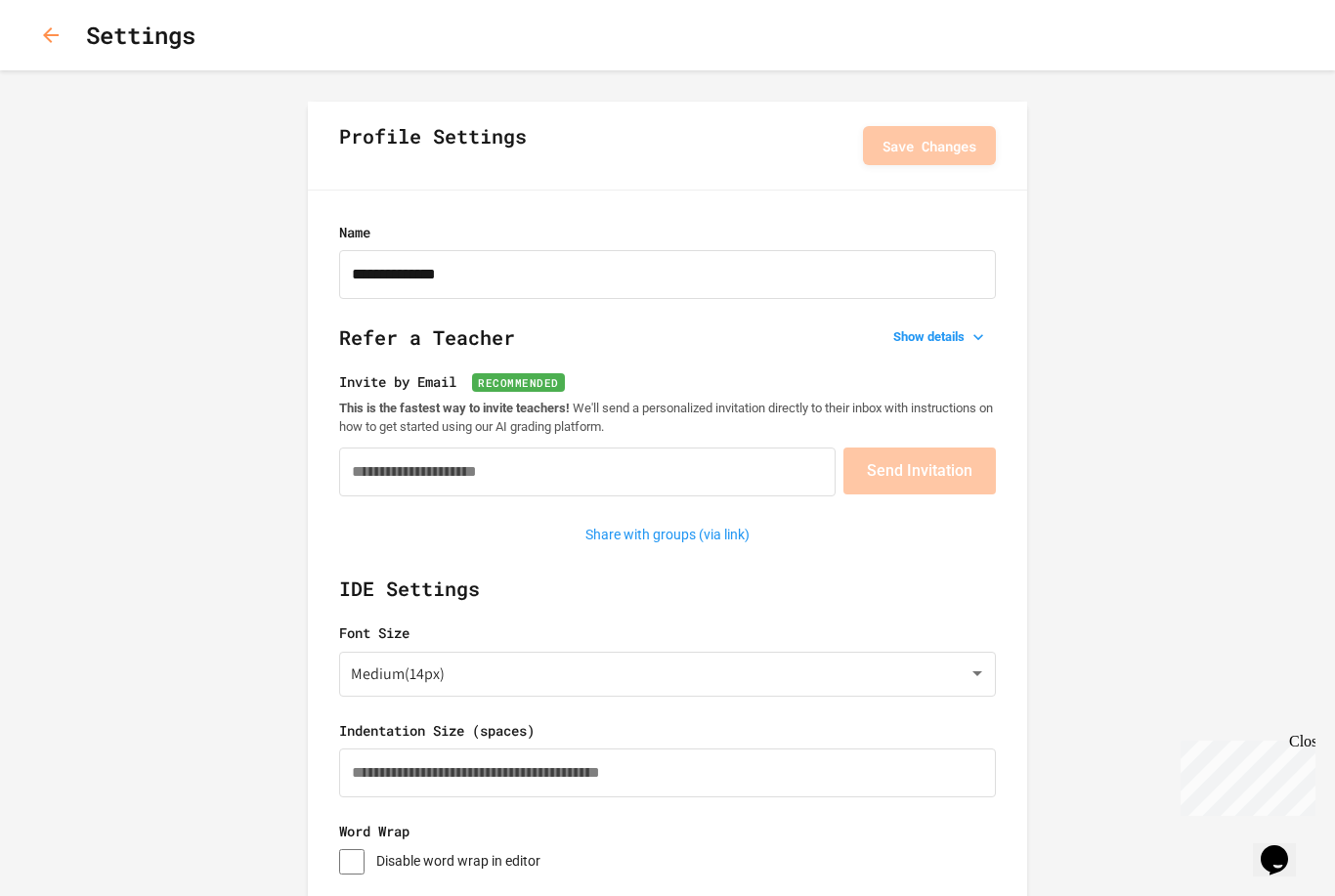 click 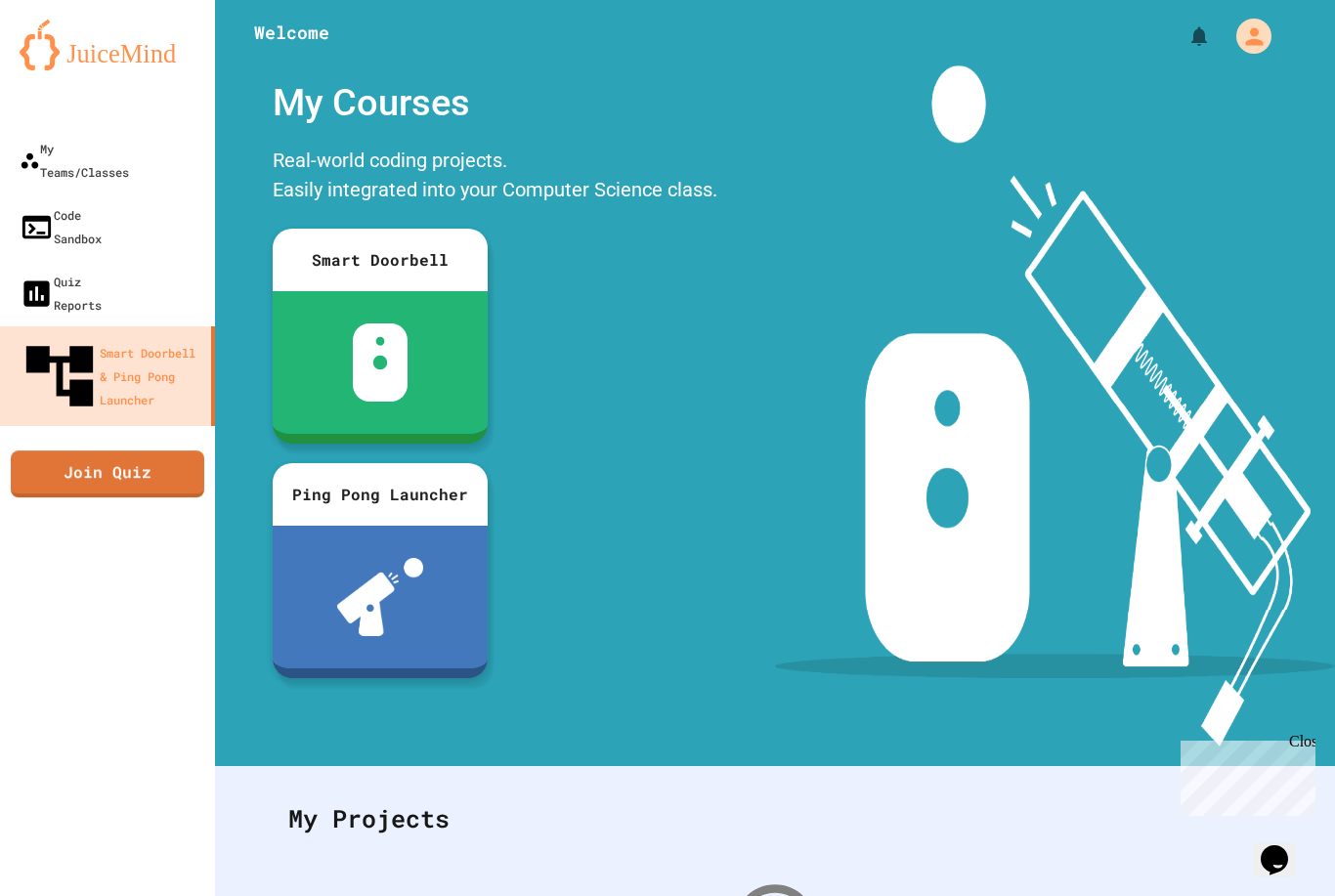 scroll, scrollTop: 0, scrollLeft: 0, axis: both 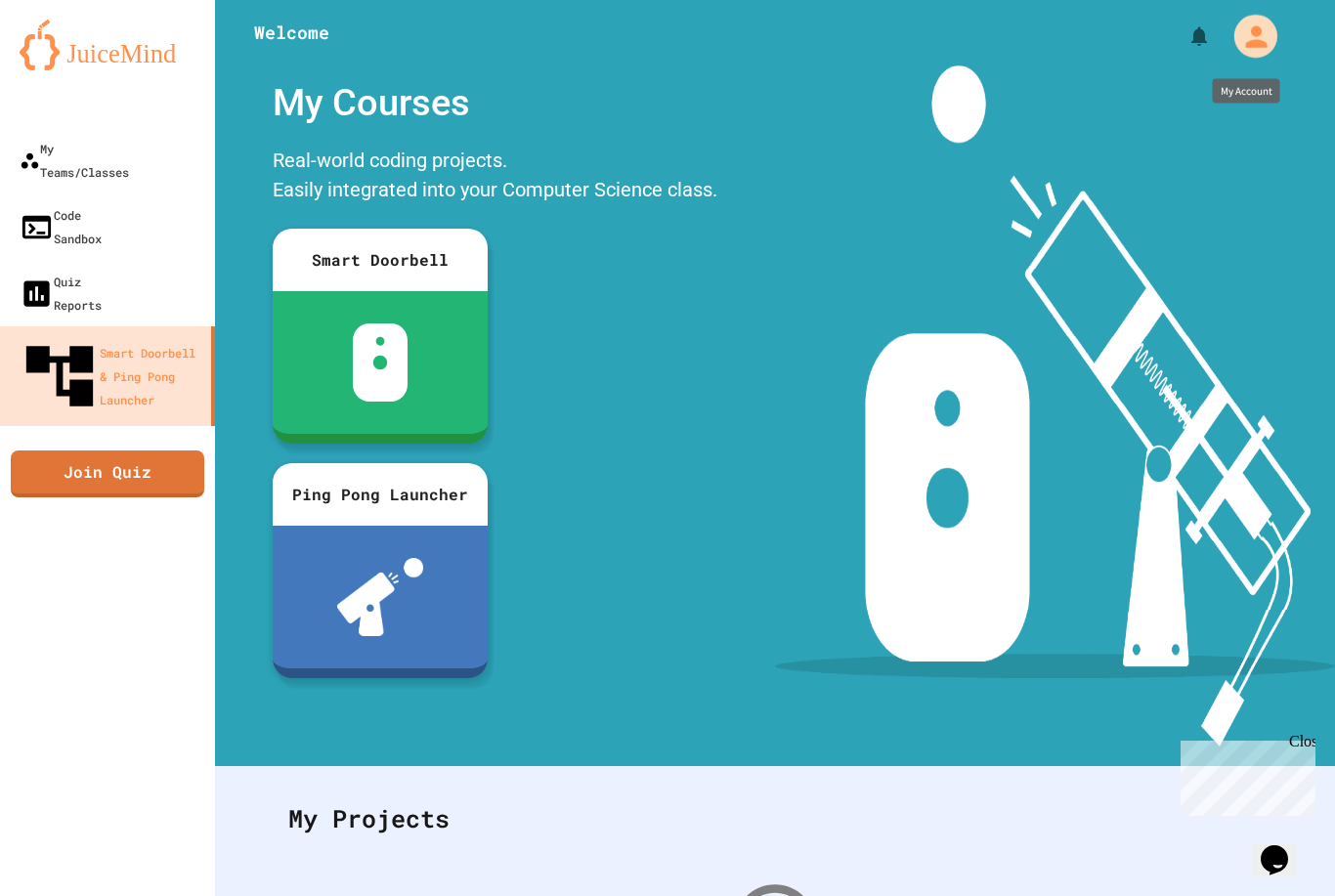 click 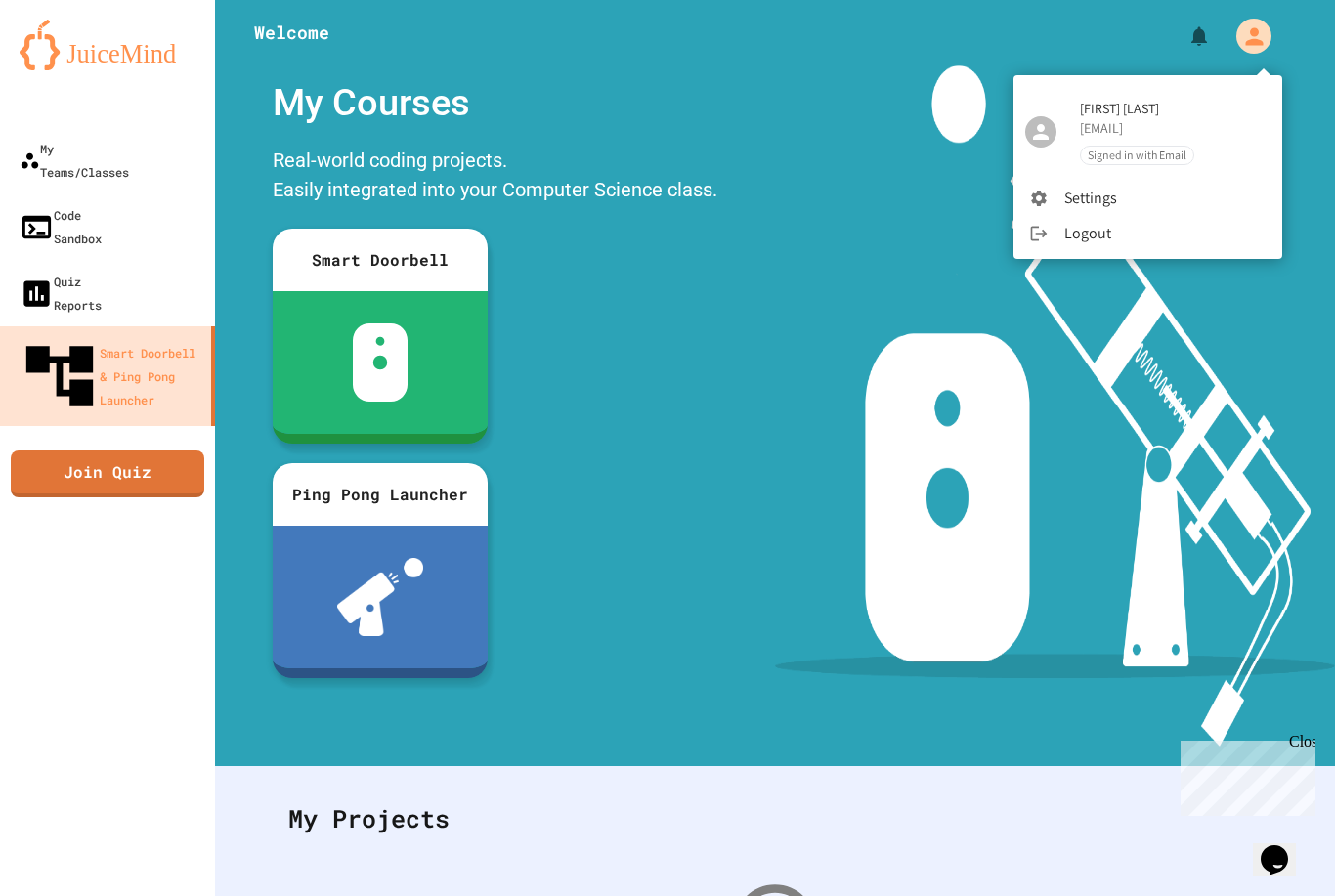 click at bounding box center (668, 448) 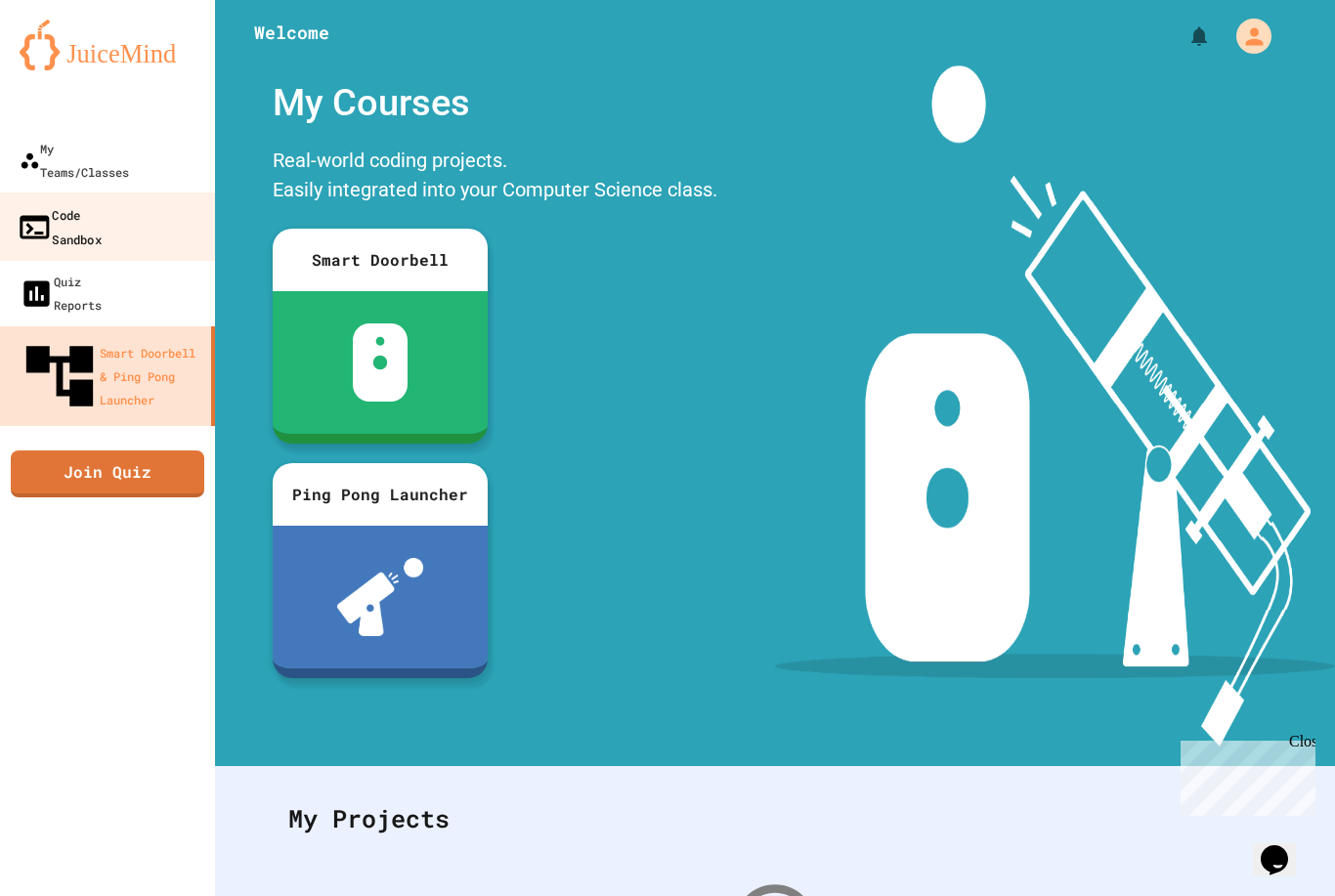 click on "Code Sandbox" at bounding box center (59, 226) 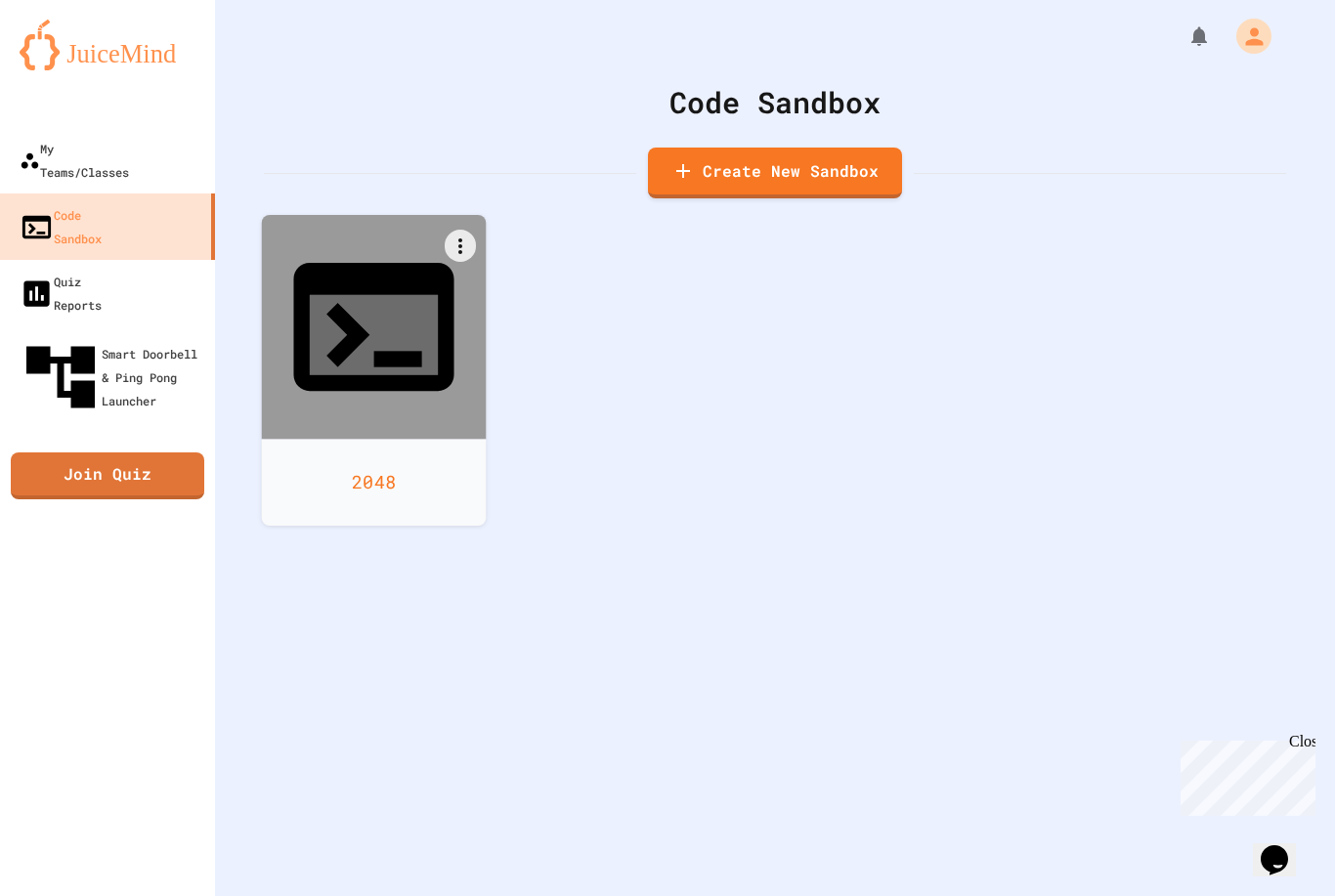 click on "2048" at bounding box center [374, 482] 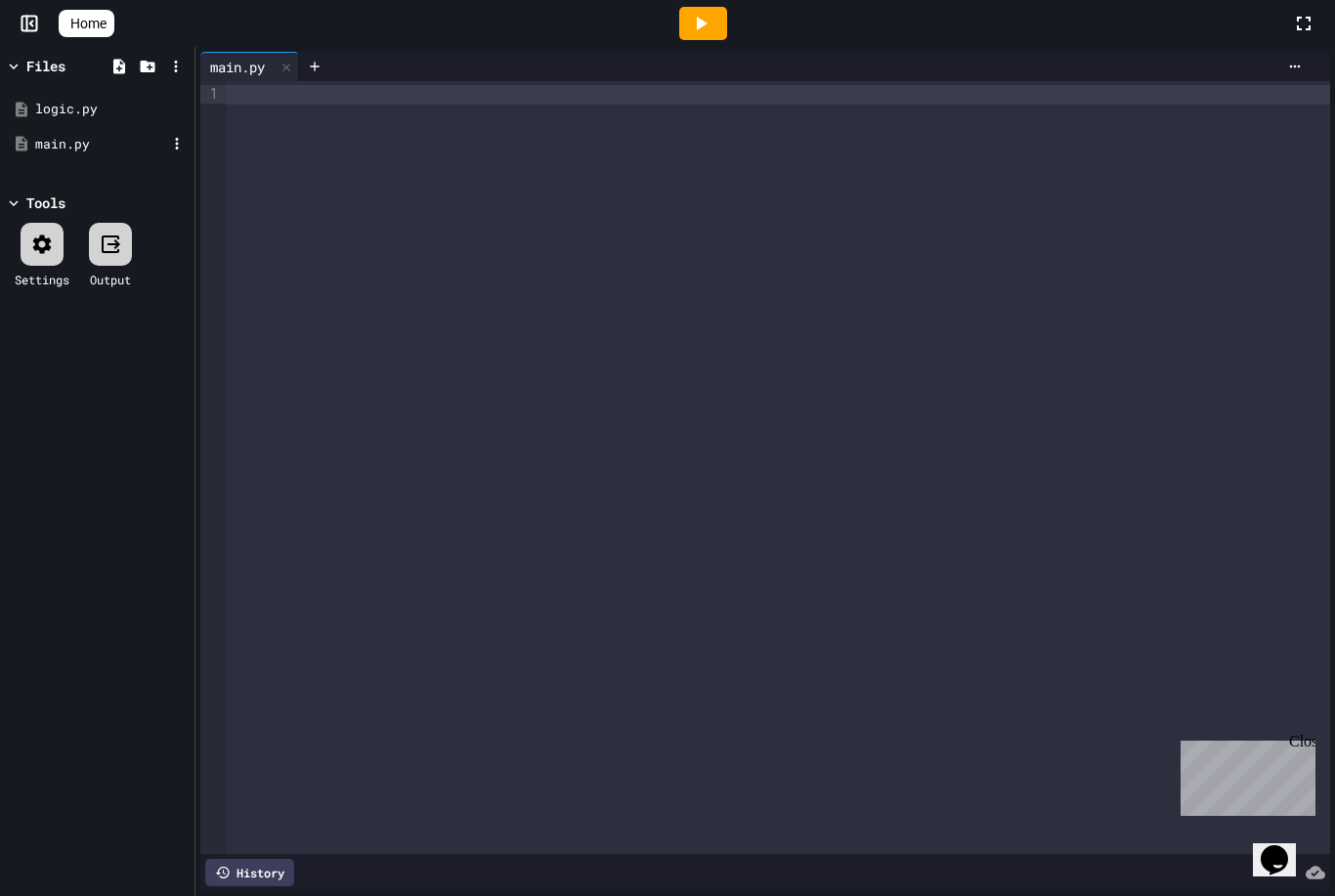 click on "main.py" at bounding box center (97, 145) 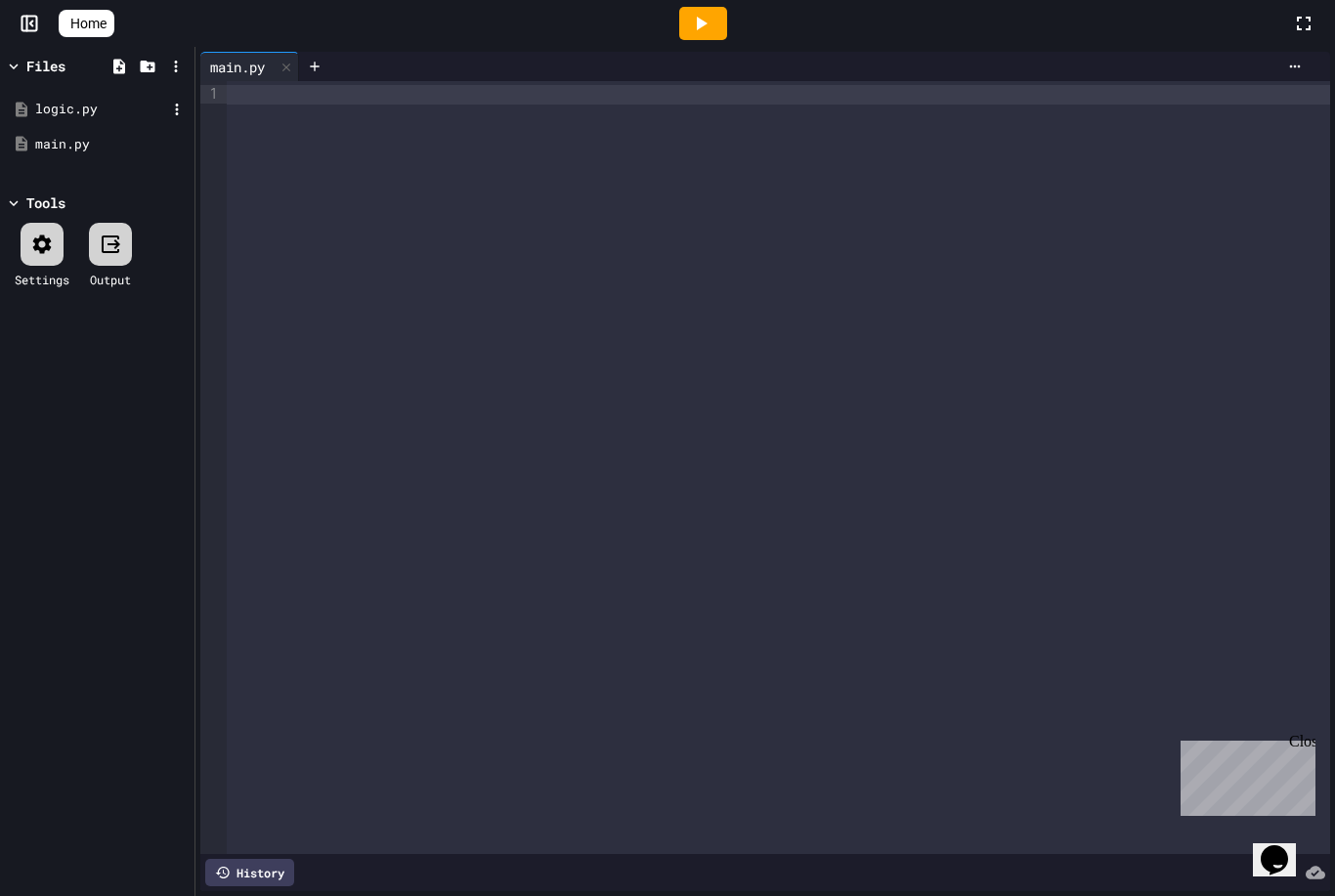 click on "logic.py" at bounding box center [101, 109] 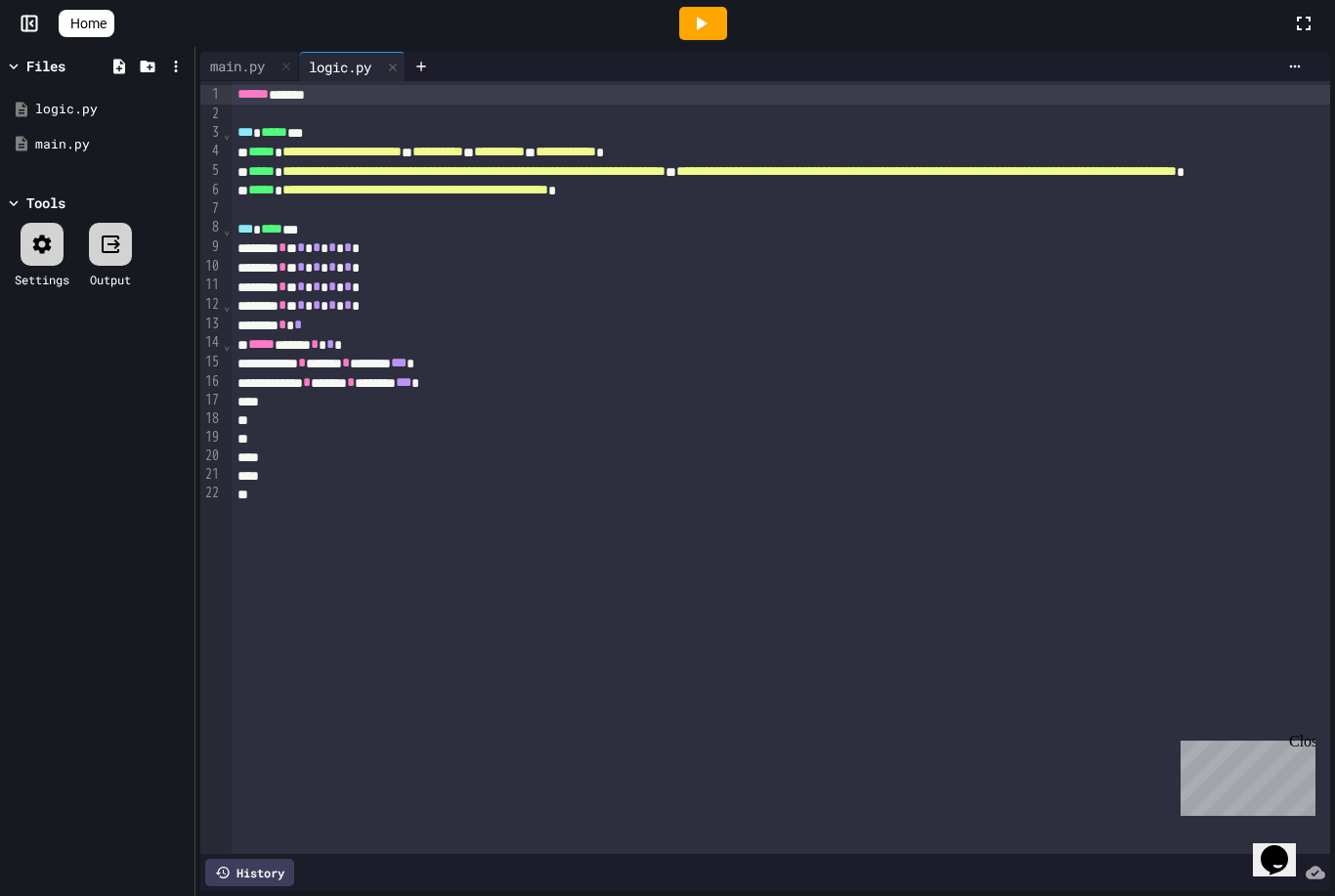 click on "******** * ****** * ******** *** *" at bounding box center (1022, 383) 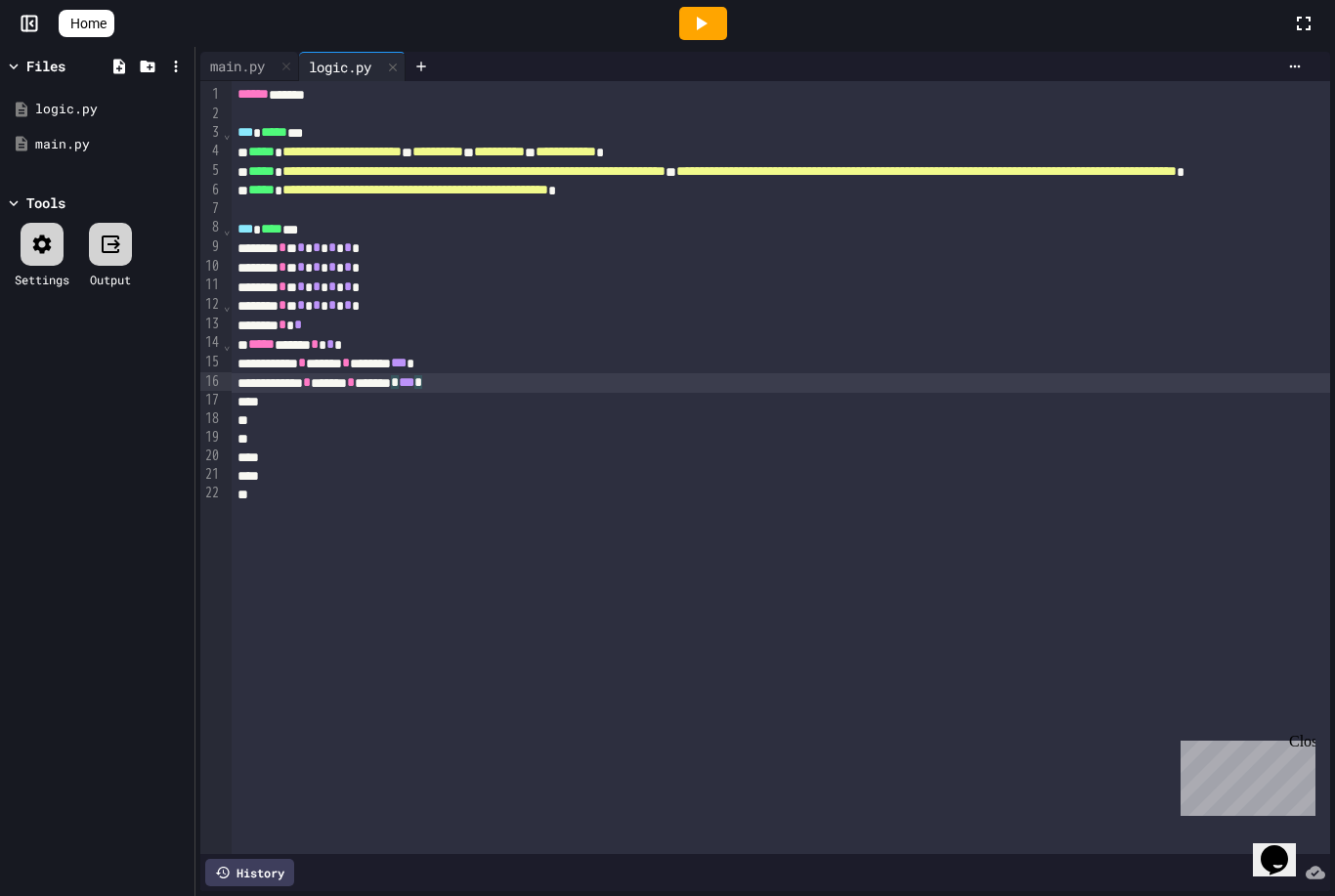 type 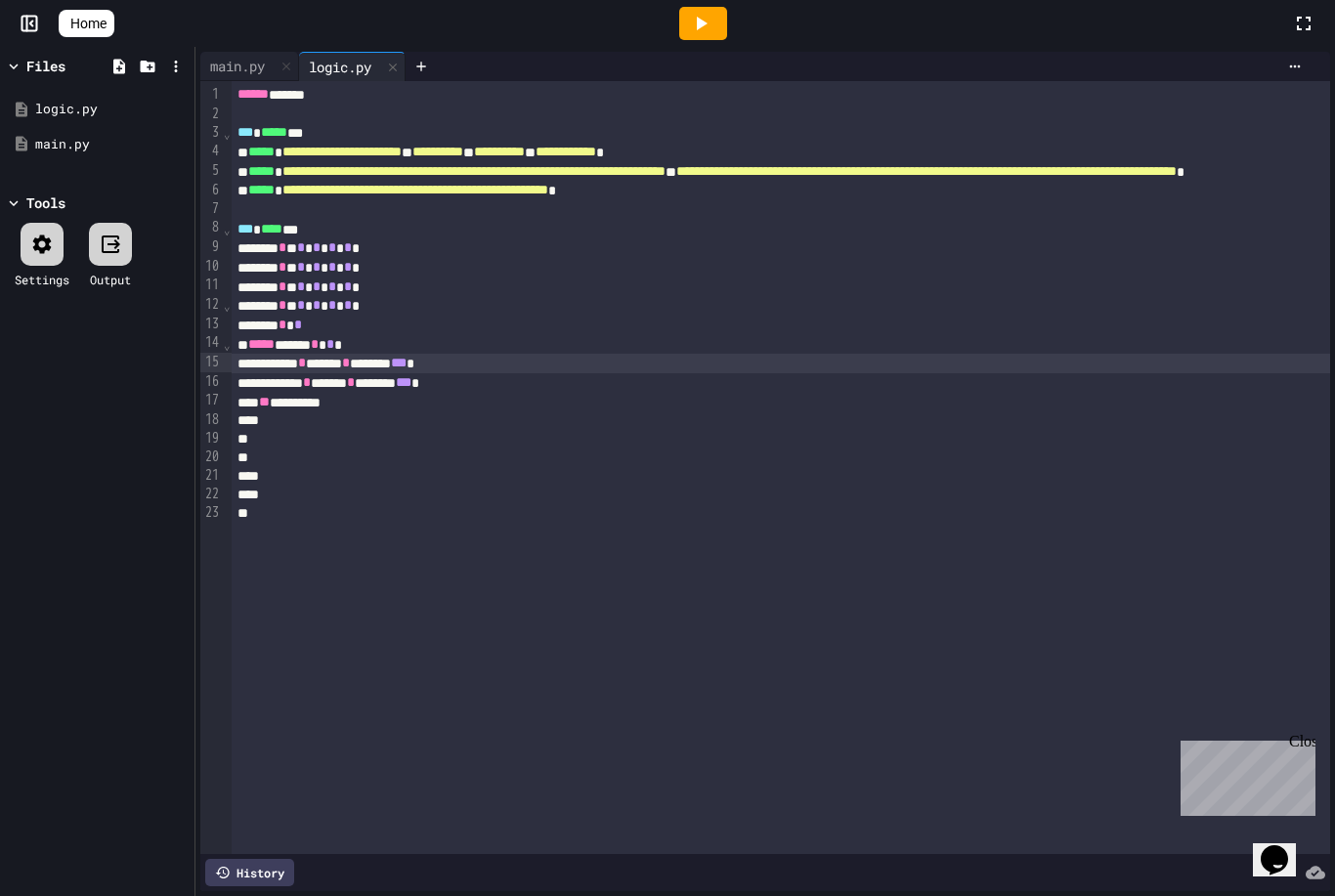 click on "***" at bounding box center (399, 363) 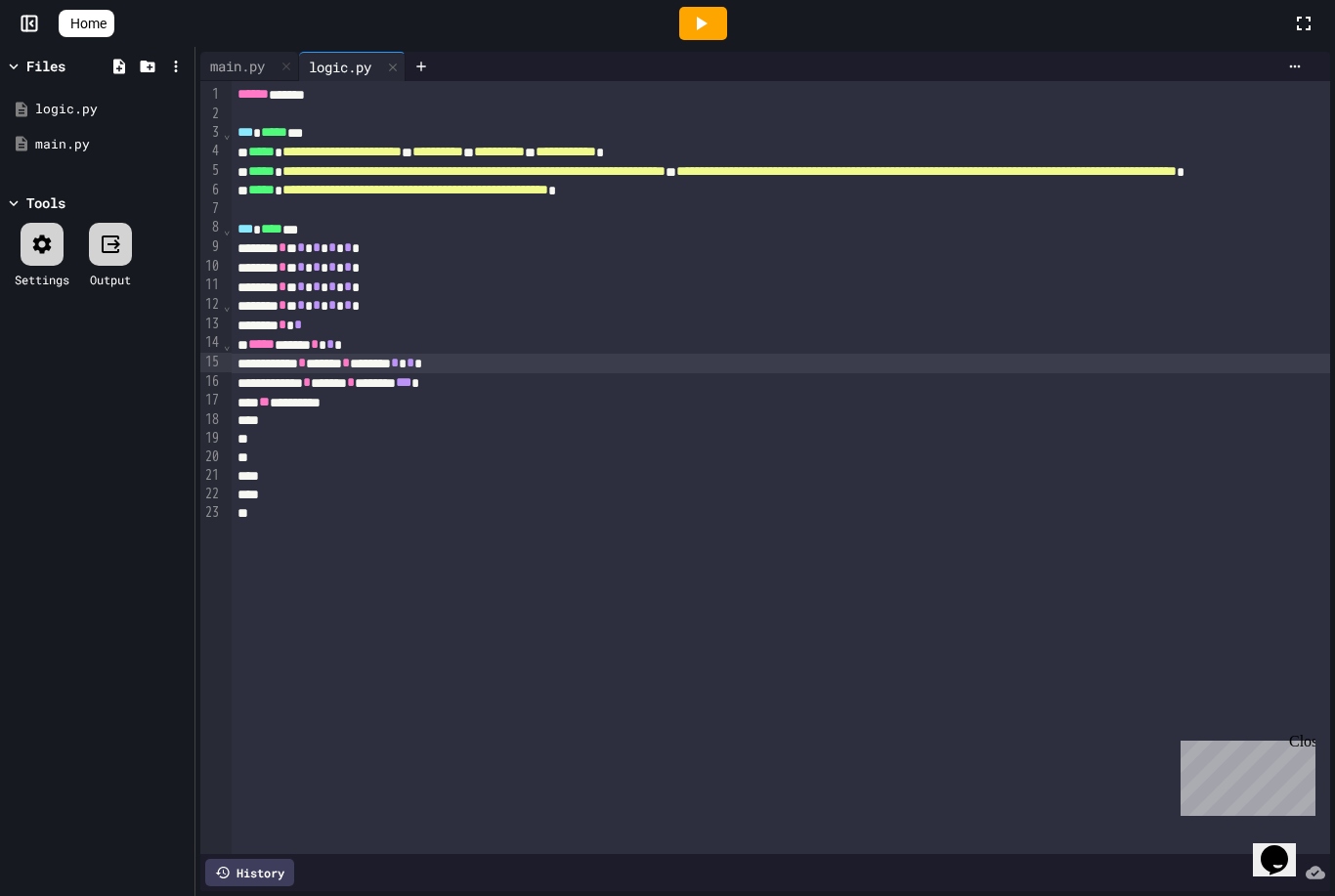 click on "***" at bounding box center (404, 382) 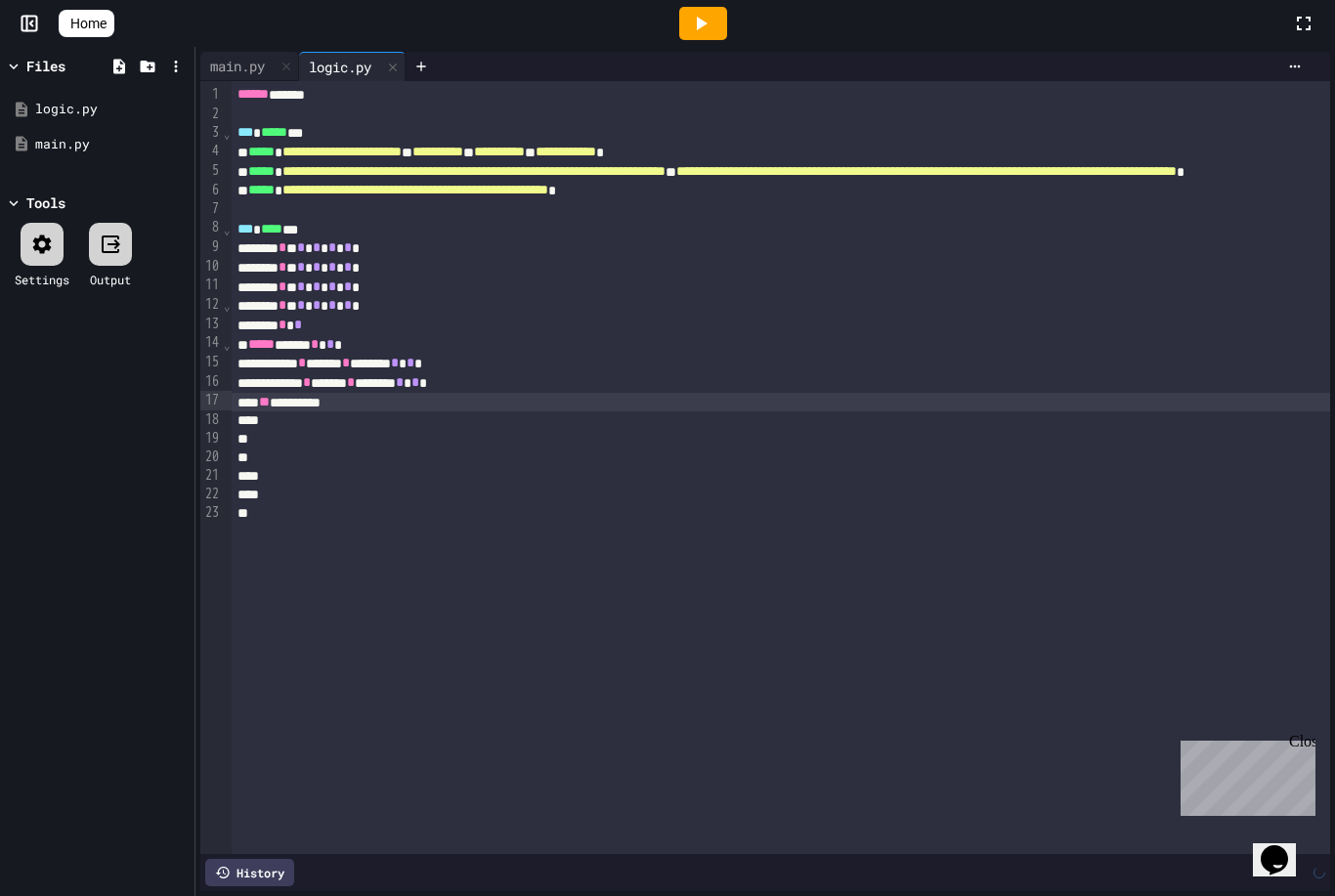 click on "** *********" at bounding box center (1022, 403) 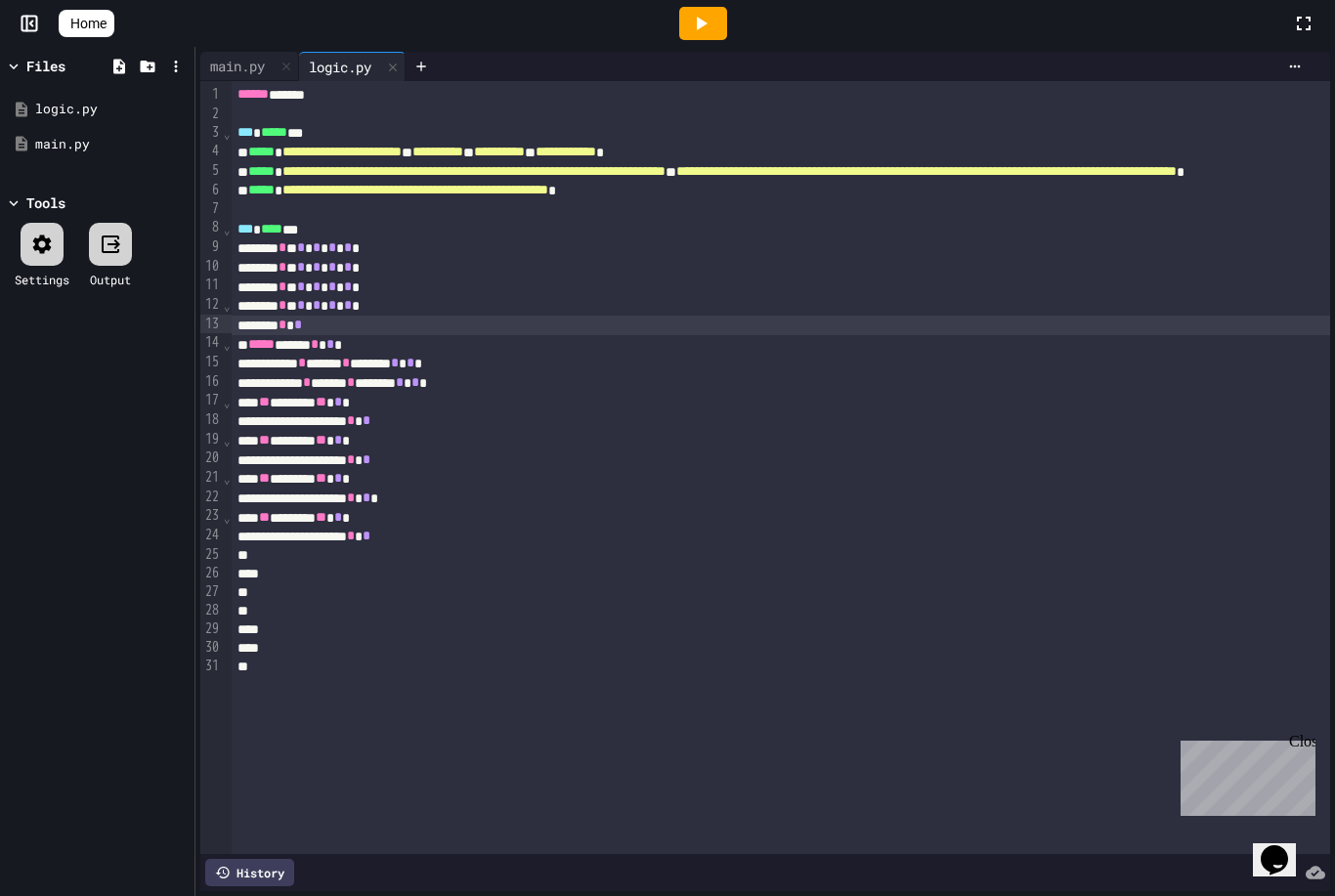 click on "***** *   *" at bounding box center (1022, 325) 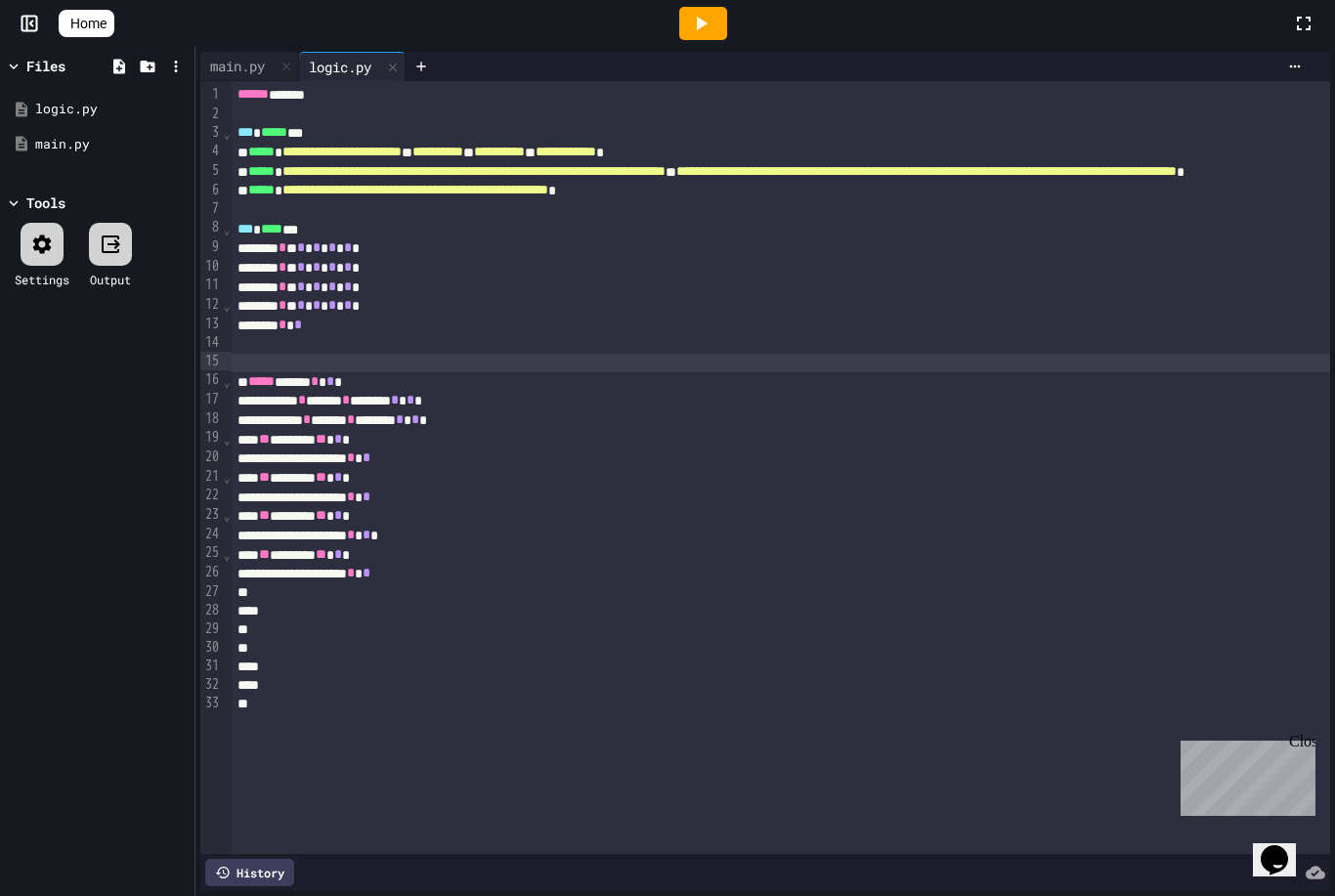 click on "***** *   *" at bounding box center [1022, 325] 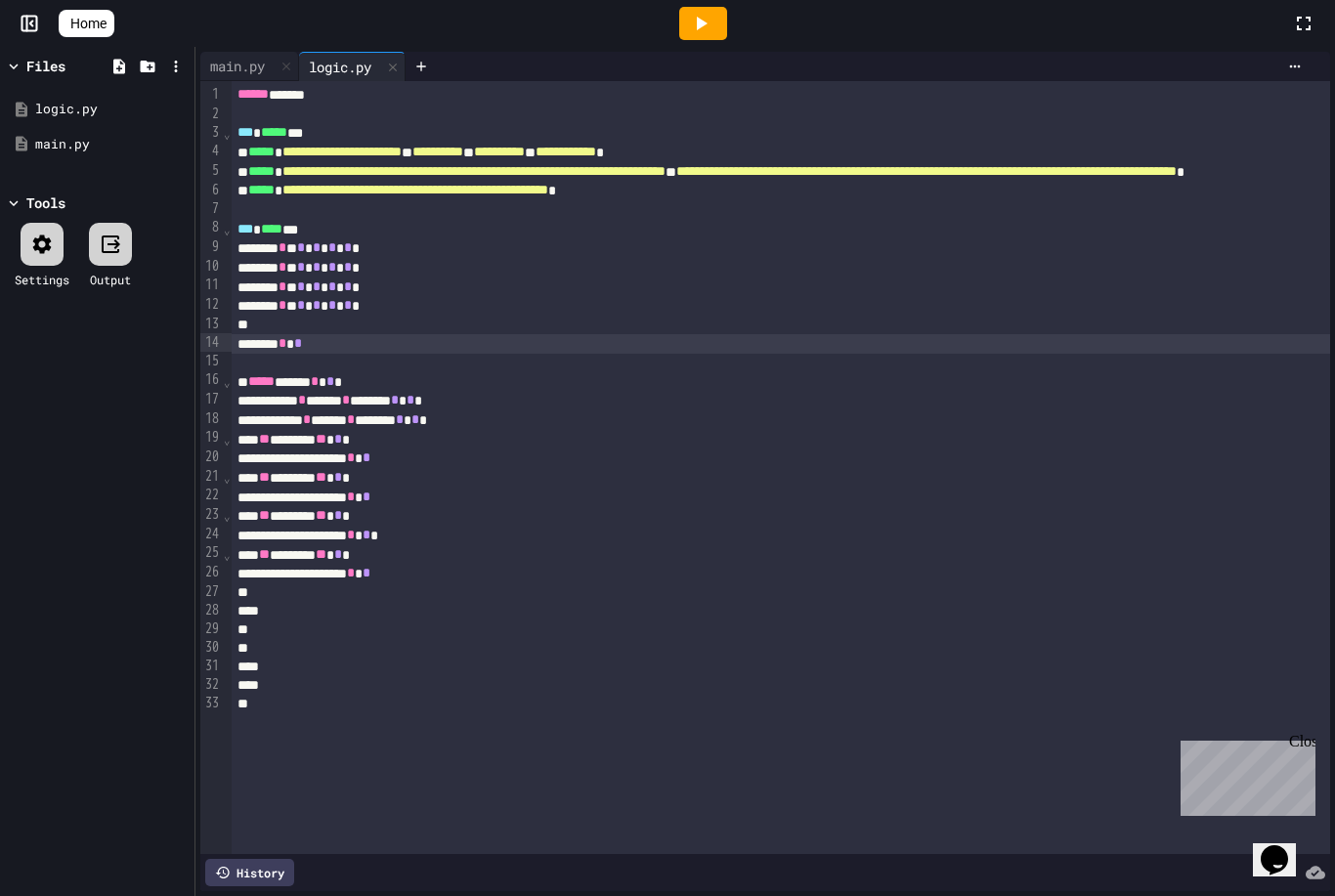 click at bounding box center (1022, 363) 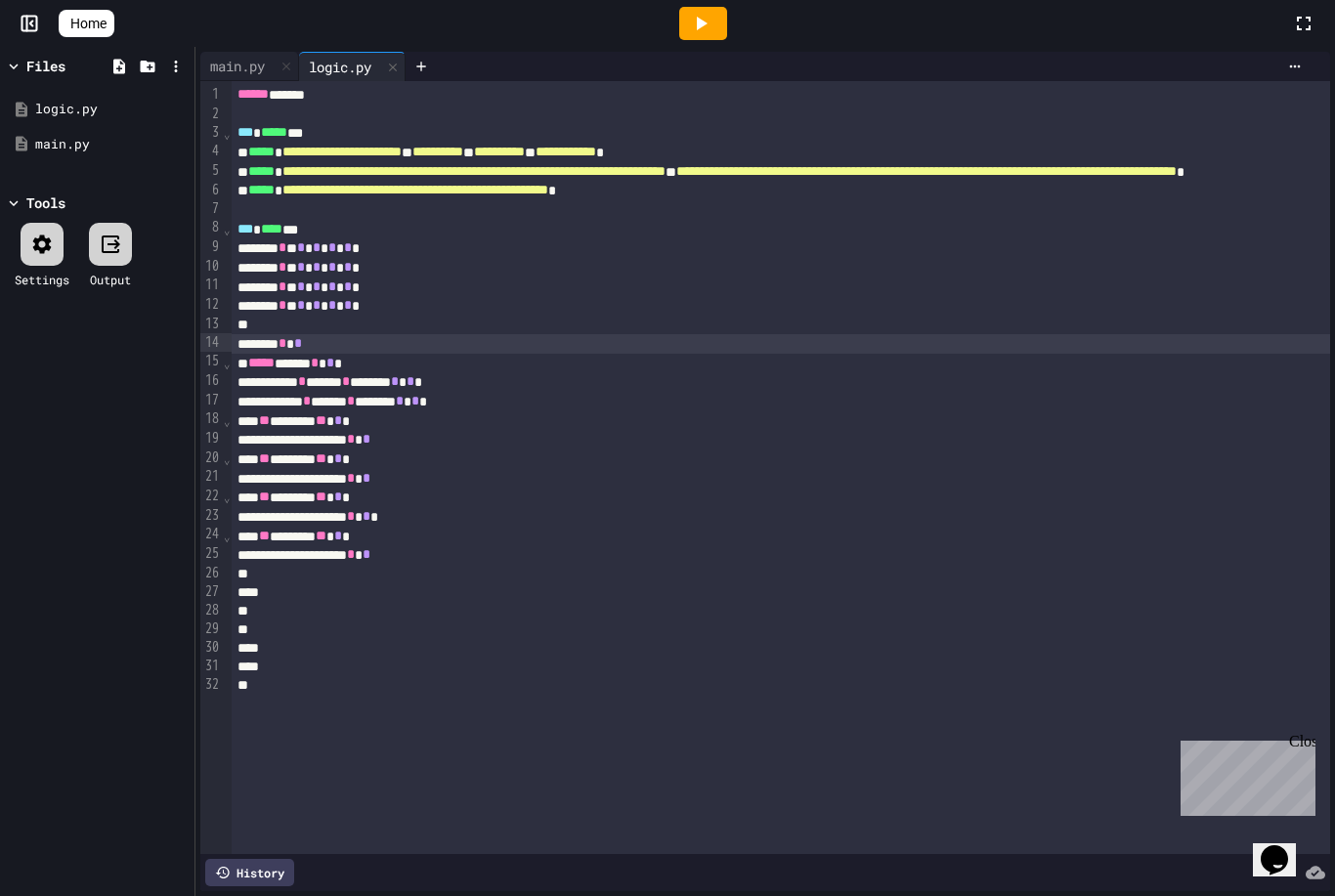 click on "***** ***** *   * *" at bounding box center (1022, 363) 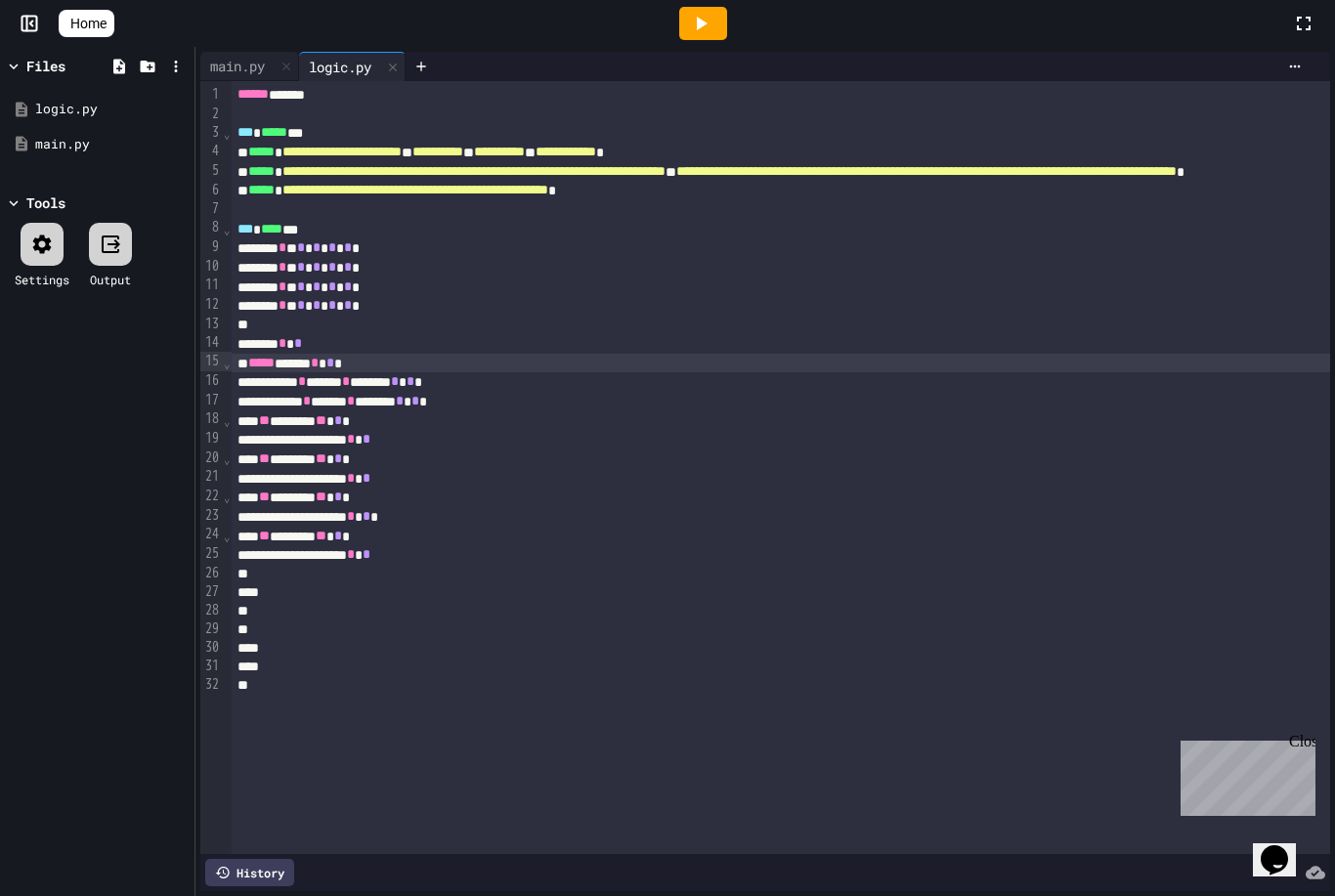 click on "***** *   *" at bounding box center [1022, 344] 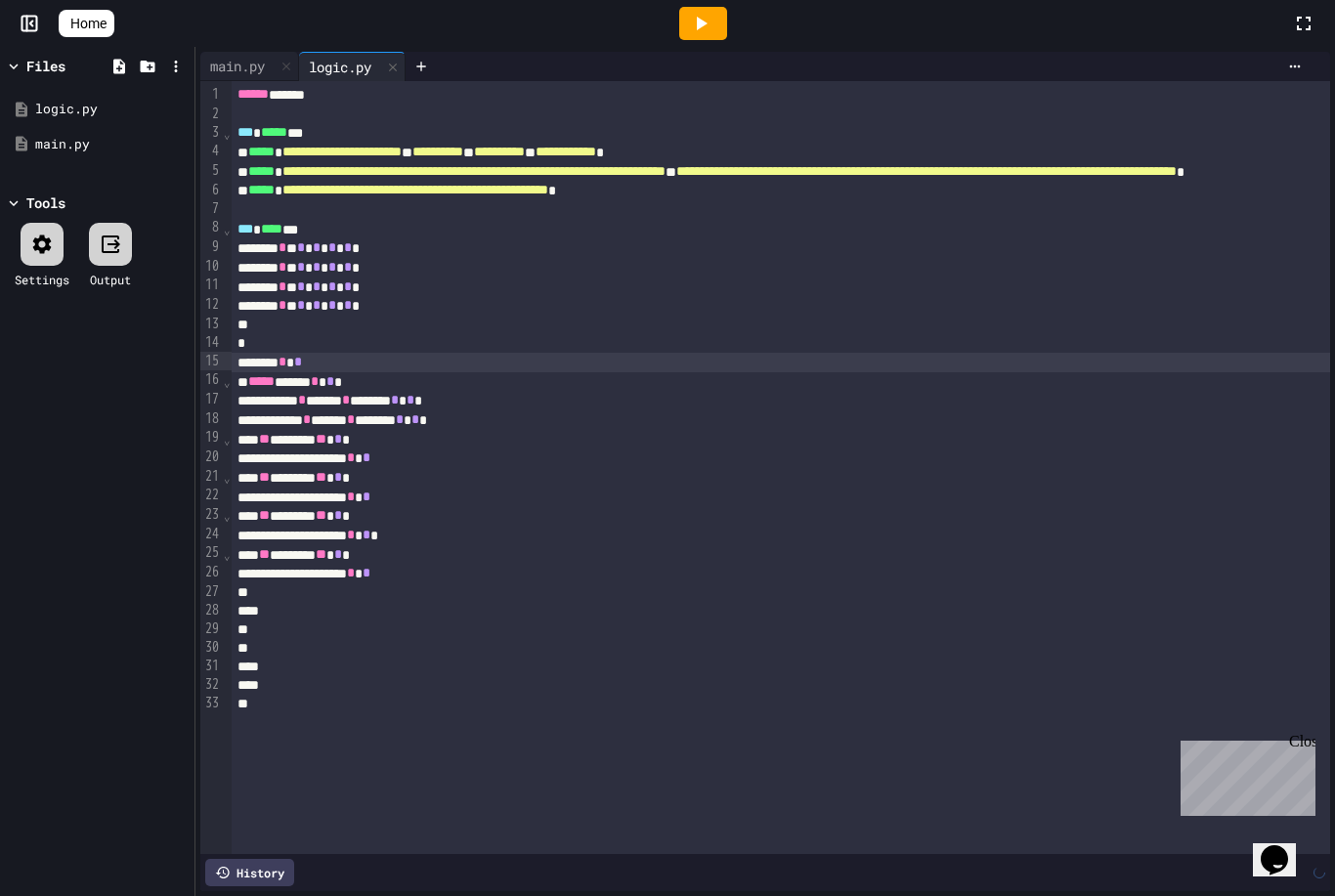 click at bounding box center (1022, 343) 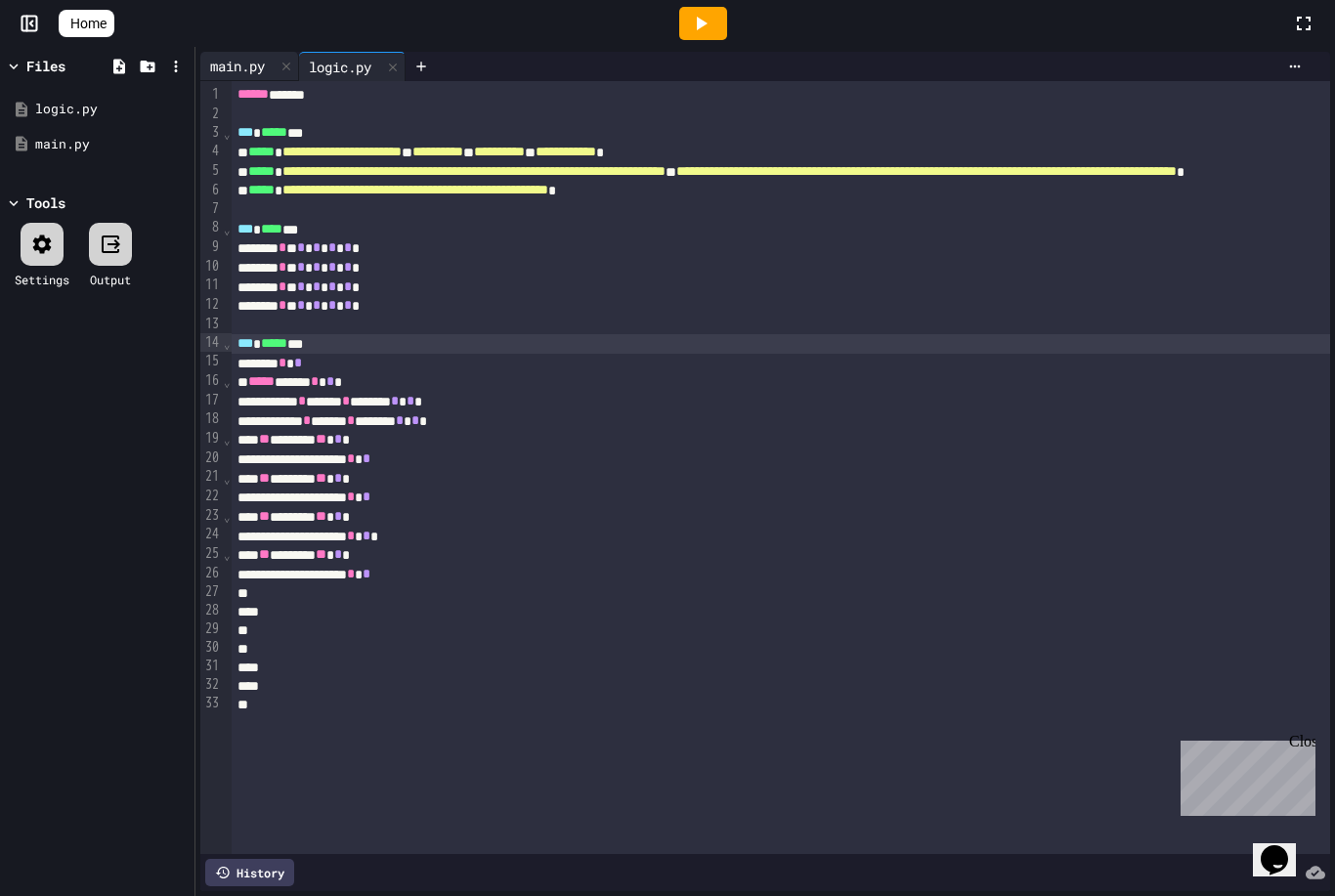 click on "main.py" at bounding box center [237, 65] 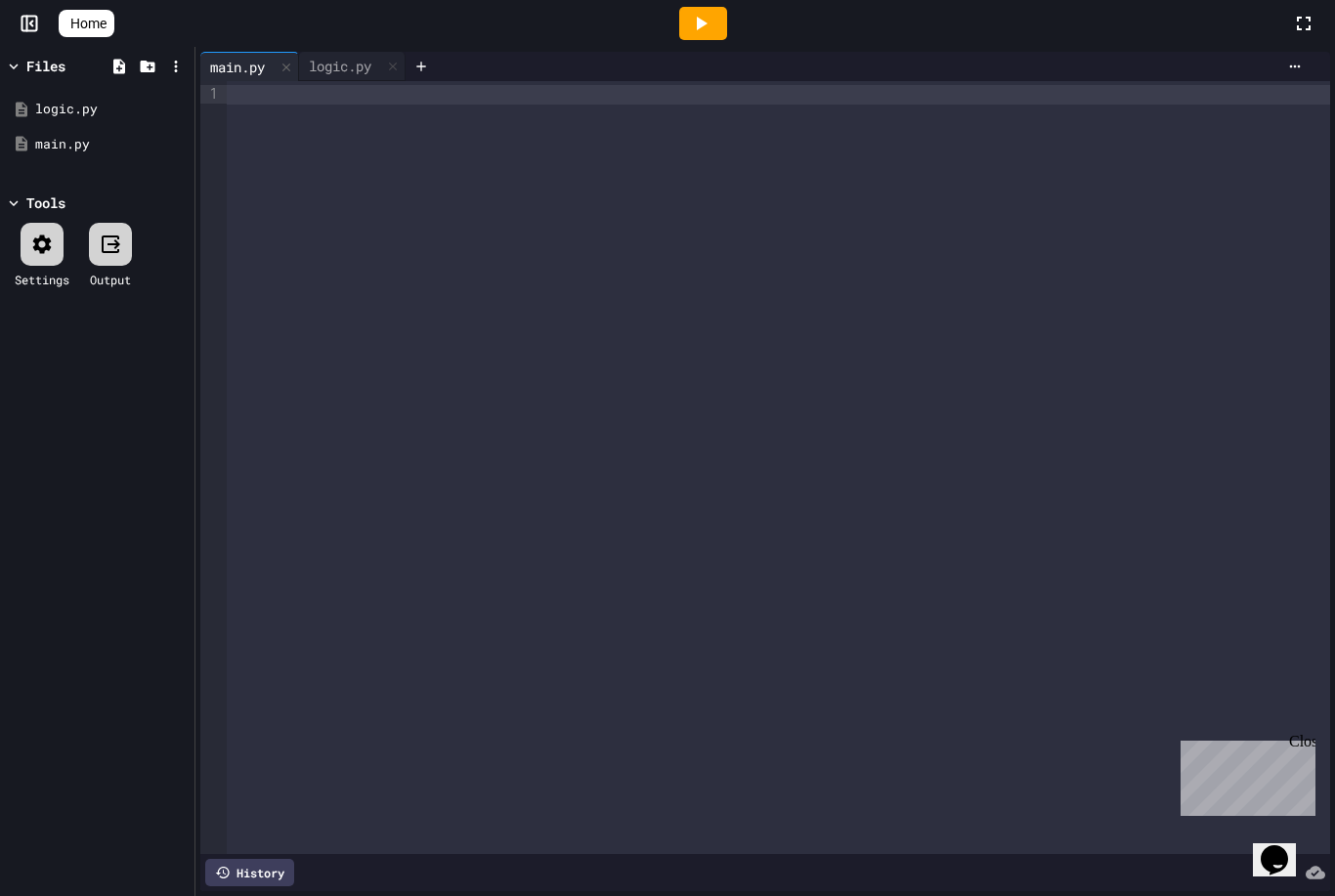 click at bounding box center [778, 467] 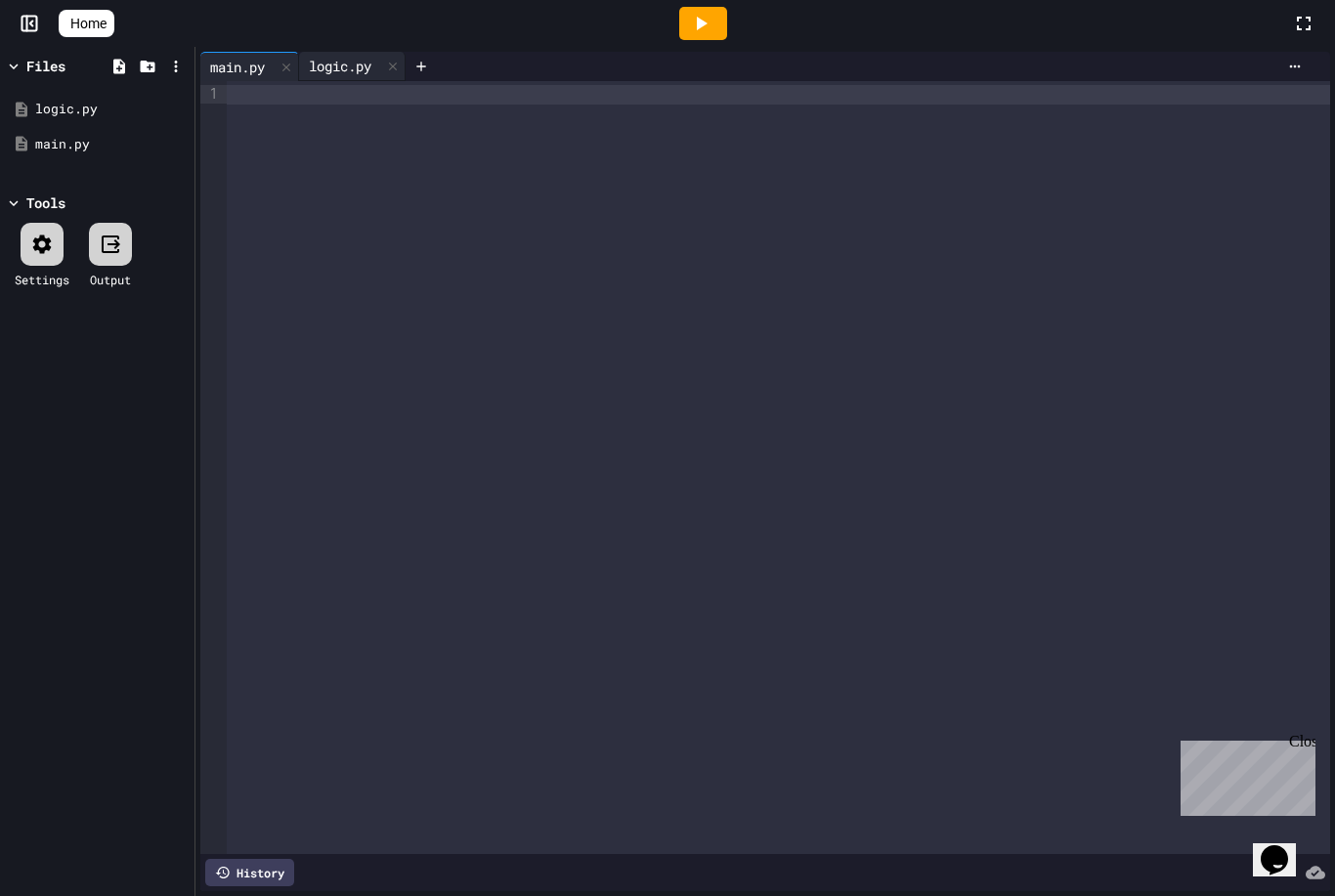 click on "logic.py" at bounding box center [340, 65] 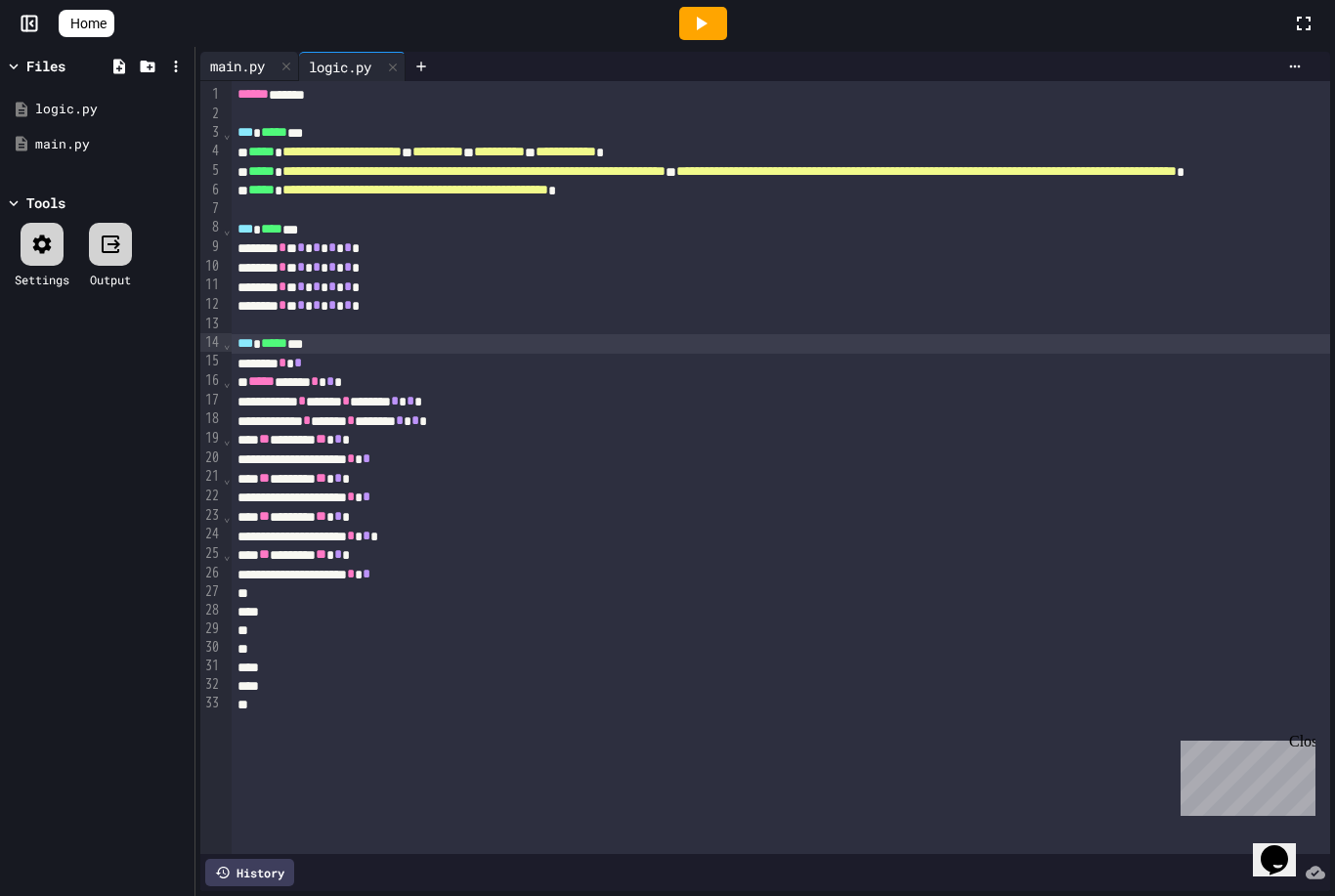 click on "main.py" at bounding box center [237, 65] 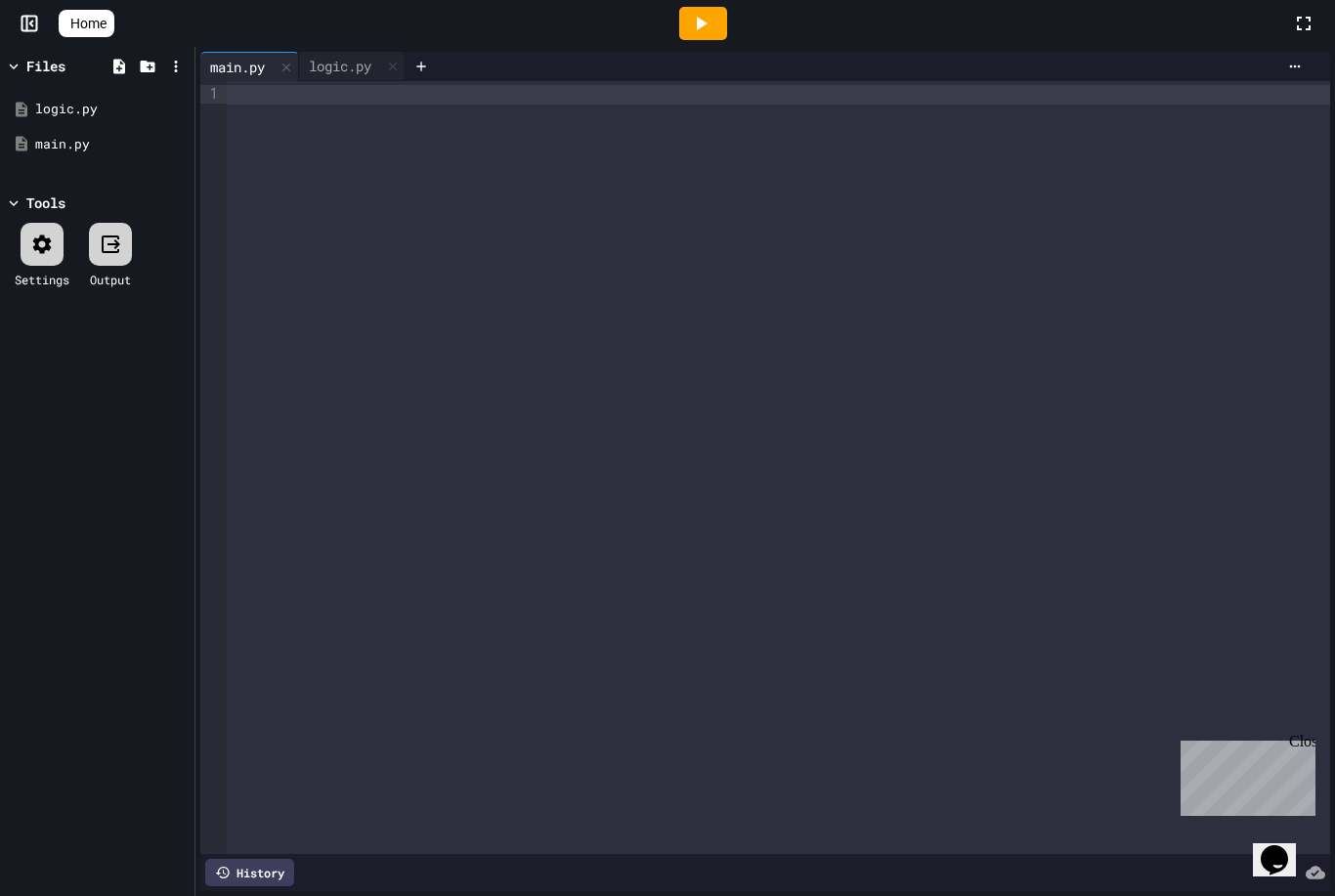 click at bounding box center (778, 95) 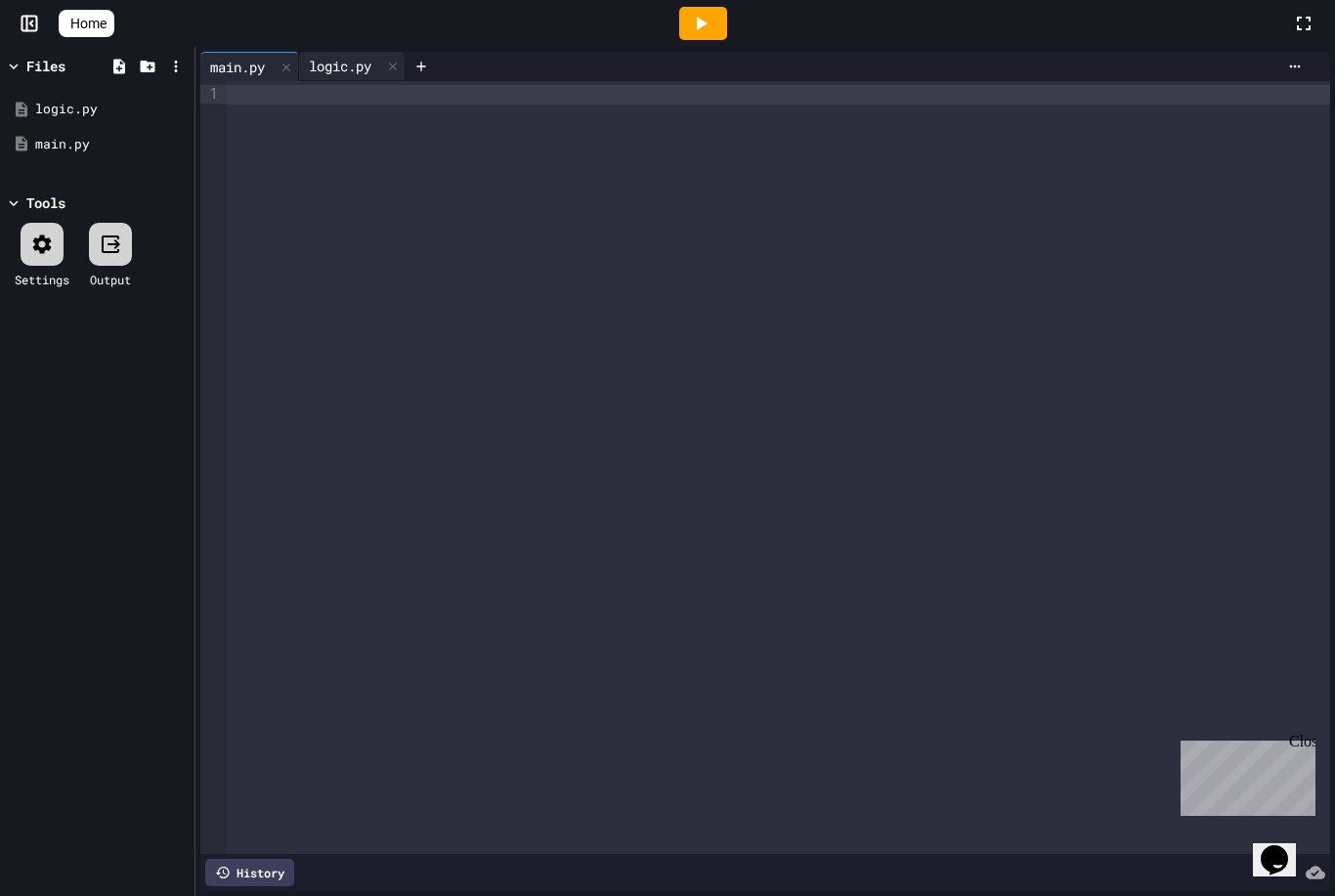 click on "logic.py" at bounding box center (340, 65) 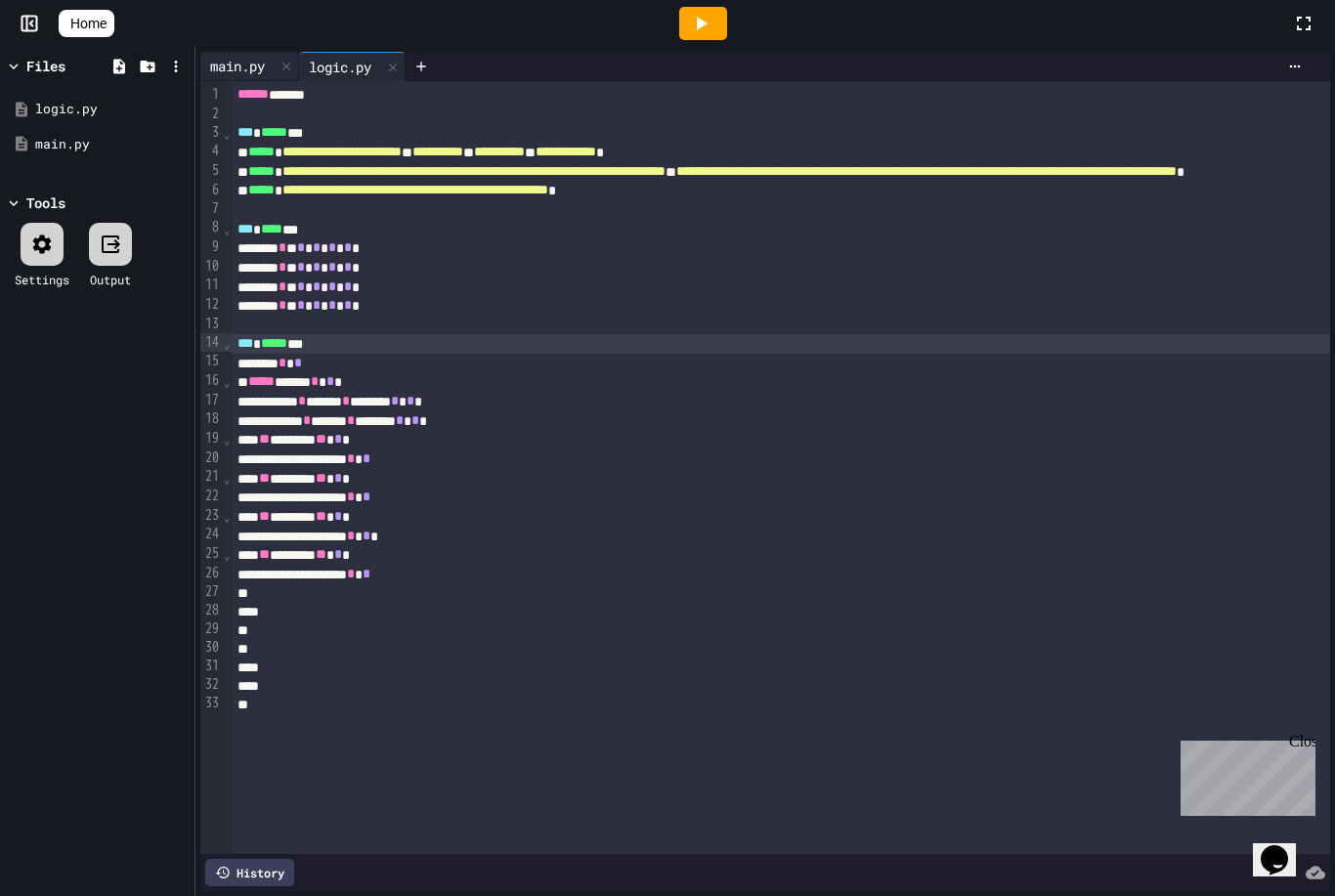 click on "main.py" at bounding box center (237, 65) 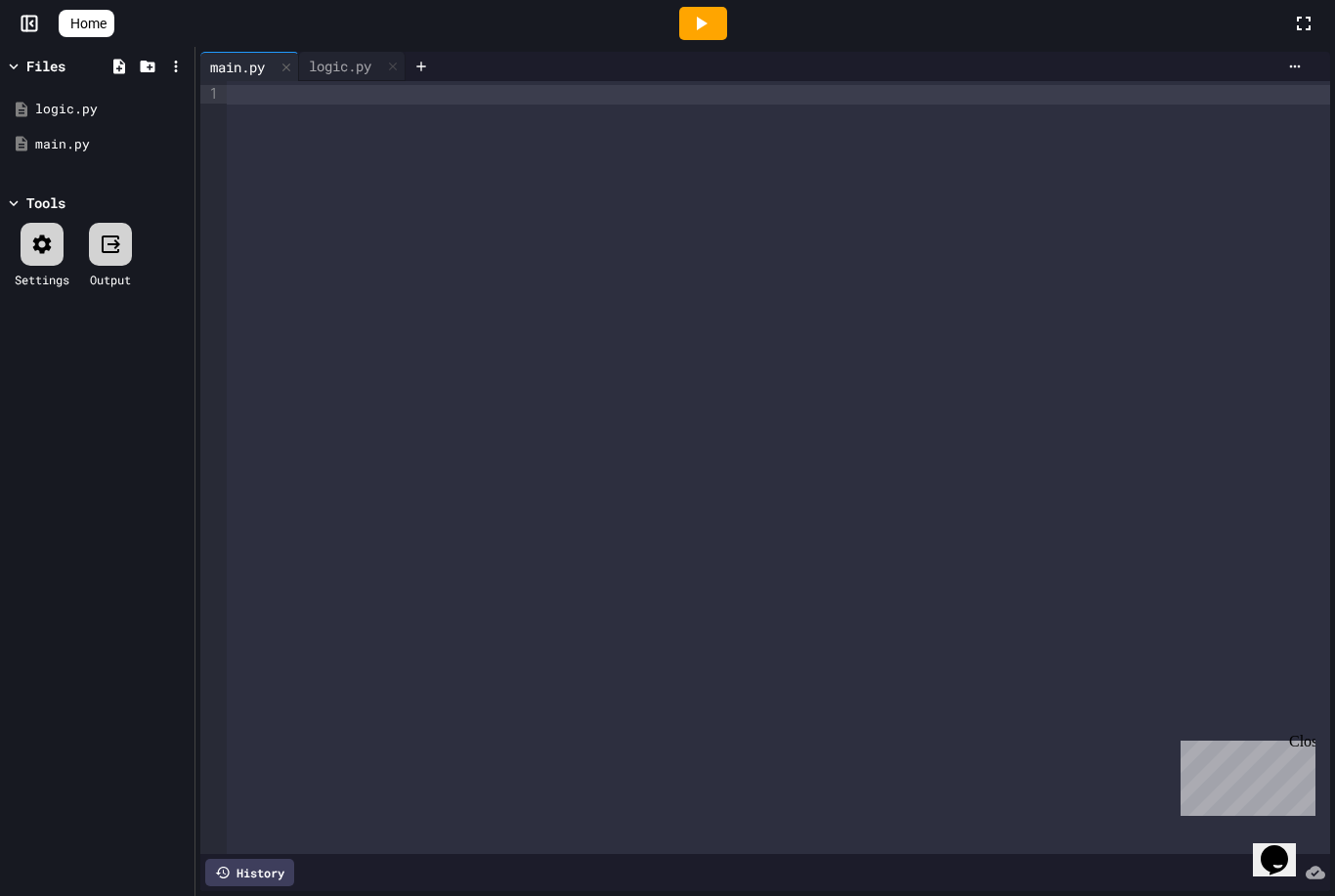 click at bounding box center [778, 95] 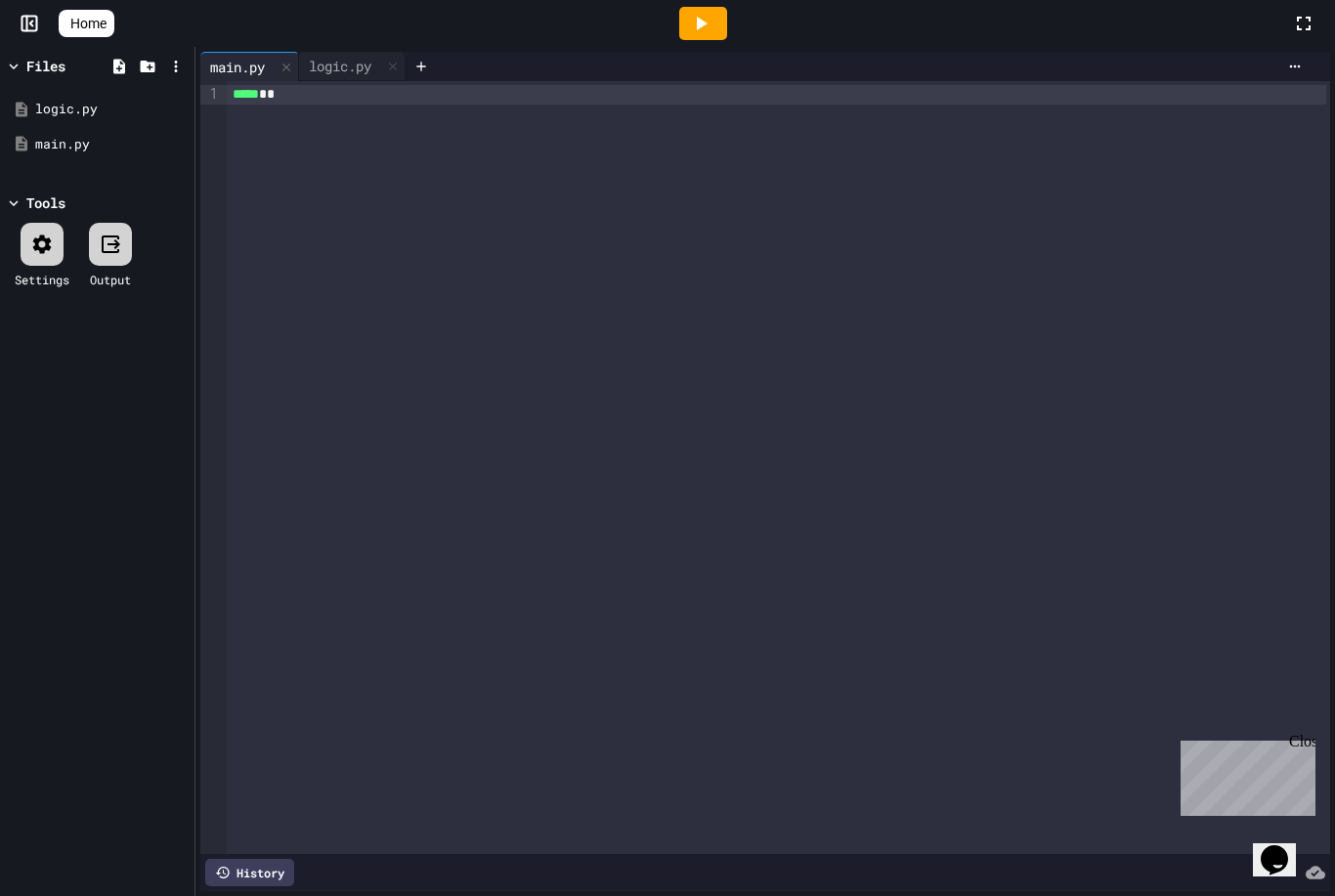 click at bounding box center (703, 23) 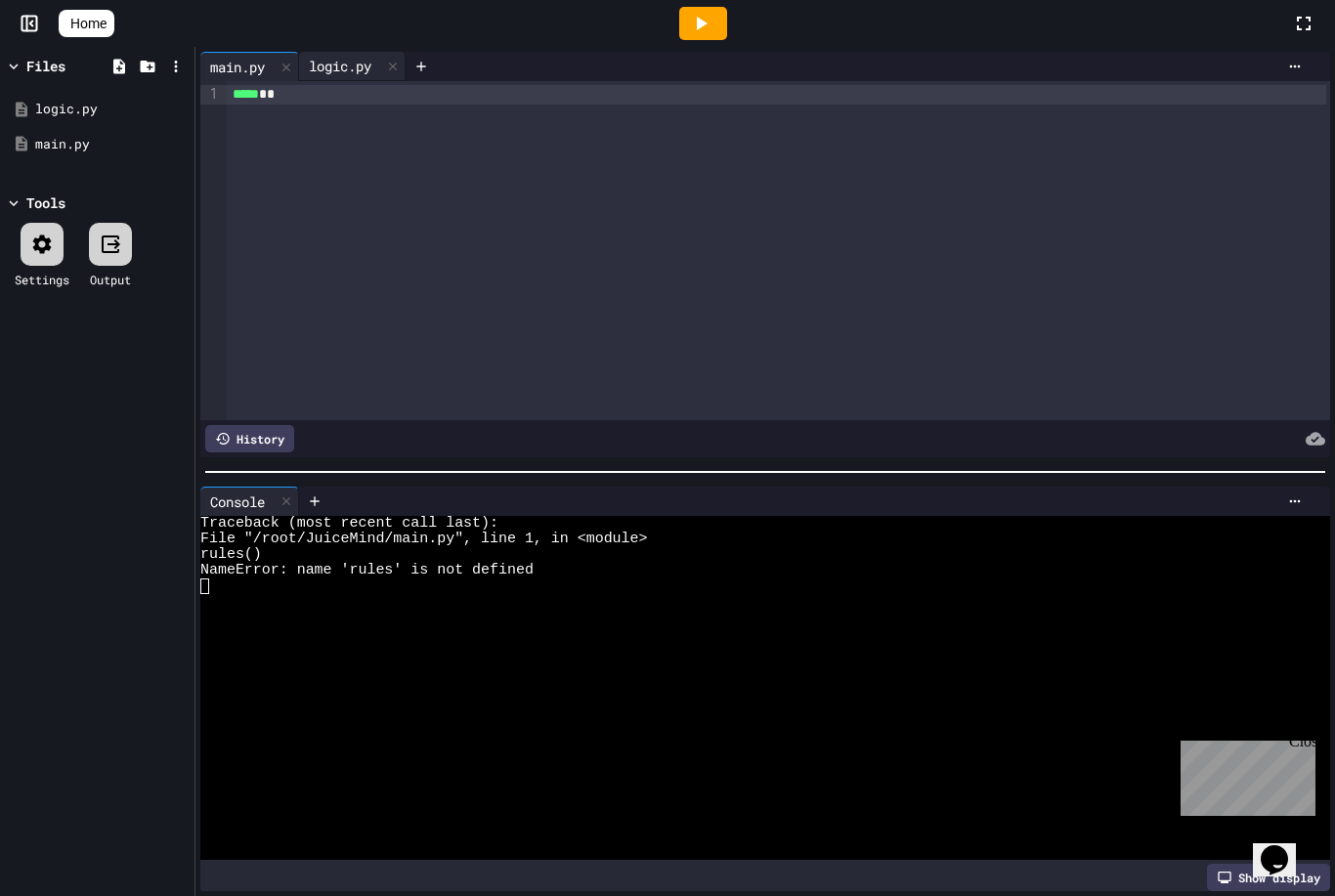 click on "logic.py" at bounding box center [340, 65] 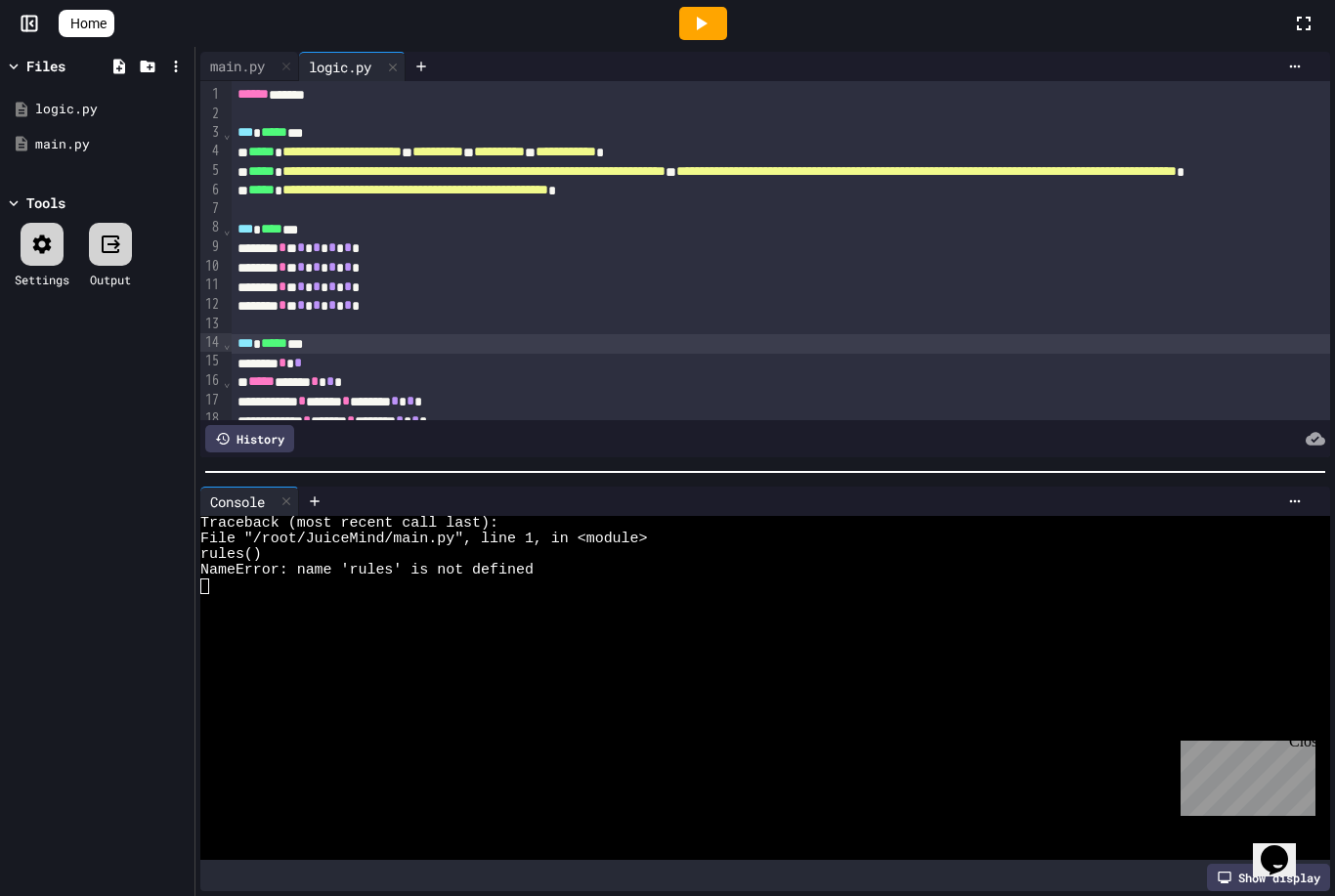 click on "*****" at bounding box center [274, 132] 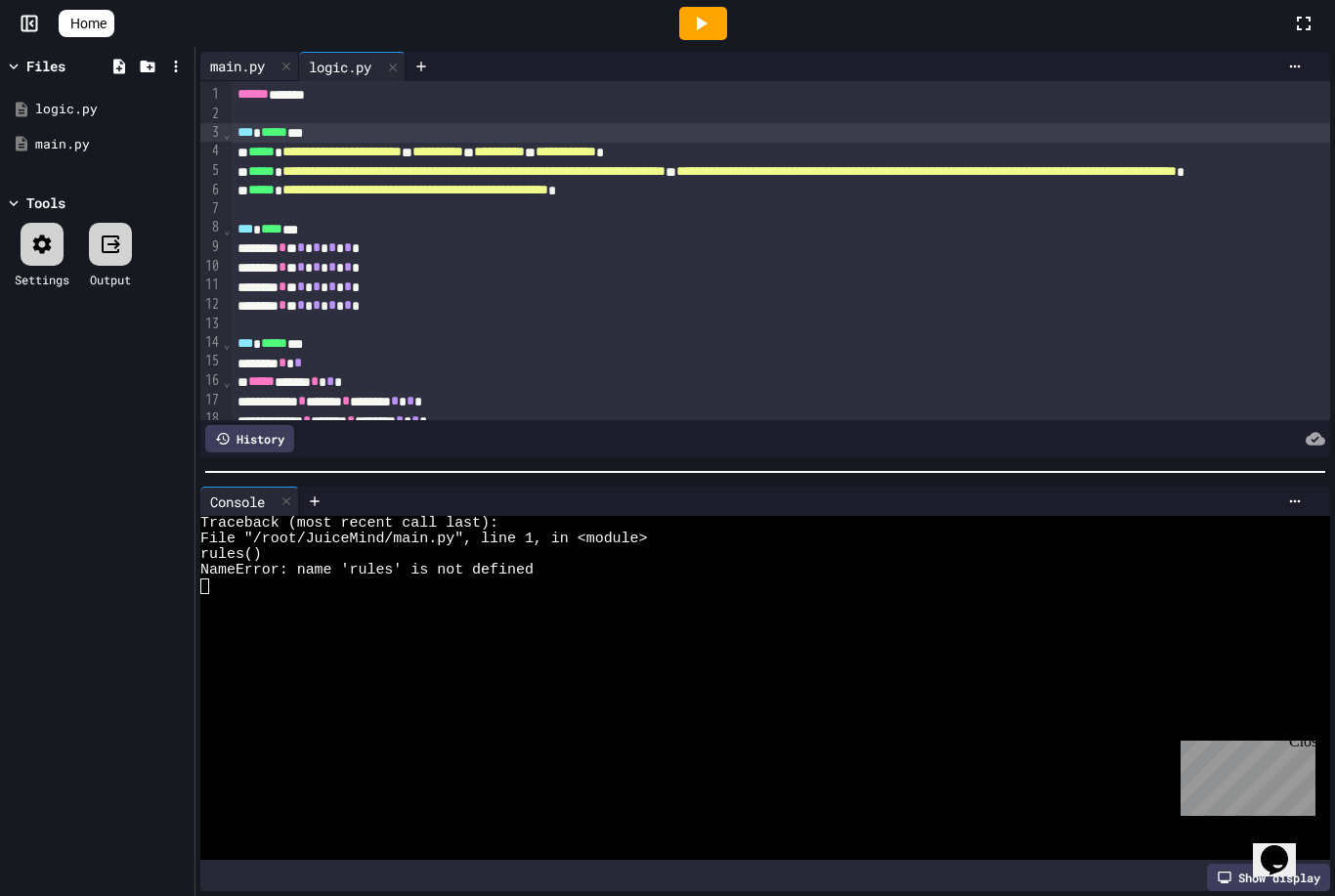 click on "main.py" at bounding box center (237, 65) 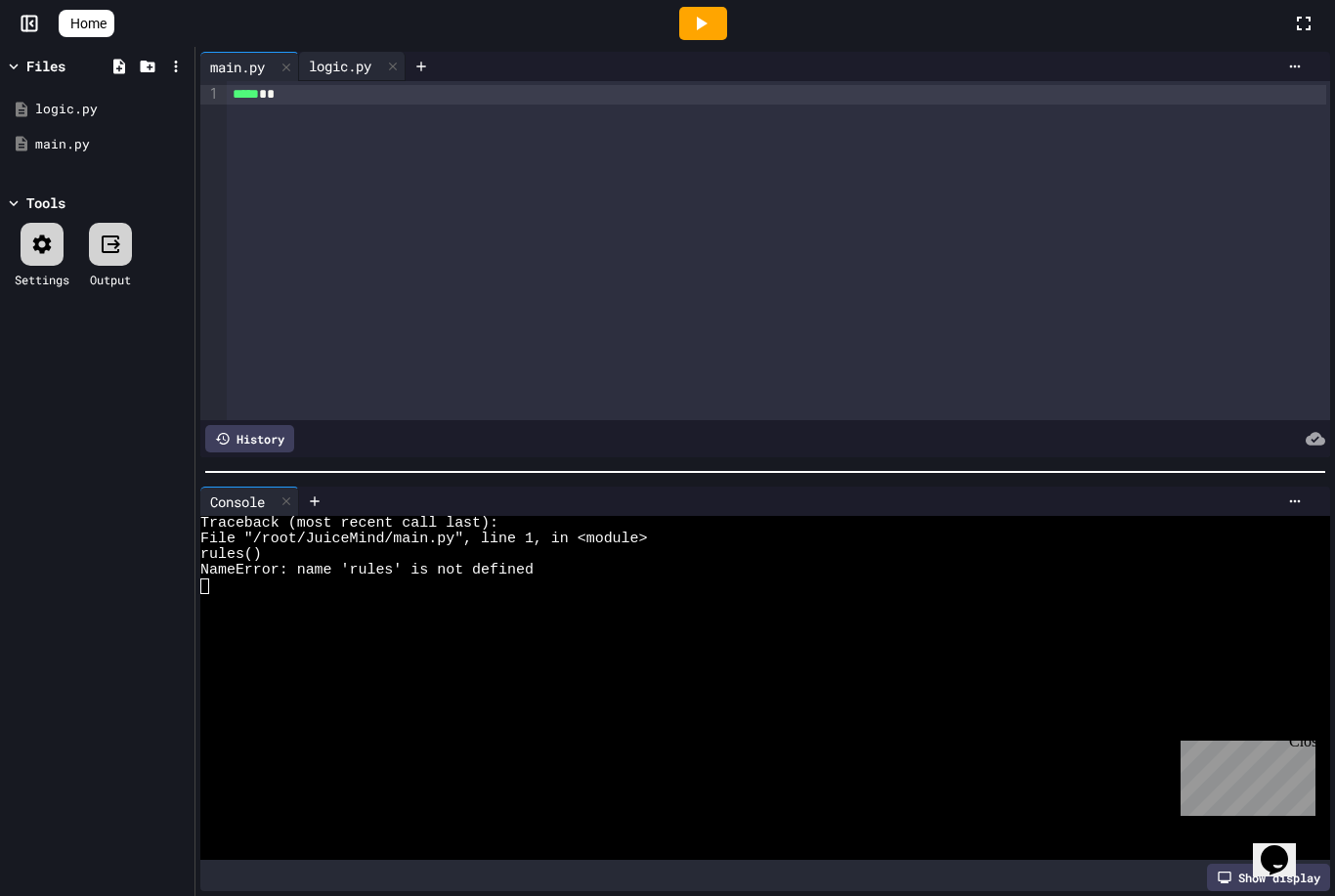 click on "logic.py" at bounding box center [340, 65] 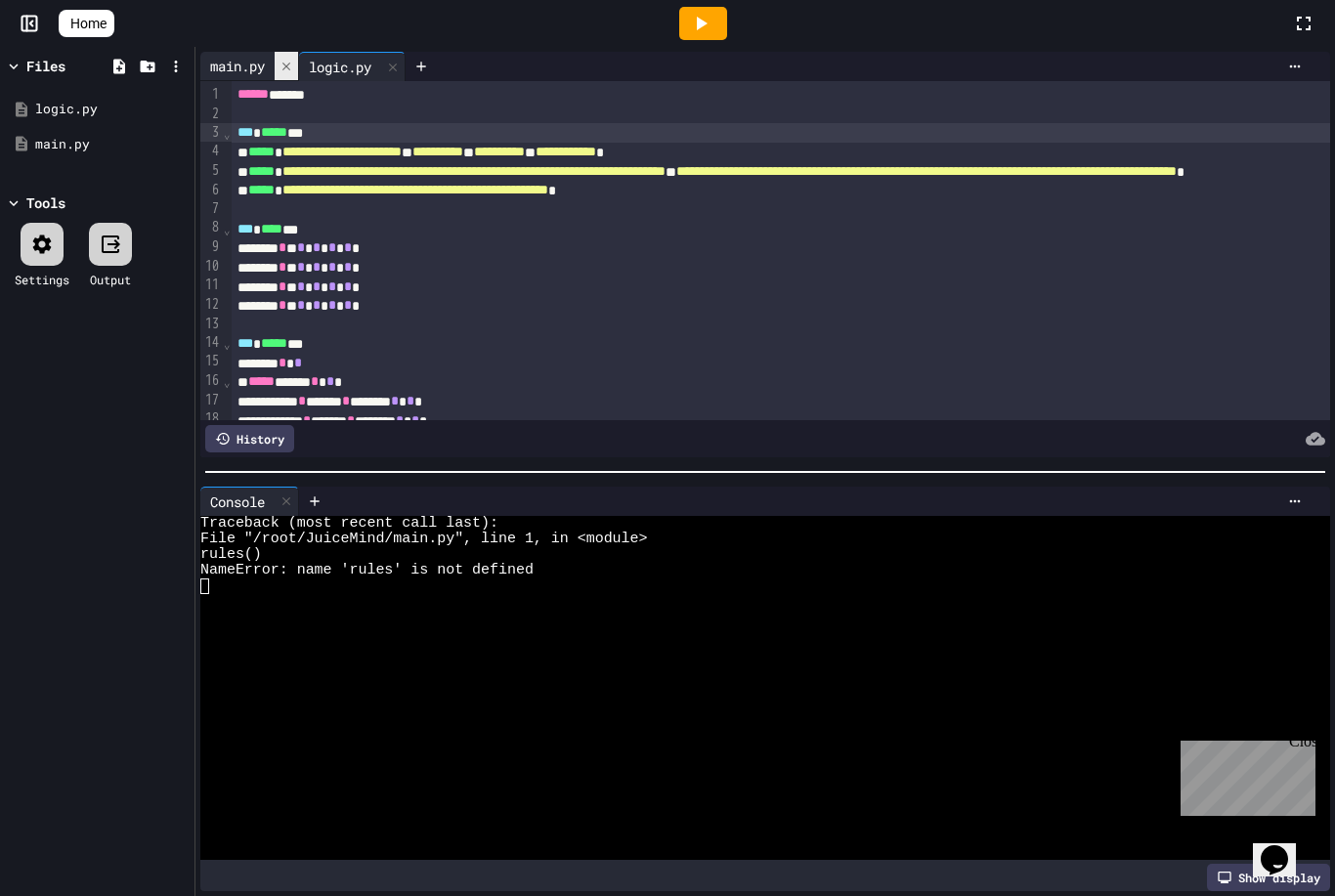 click 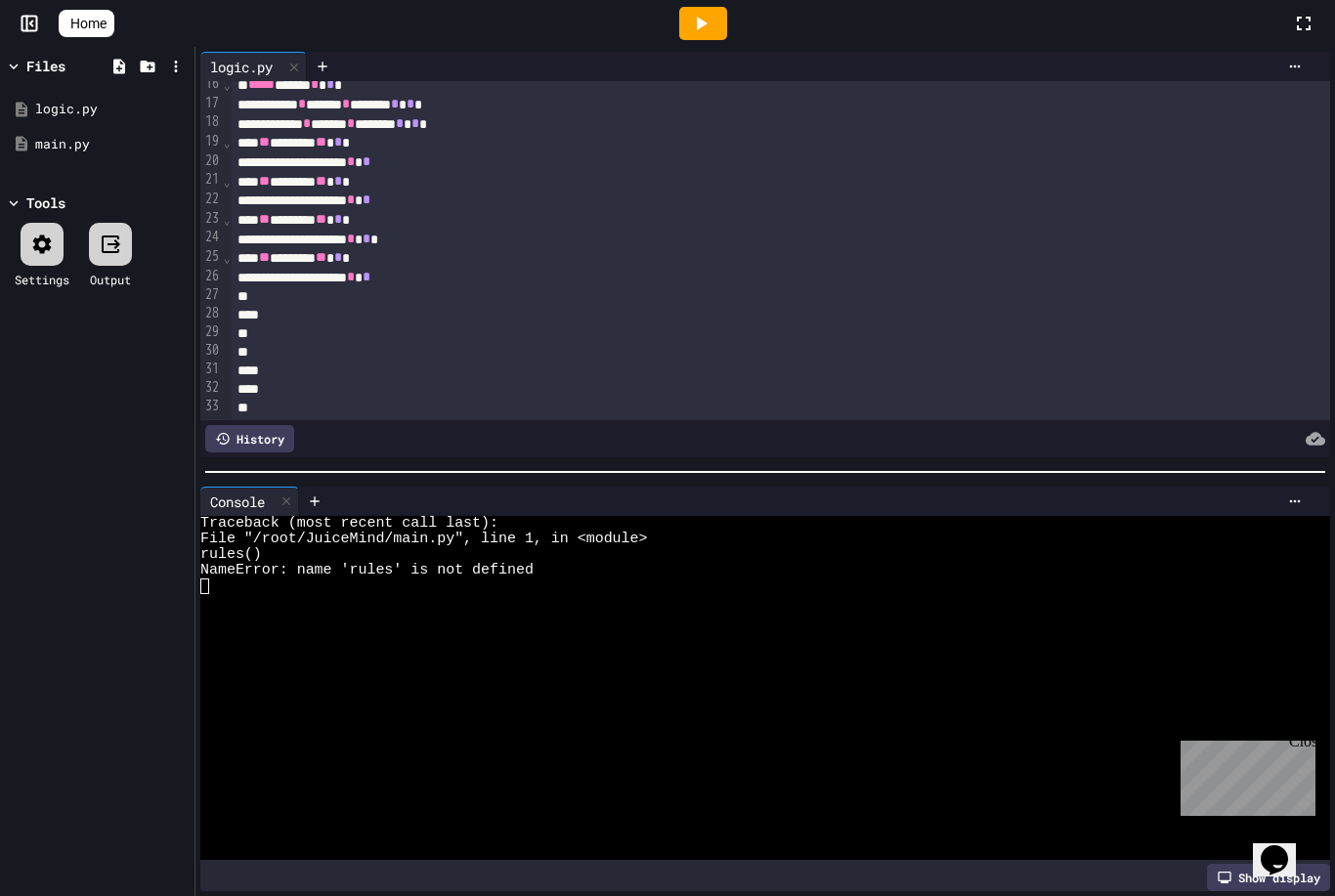 scroll, scrollTop: 296, scrollLeft: 0, axis: vertical 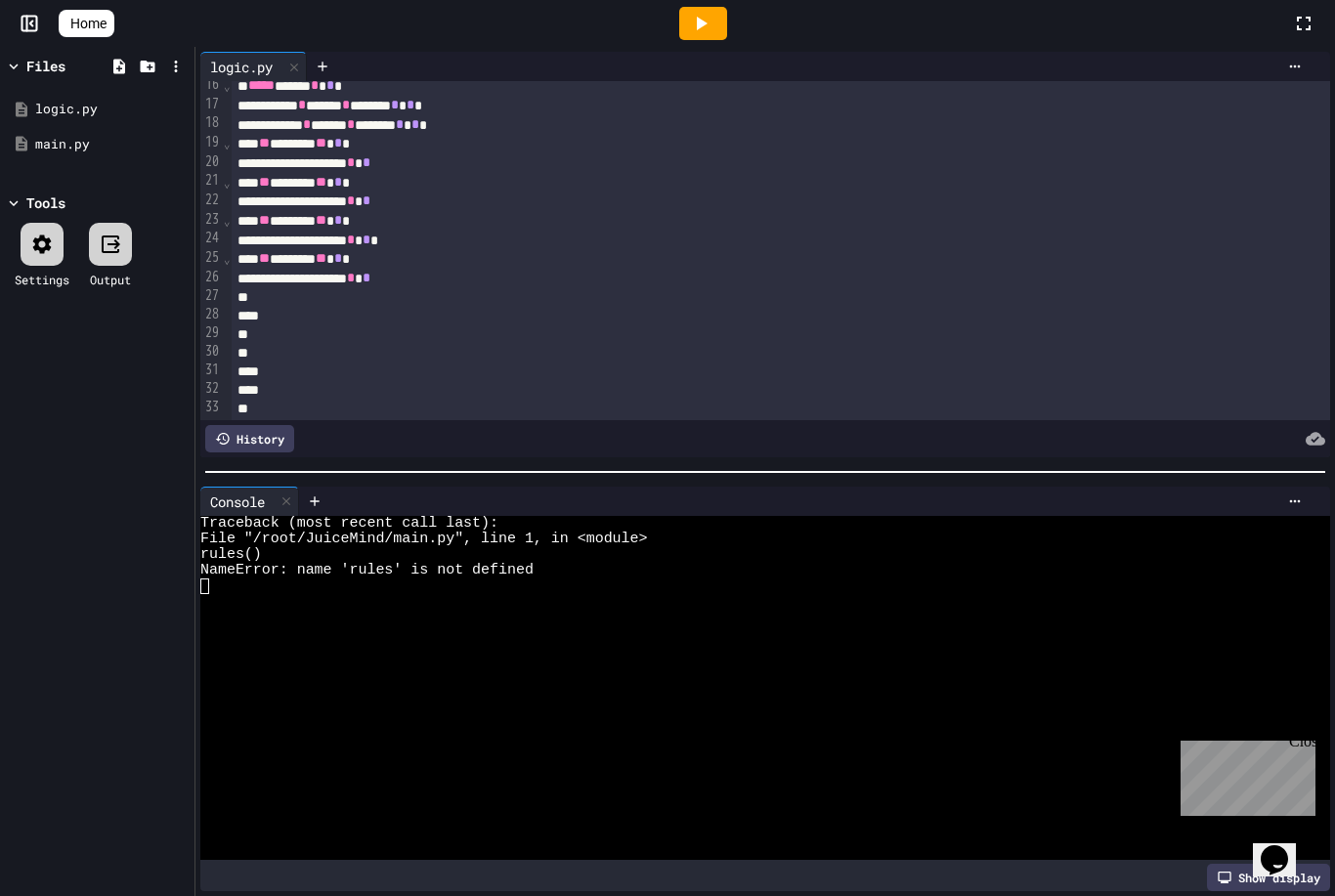 click at bounding box center (1022, 353) 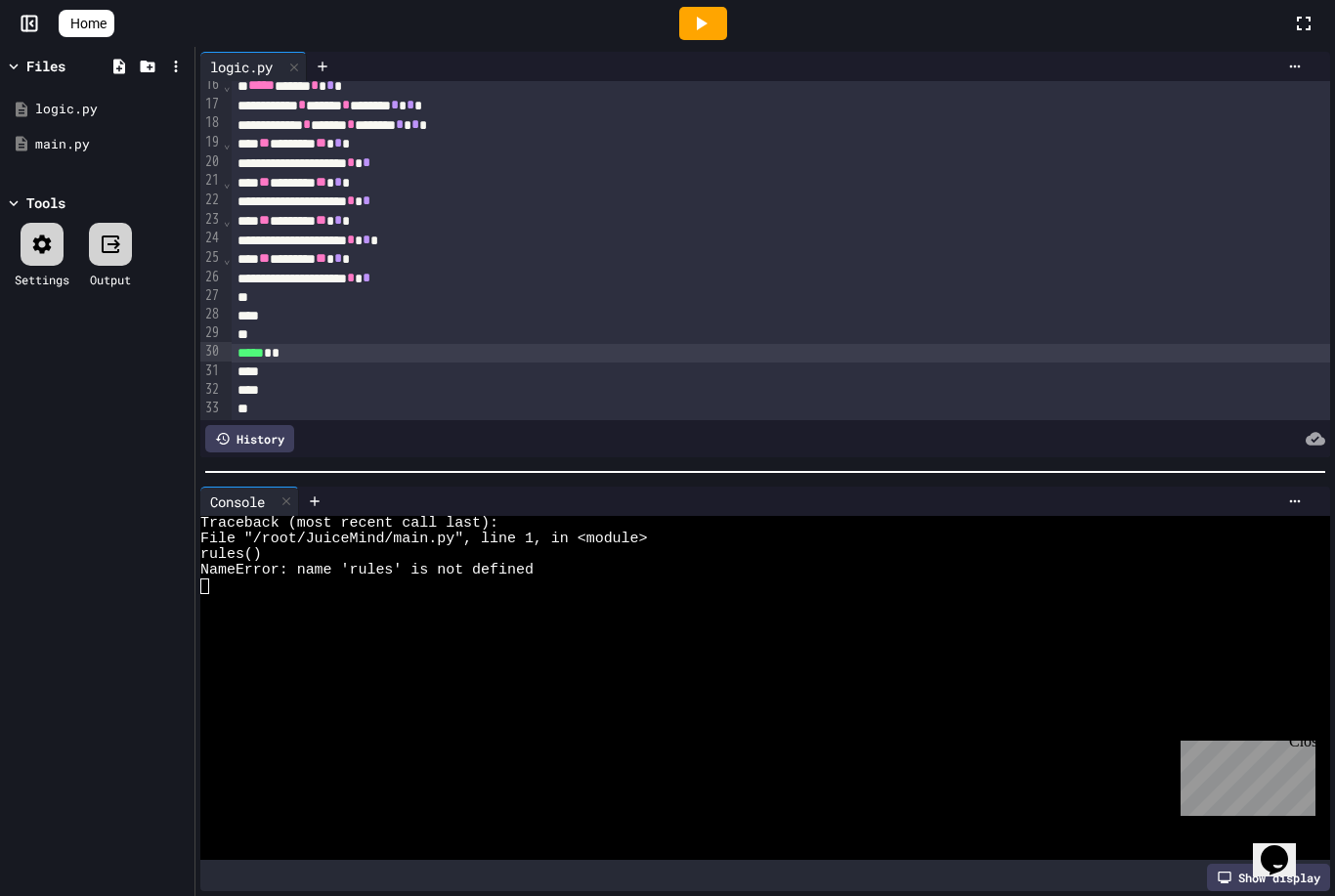 click 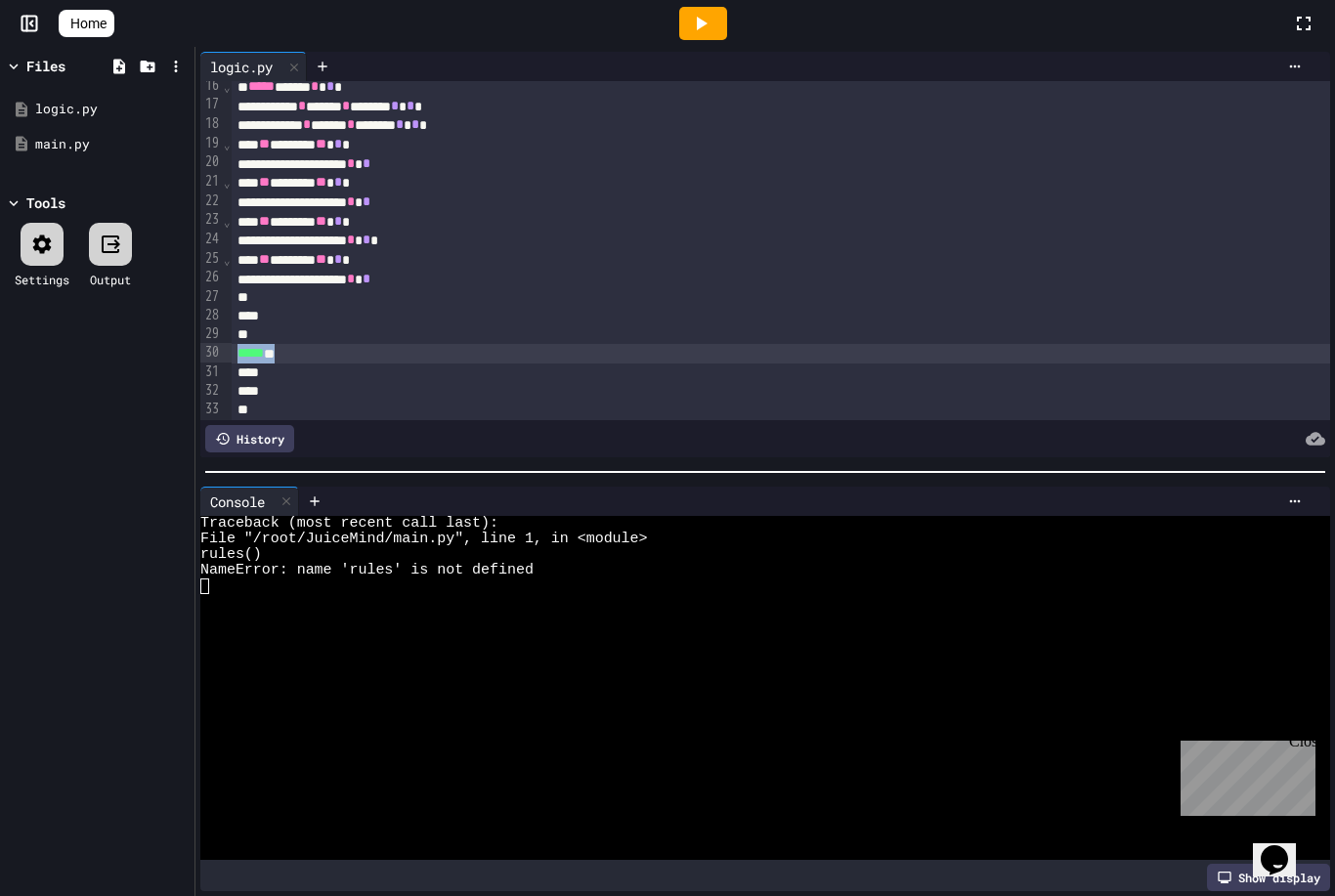 drag, startPoint x: 304, startPoint y: 347, endPoint x: 190, endPoint y: 345, distance: 114.01754 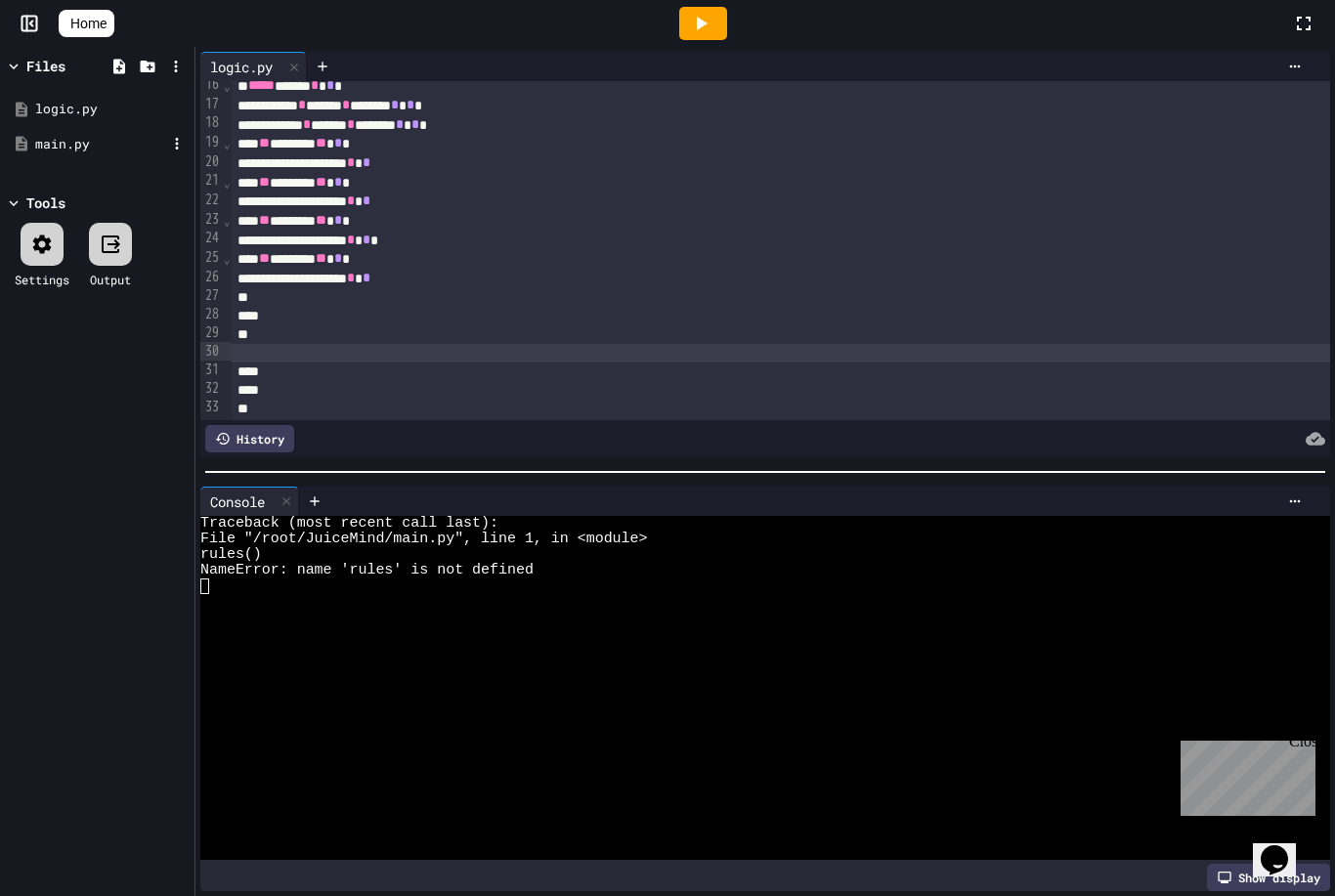 click on "main.py" at bounding box center [101, 145] 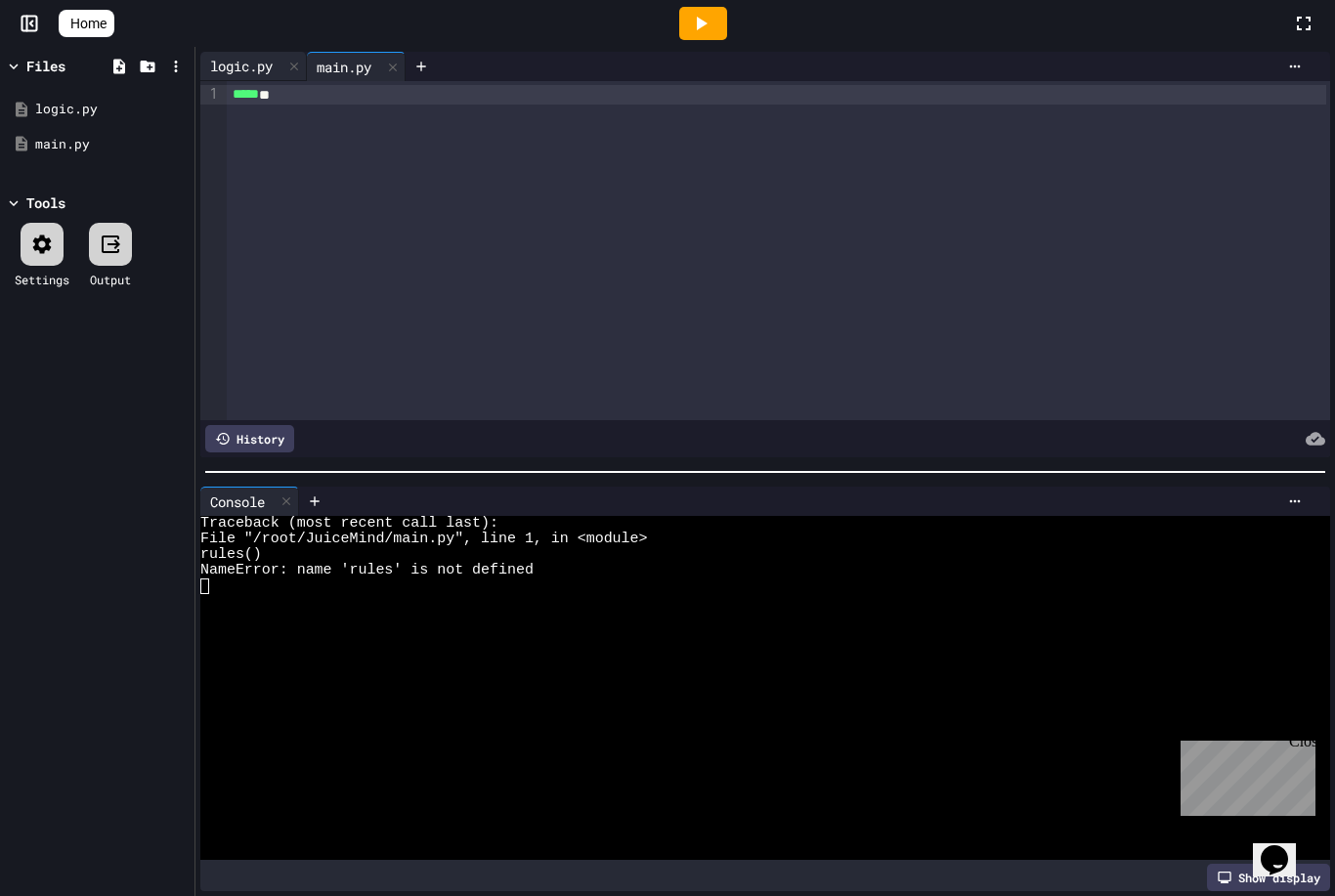 click on "logic.py" at bounding box center [241, 65] 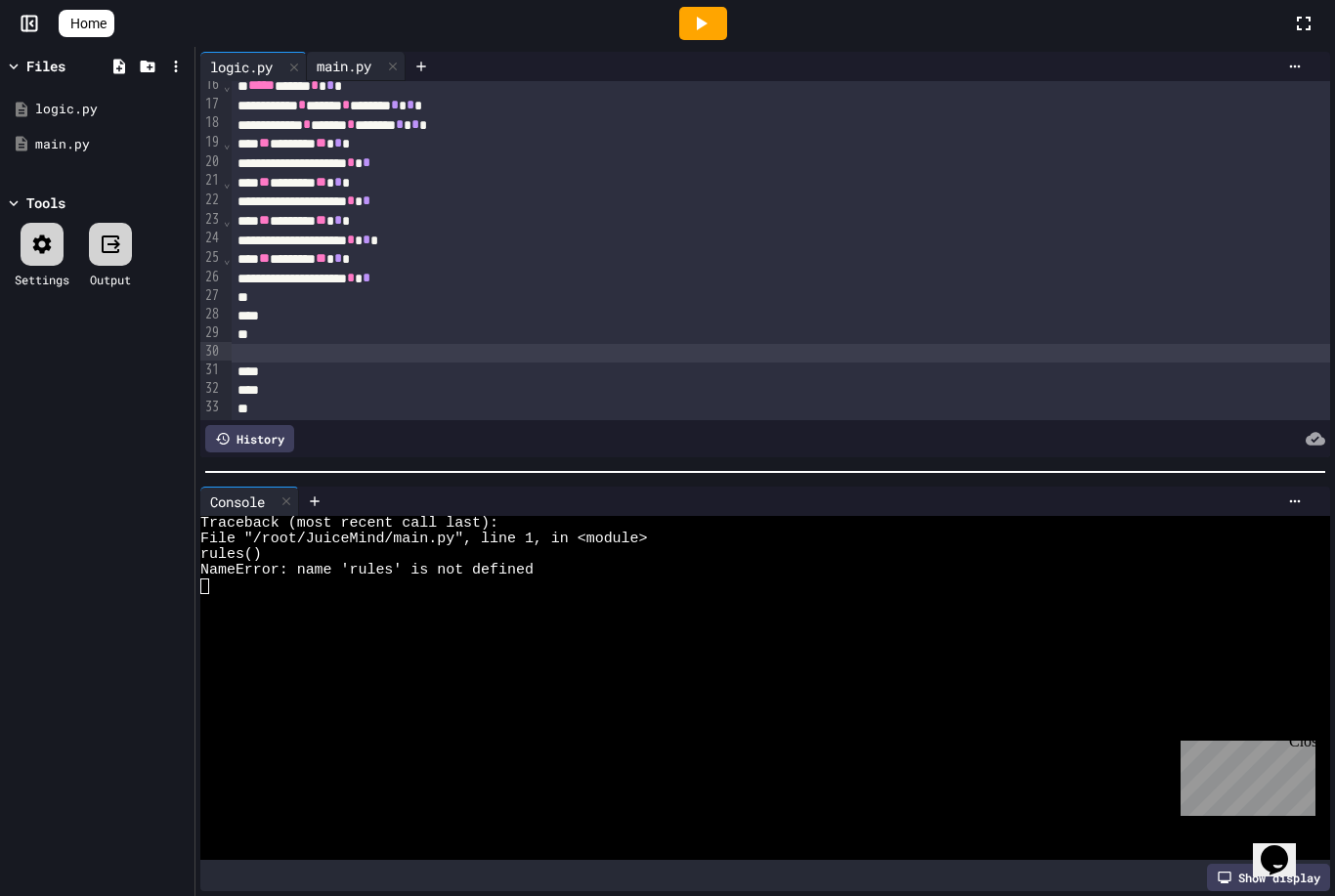 click on "main.py" at bounding box center [344, 65] 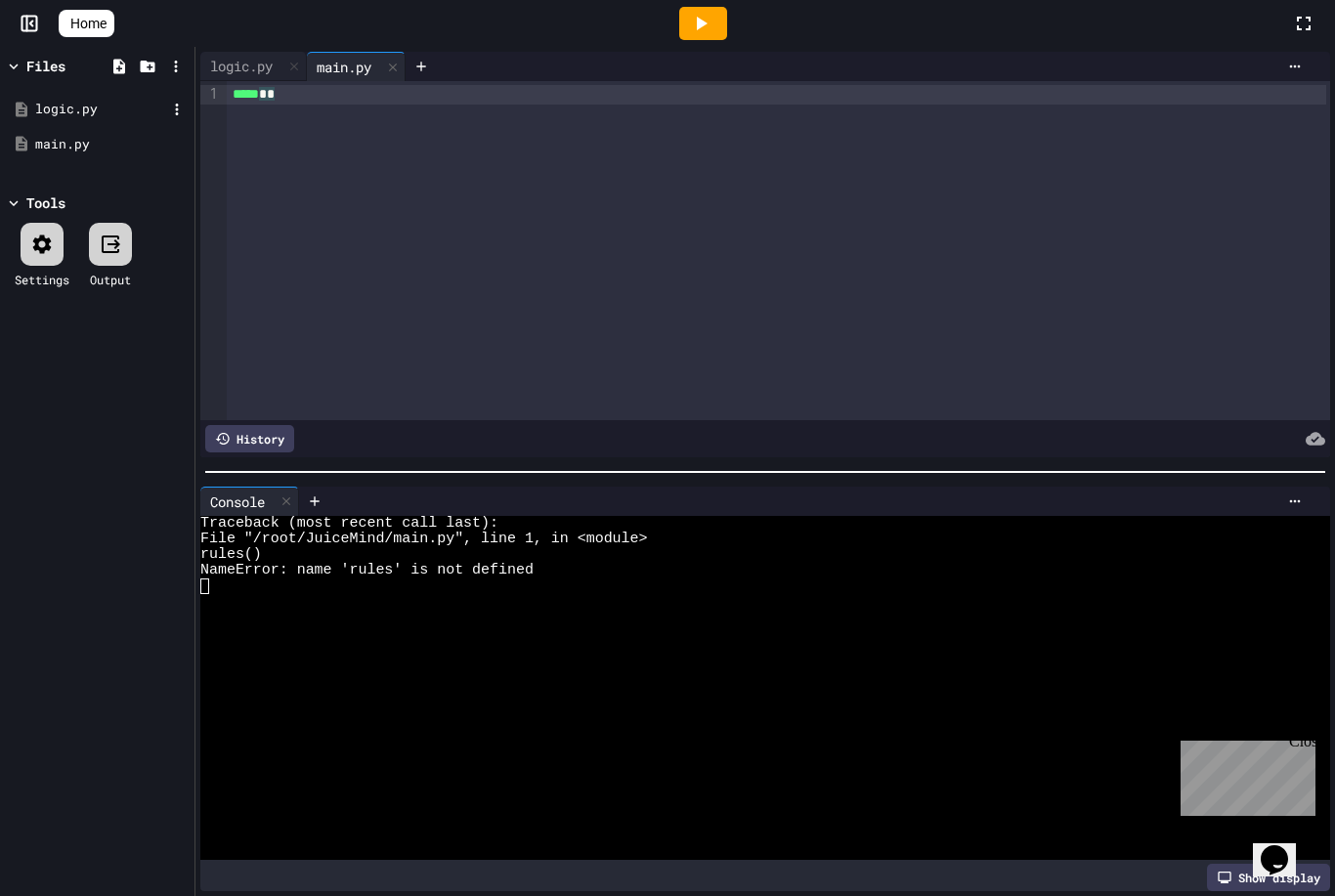 type 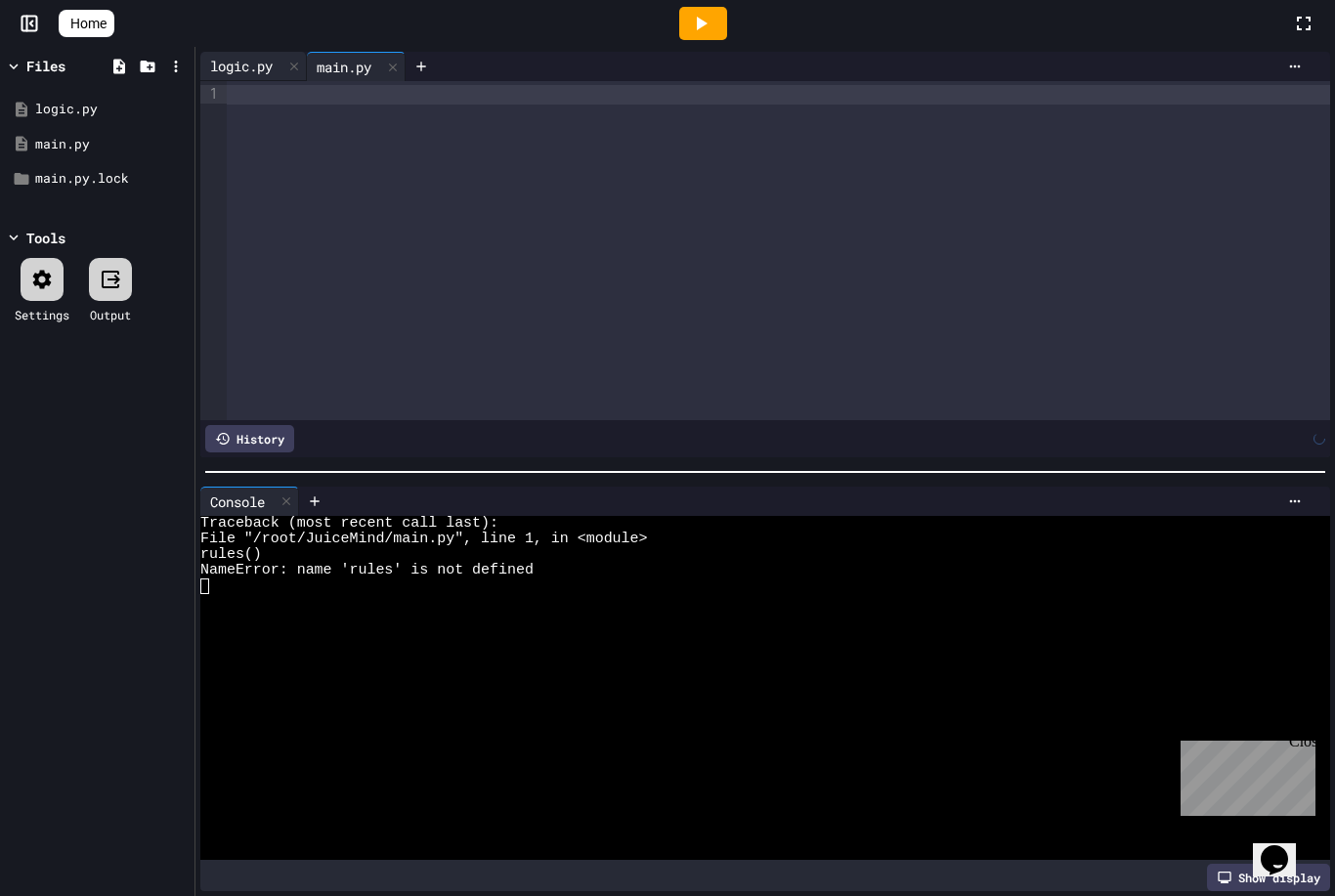 click on "logic.py" at bounding box center [241, 65] 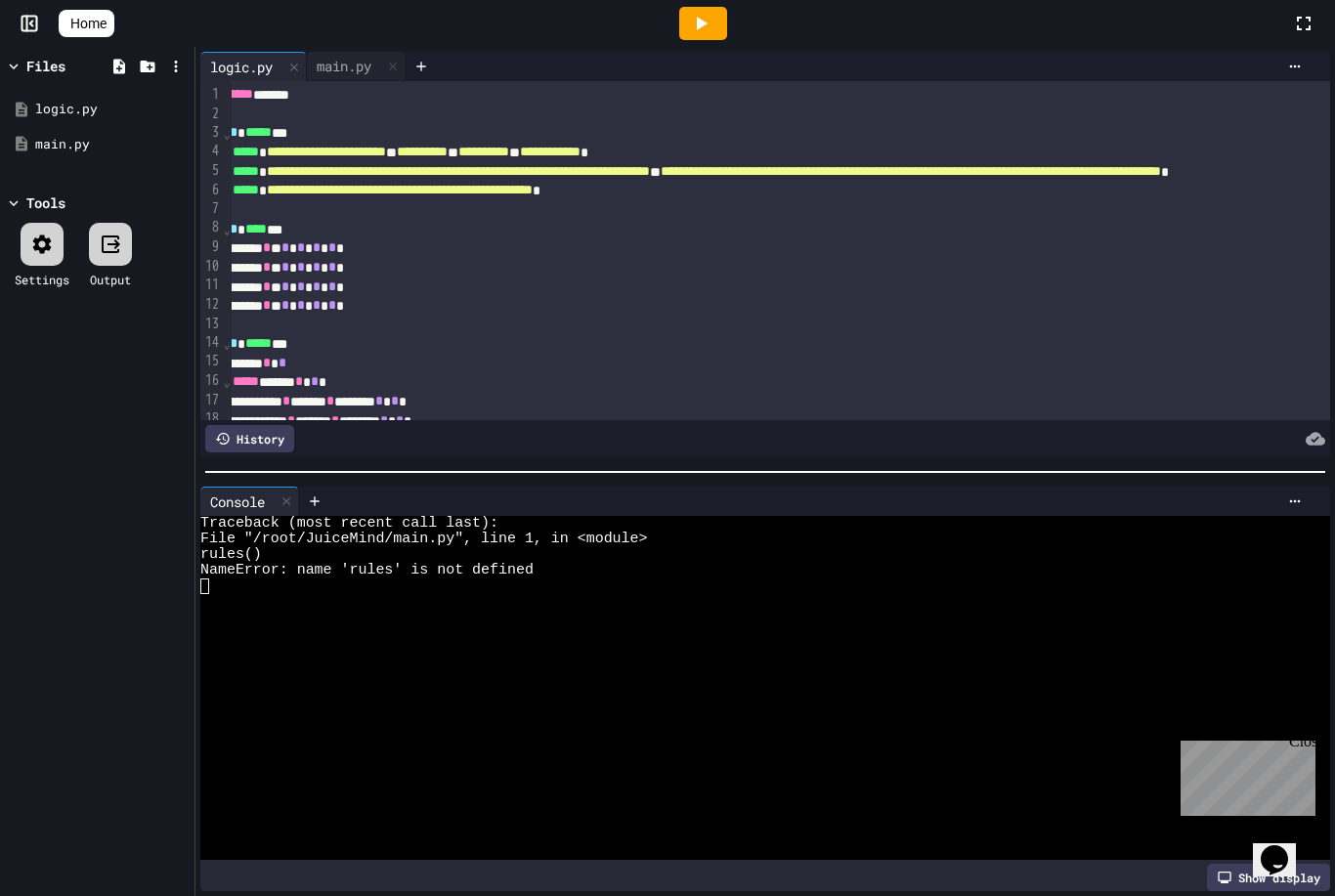 scroll, scrollTop: 0, scrollLeft: 0, axis: both 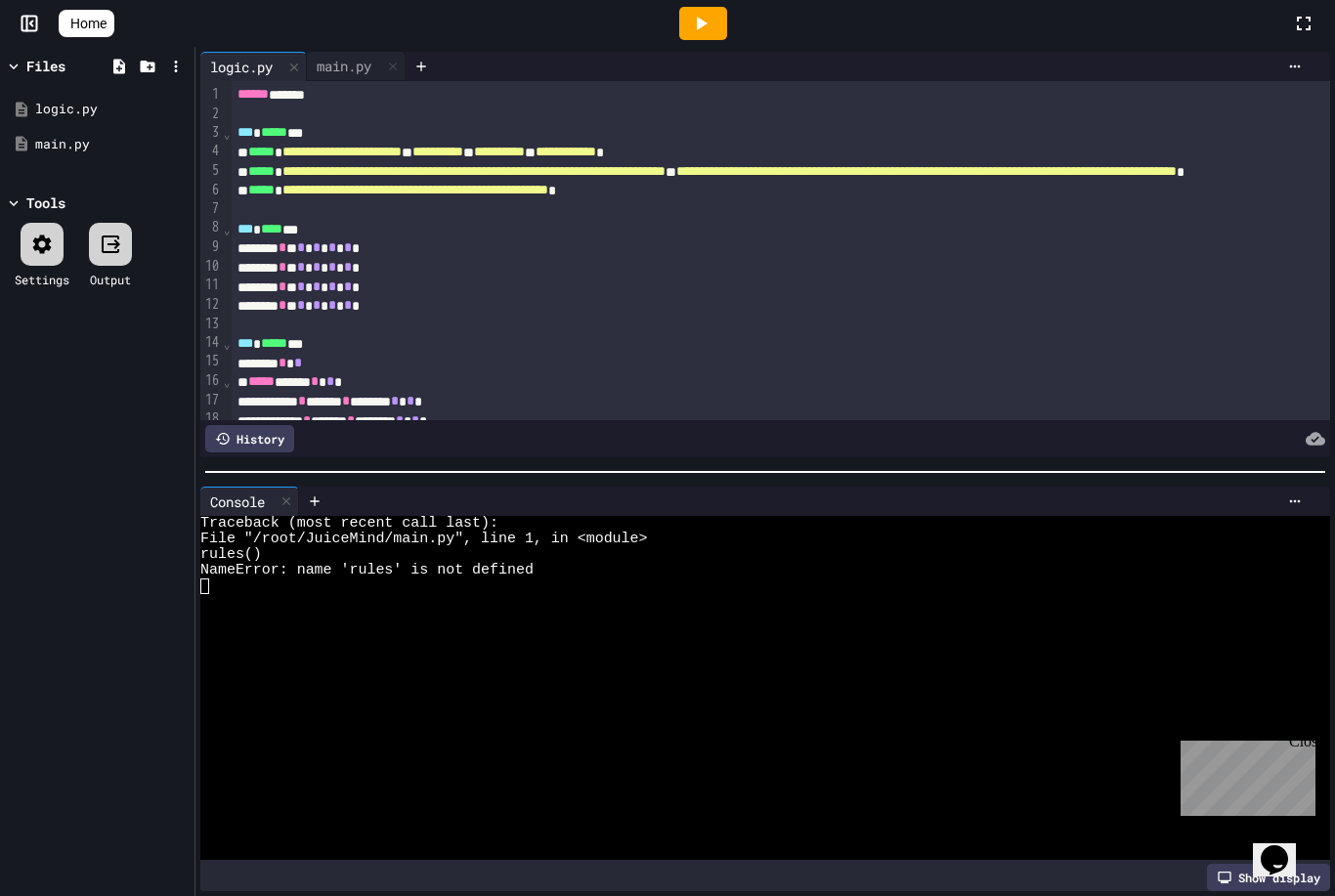 click on "⌄" at bounding box center [227, 132] 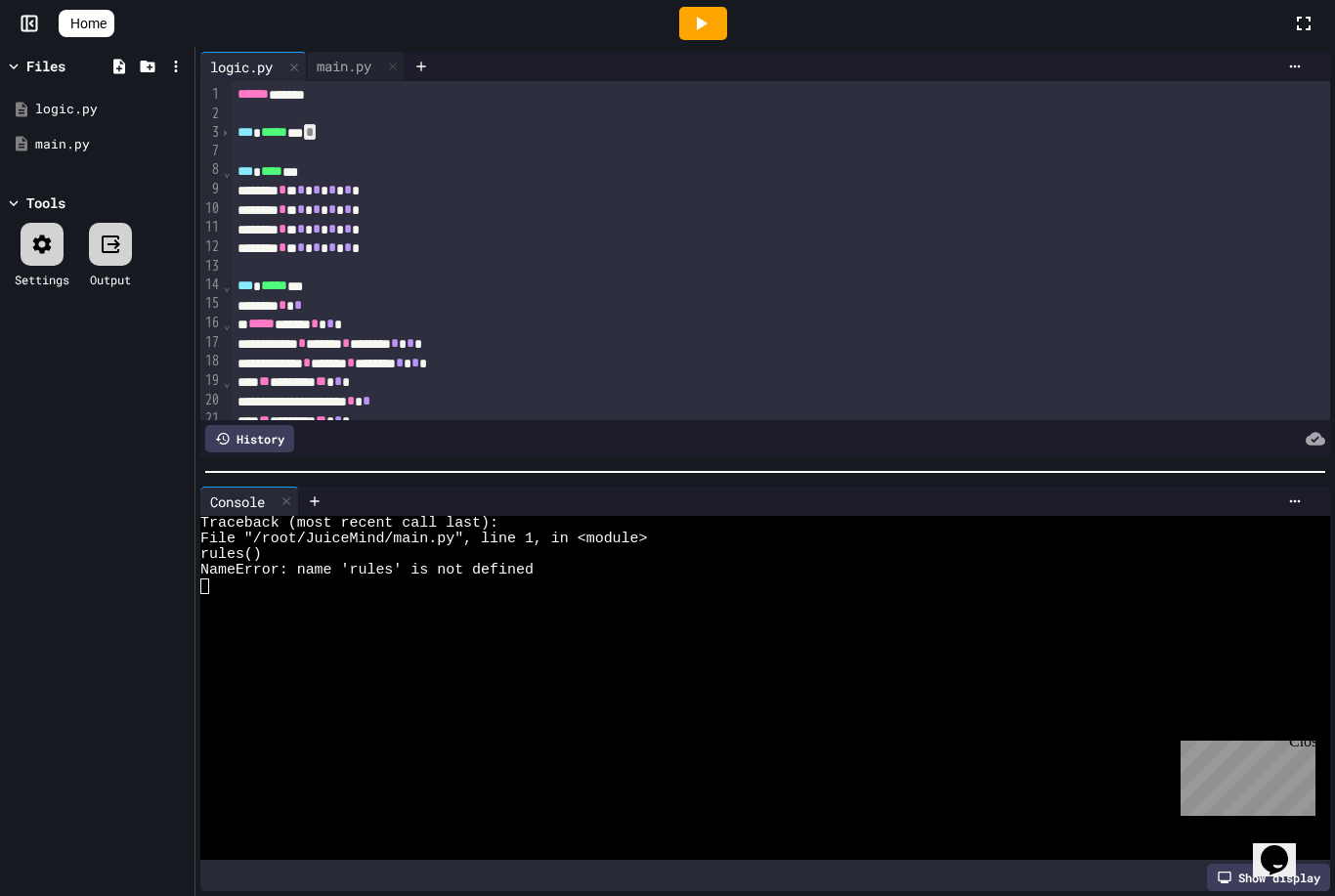 click on "⌄" at bounding box center [227, 170] 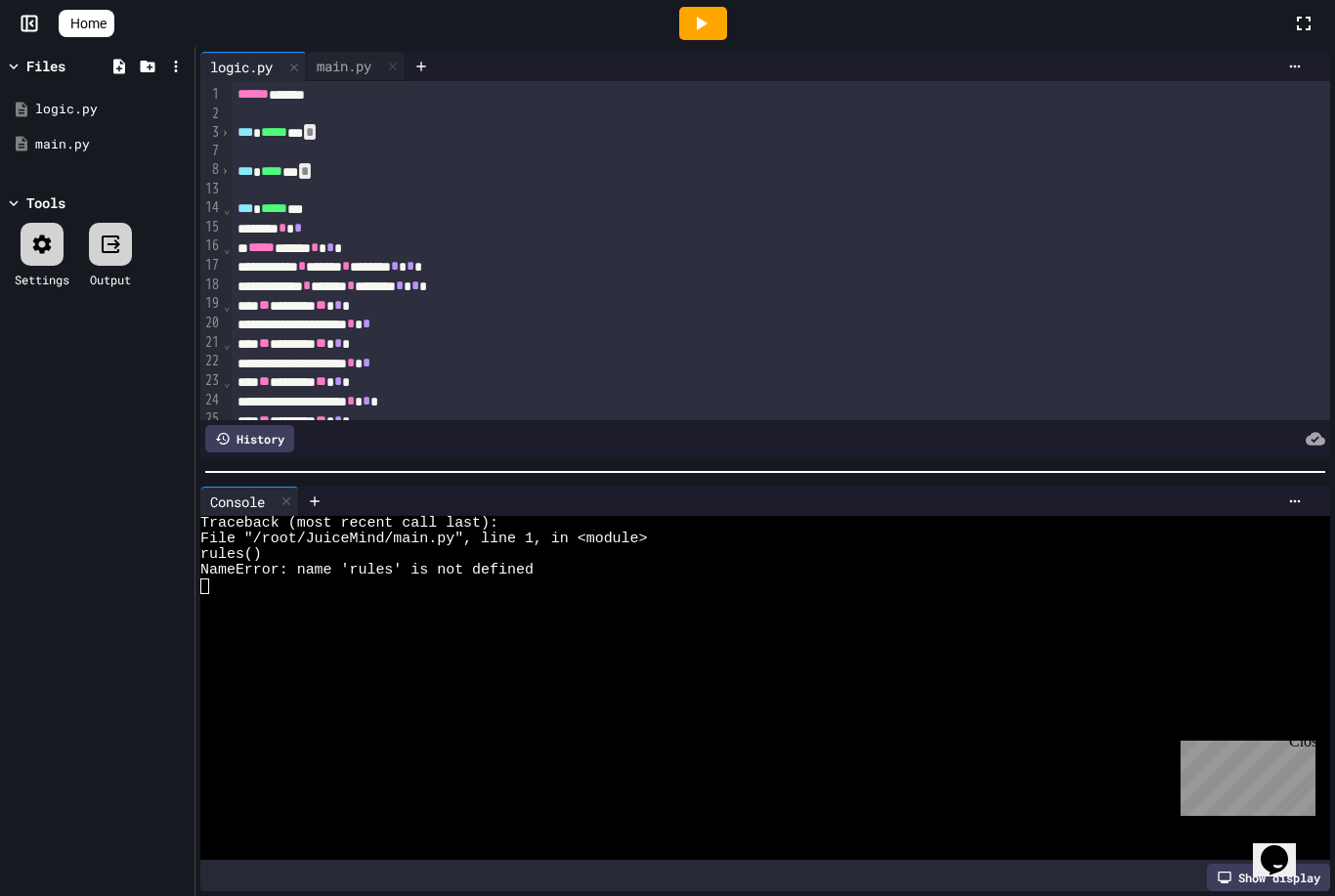 click on "⌄" at bounding box center [227, 207] 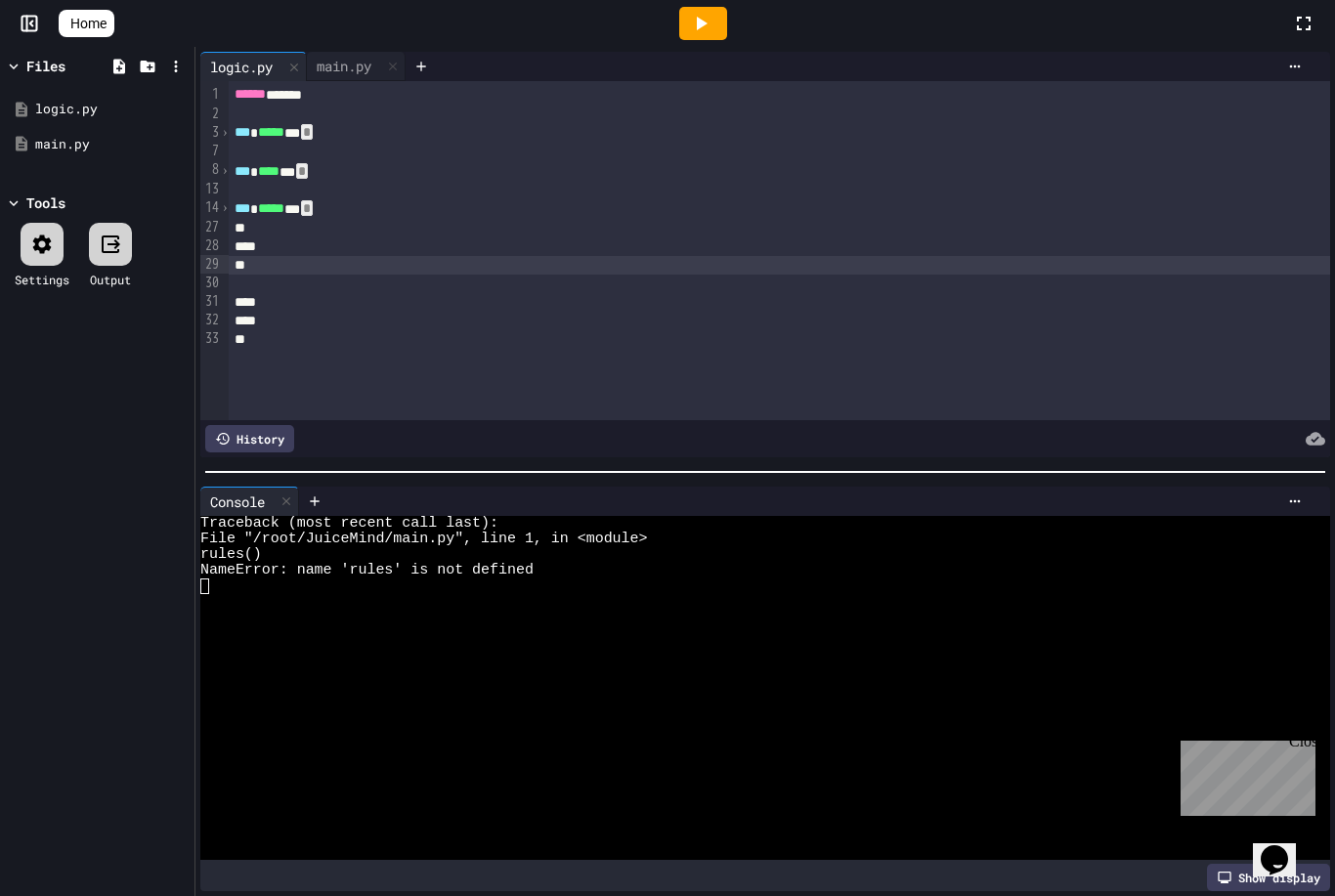 click at bounding box center (1019, 265) 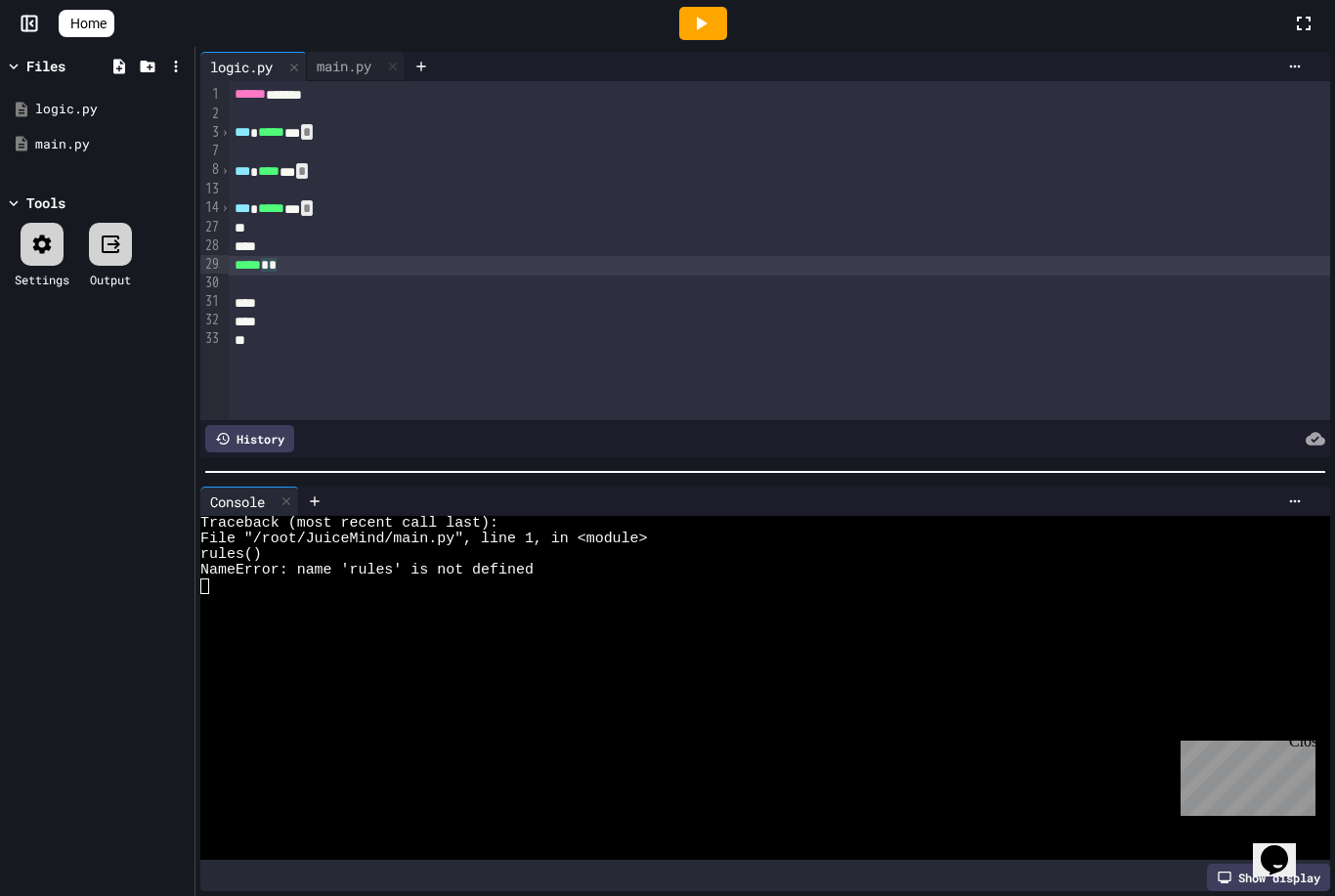 click 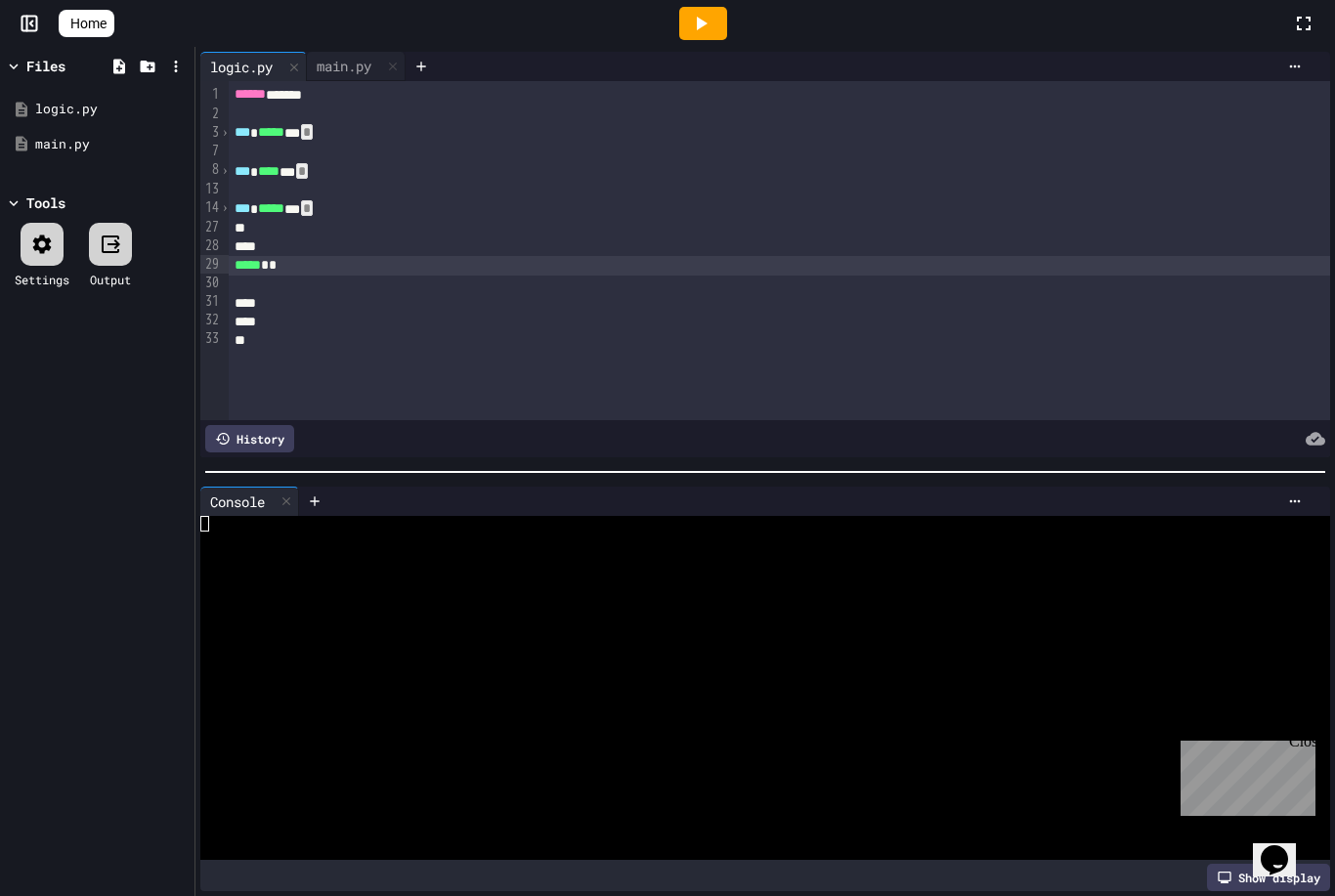 click 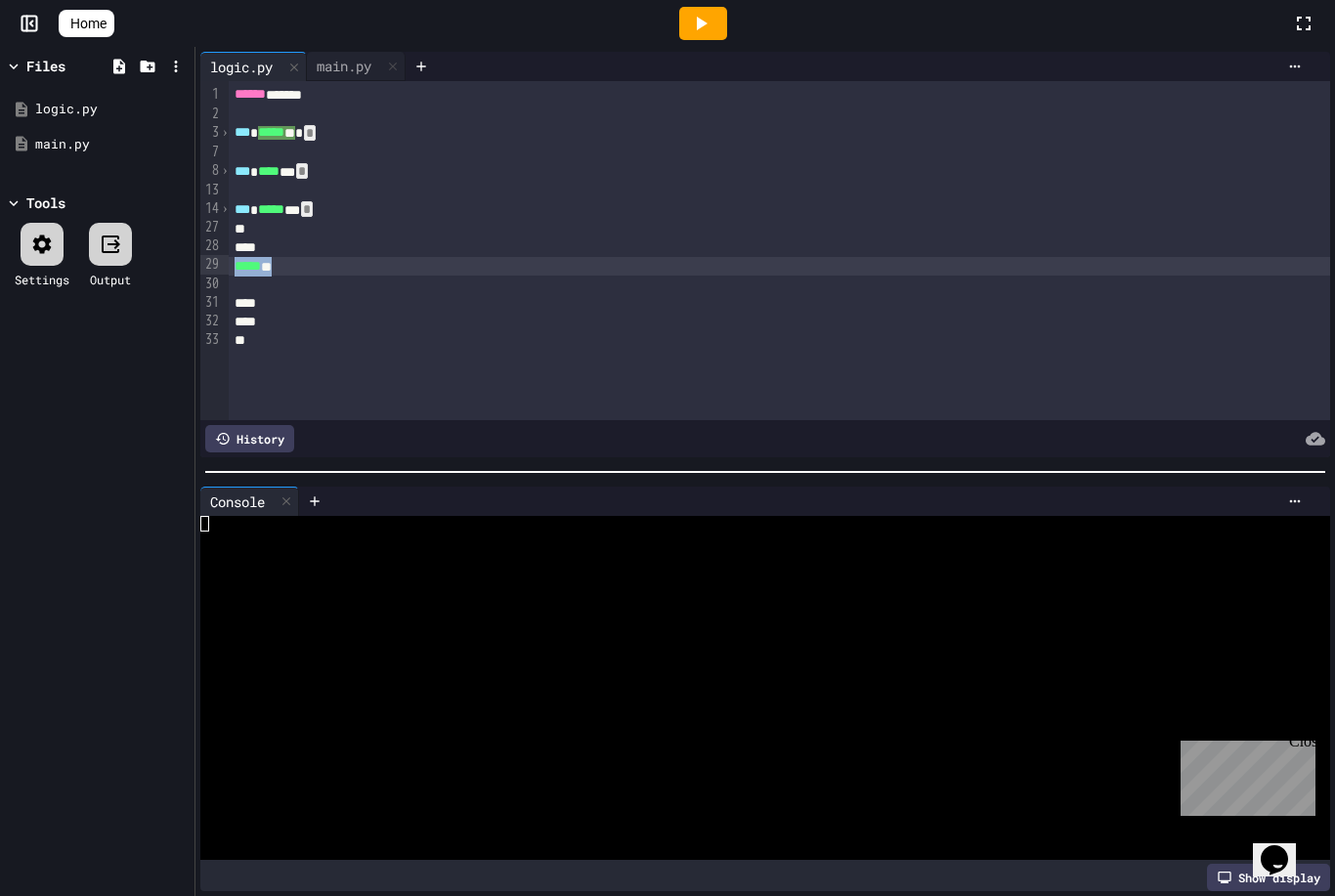 drag, startPoint x: 305, startPoint y: 263, endPoint x: 229, endPoint y: 268, distance: 76.164296 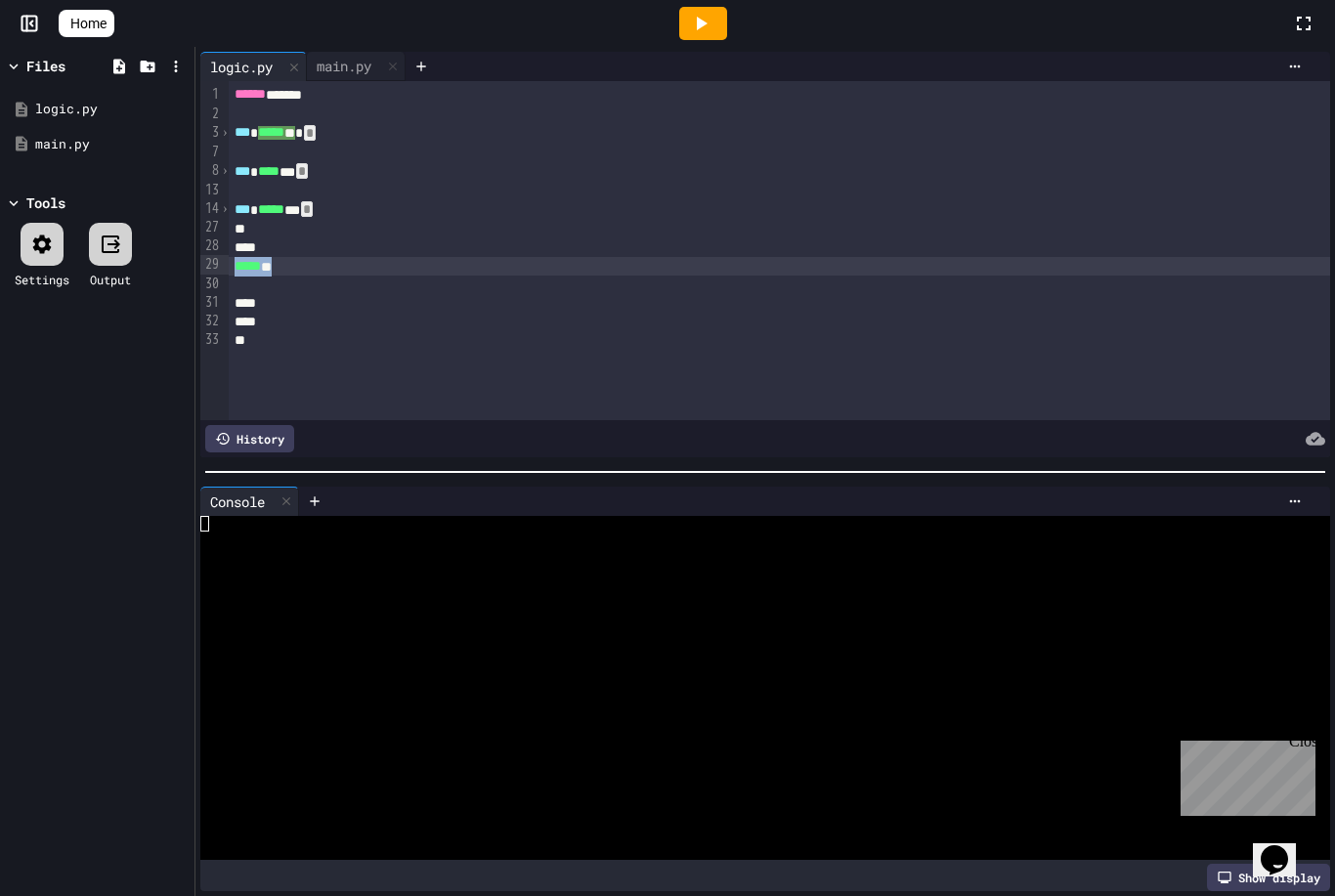 click on "99 1 2 3 7 8 13 14 27 28 29 30 31 32 33 › › › › ****** ****** ***   ***** ** * * ***   **** *** * ***   ***** *** *         ***** **" at bounding box center (765, 250) 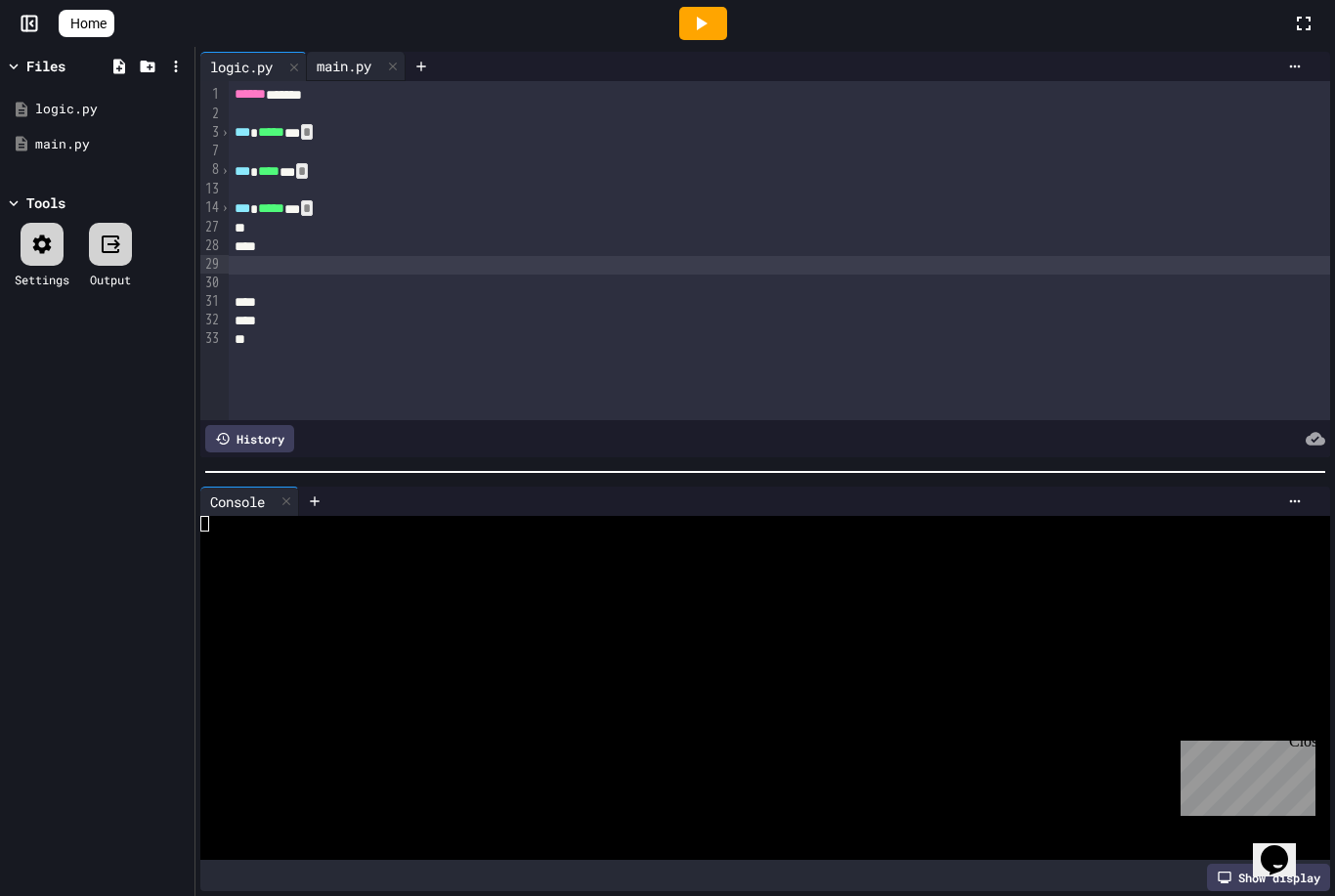 click on "main.py" at bounding box center [344, 65] 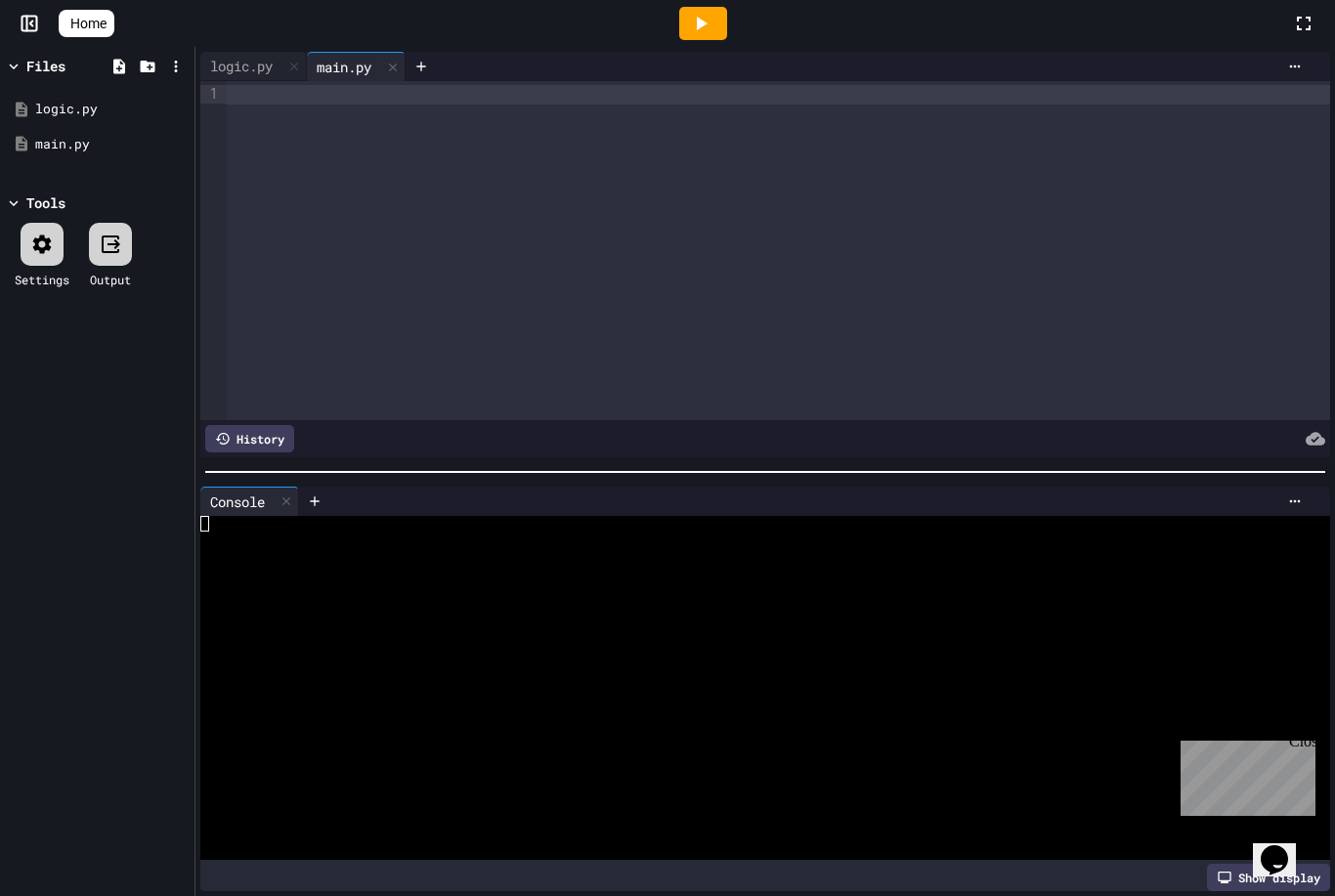 click at bounding box center (778, 95) 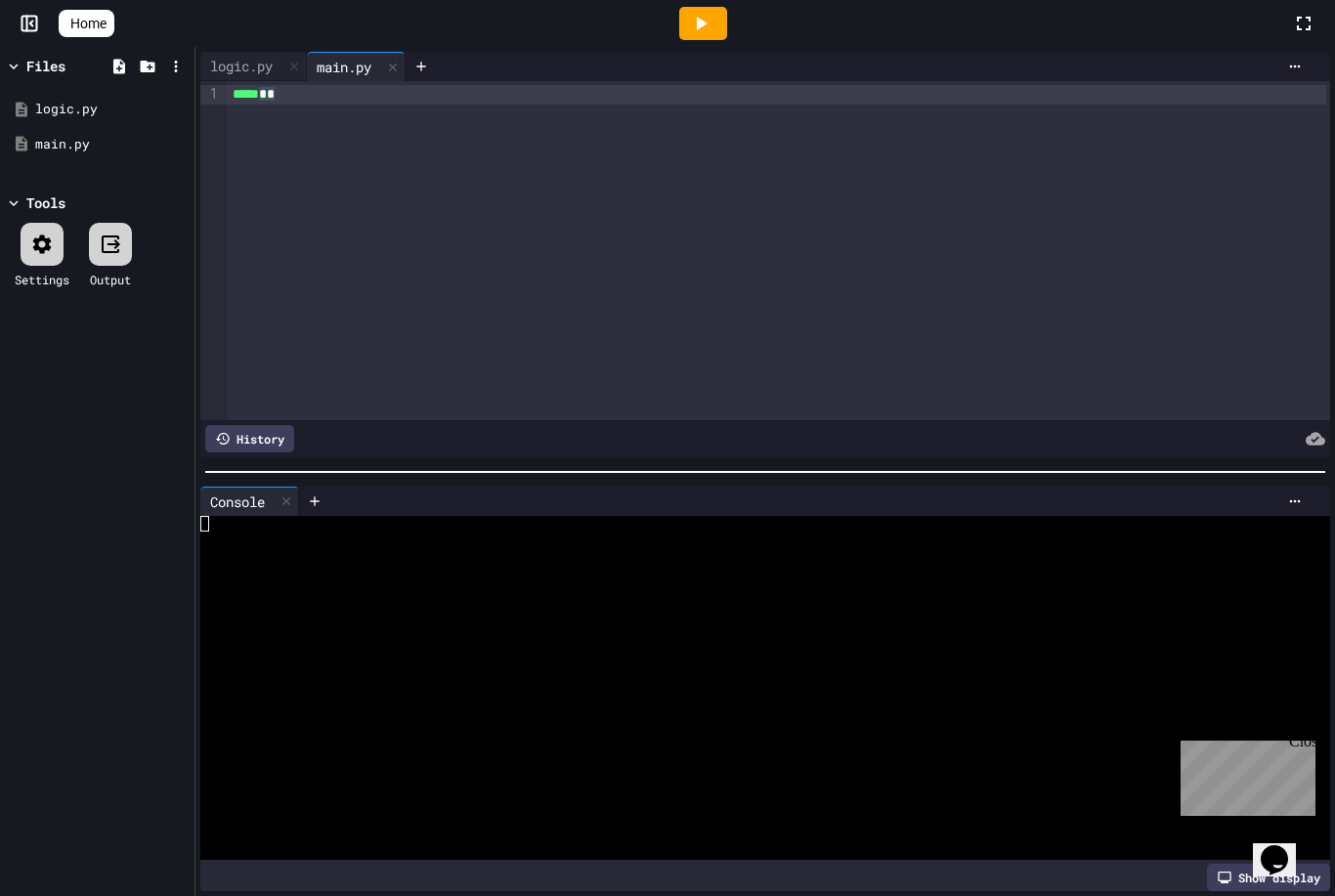 click 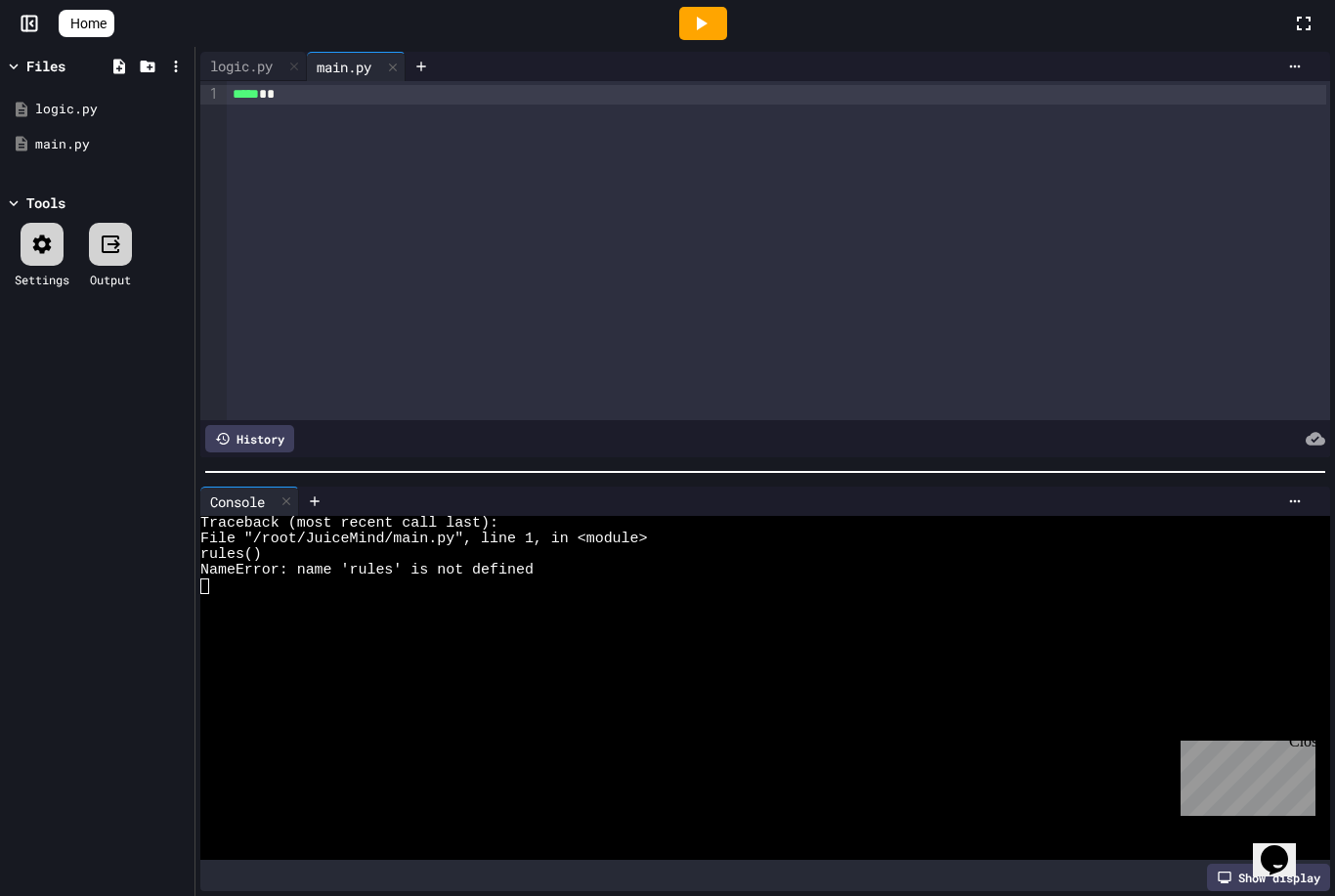 click 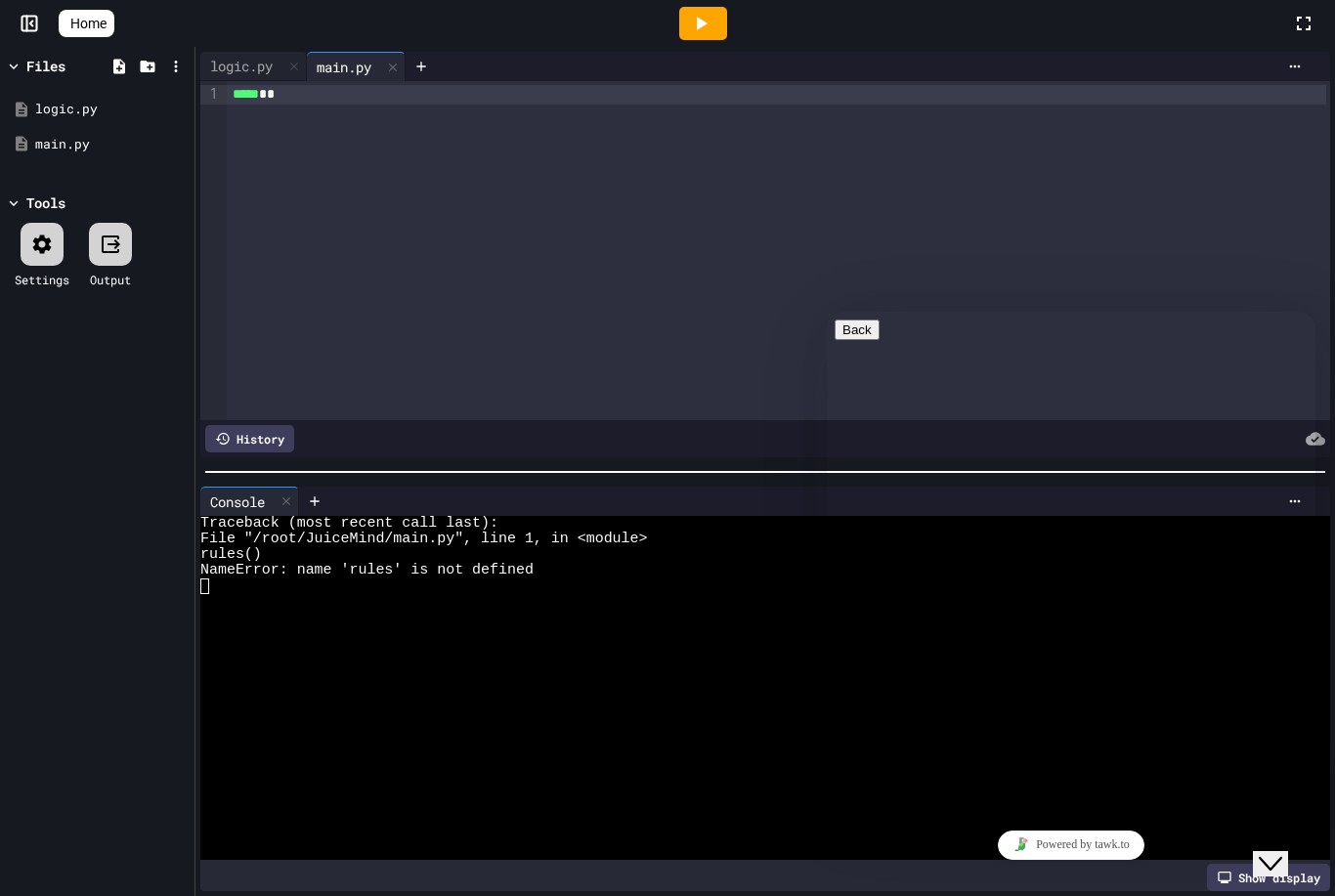 click at bounding box center (842, 1002) 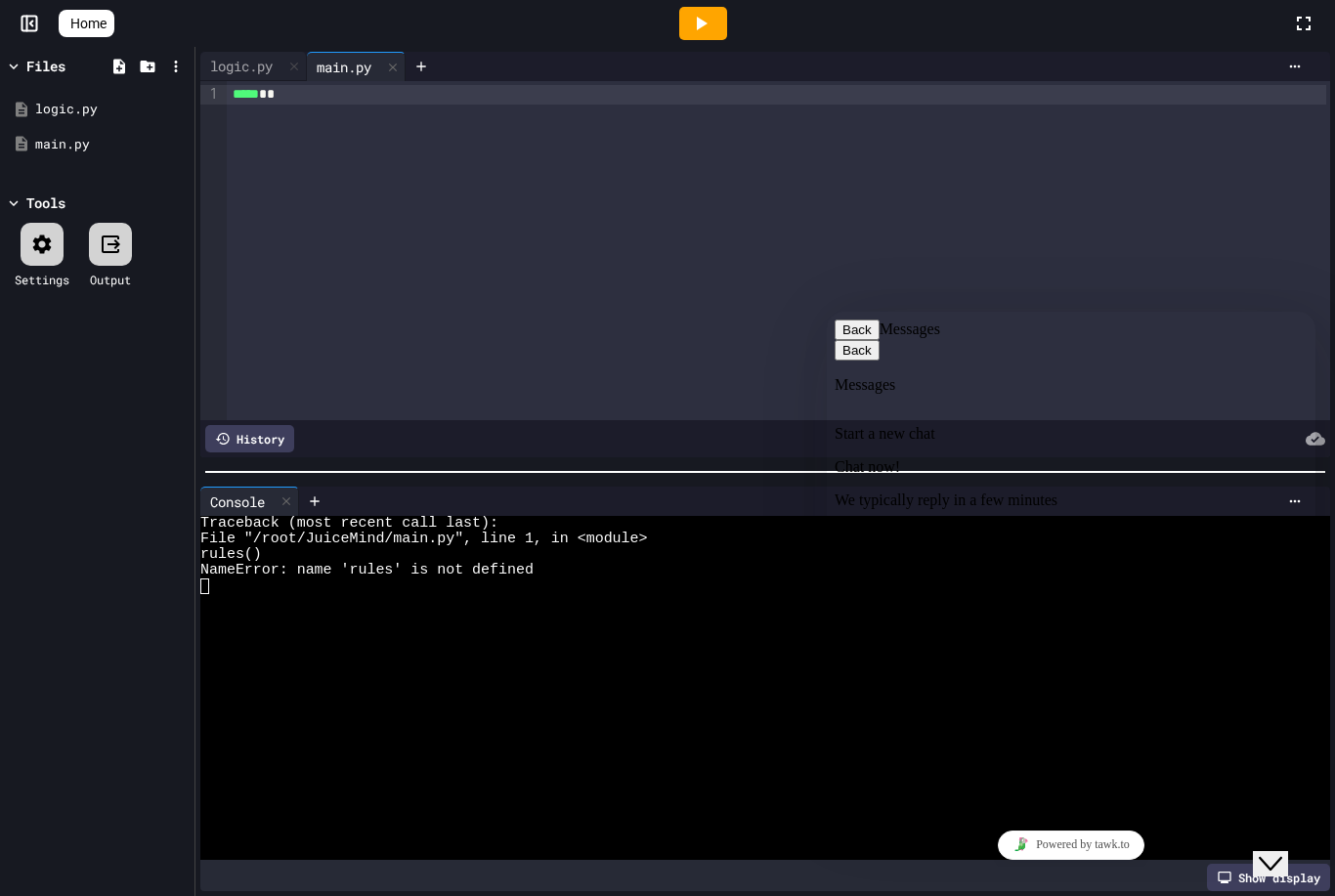 click at bounding box center (842, 1118) 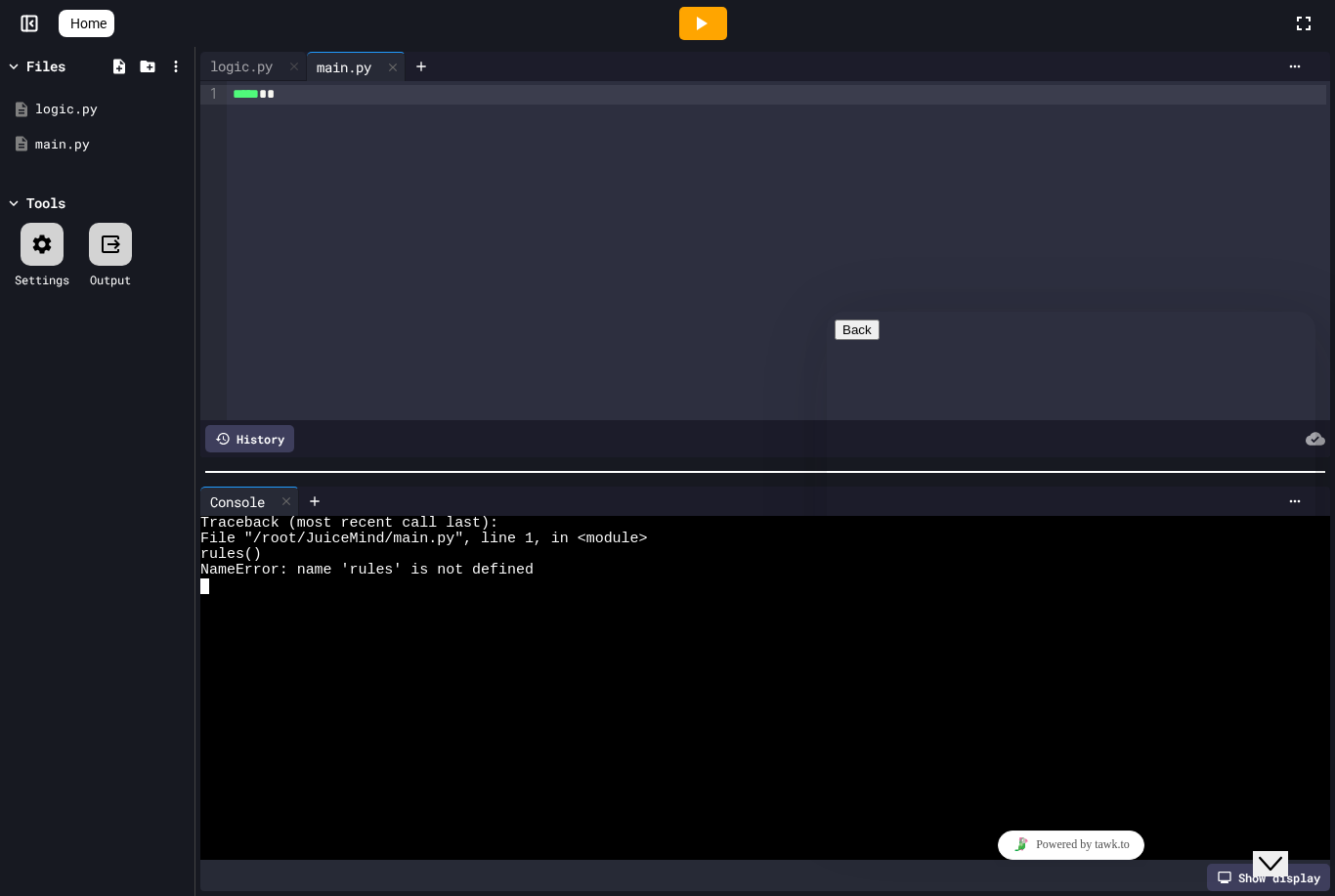 click at bounding box center (754, 680) 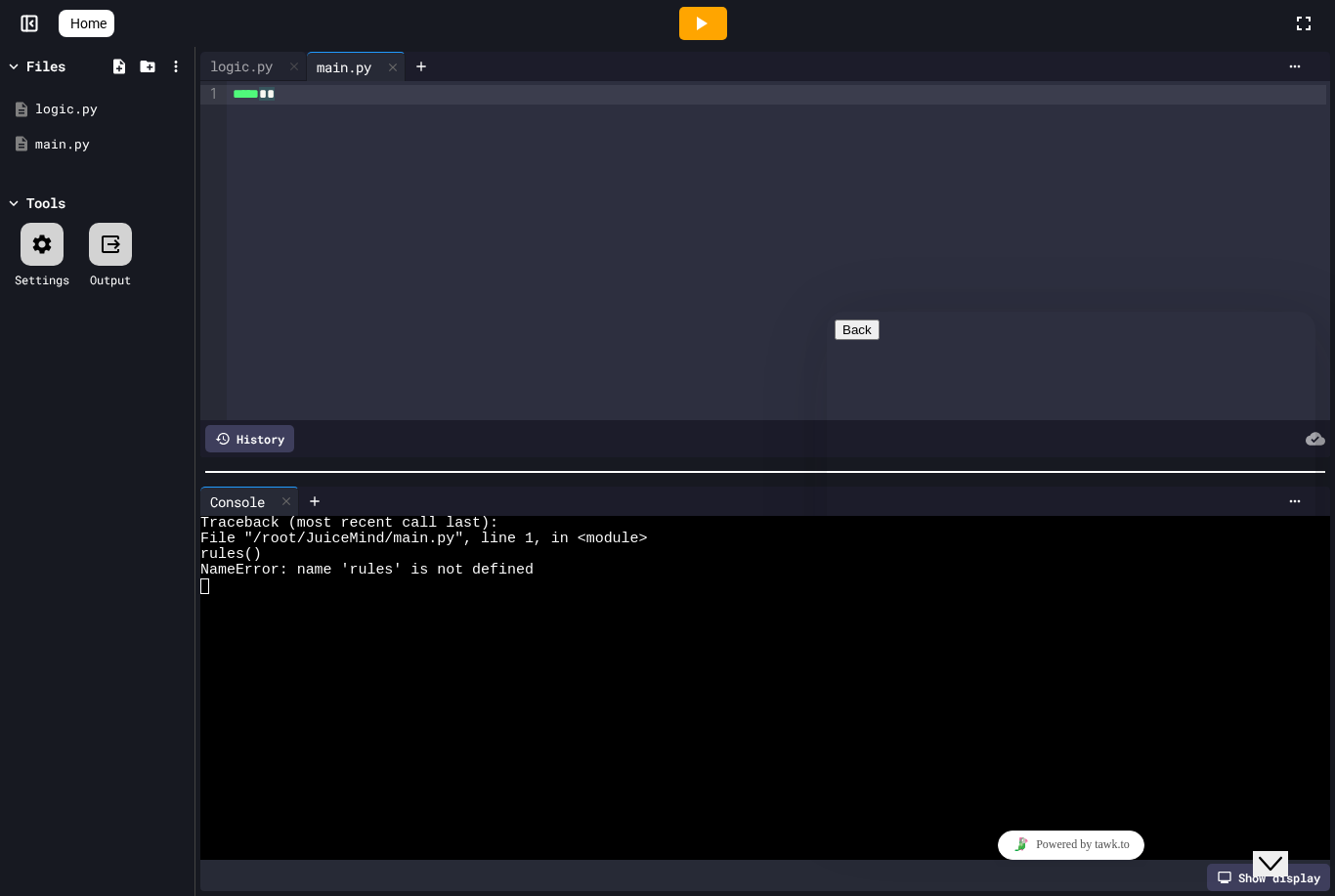 click on "***** * *" at bounding box center (778, 250) 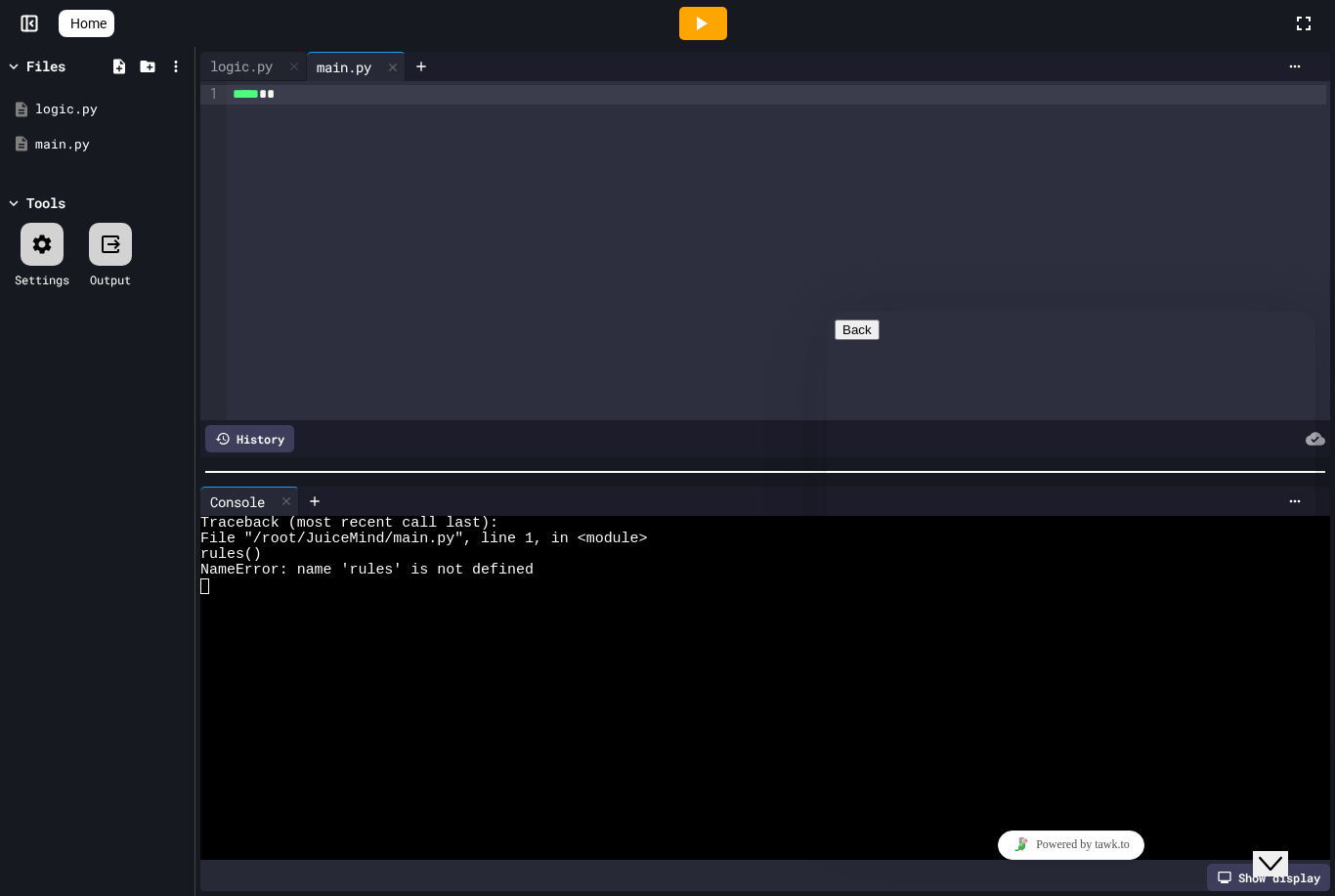 click on "Close Chat This icon closes the chat window." 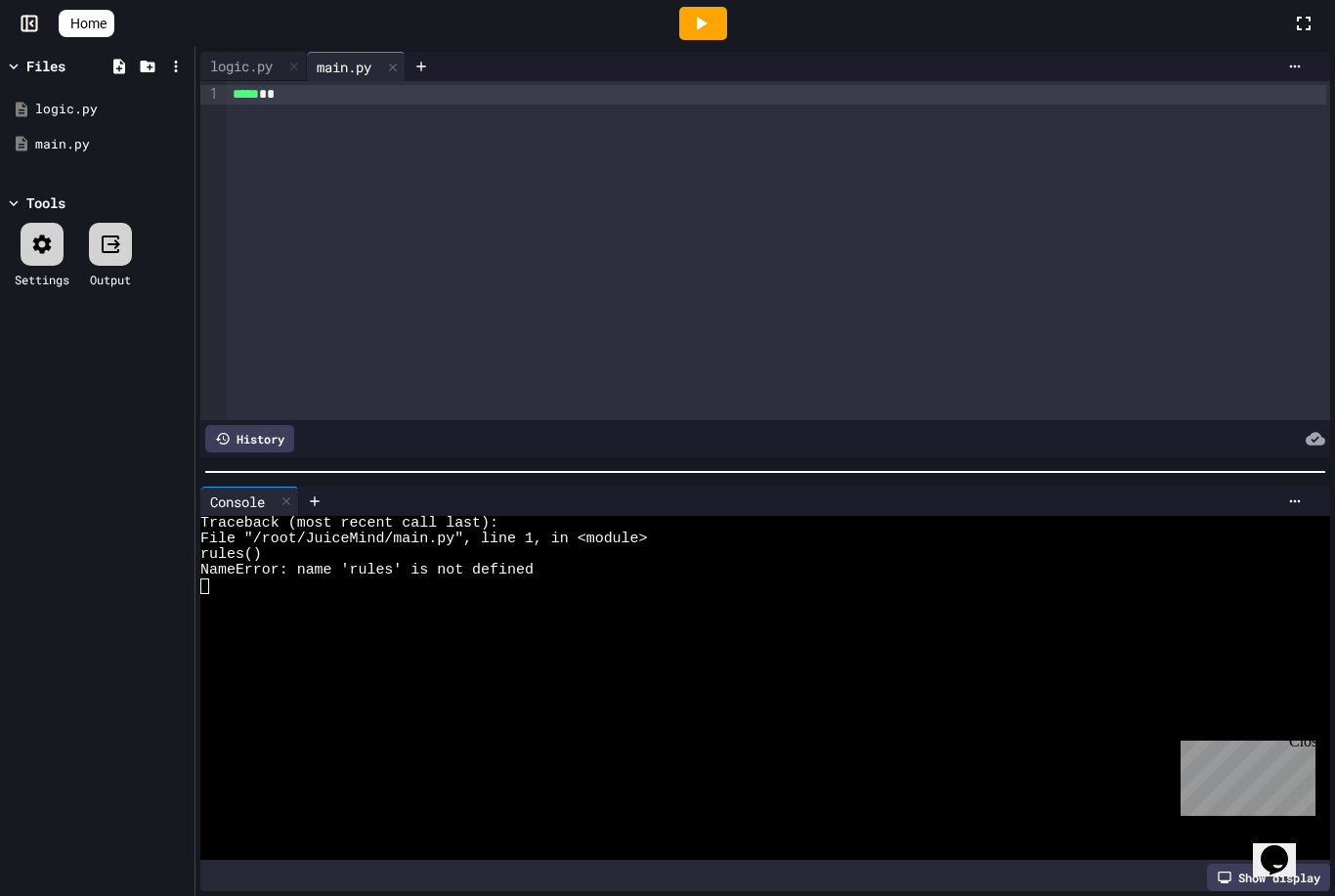 scroll, scrollTop: 59, scrollLeft: 0, axis: vertical 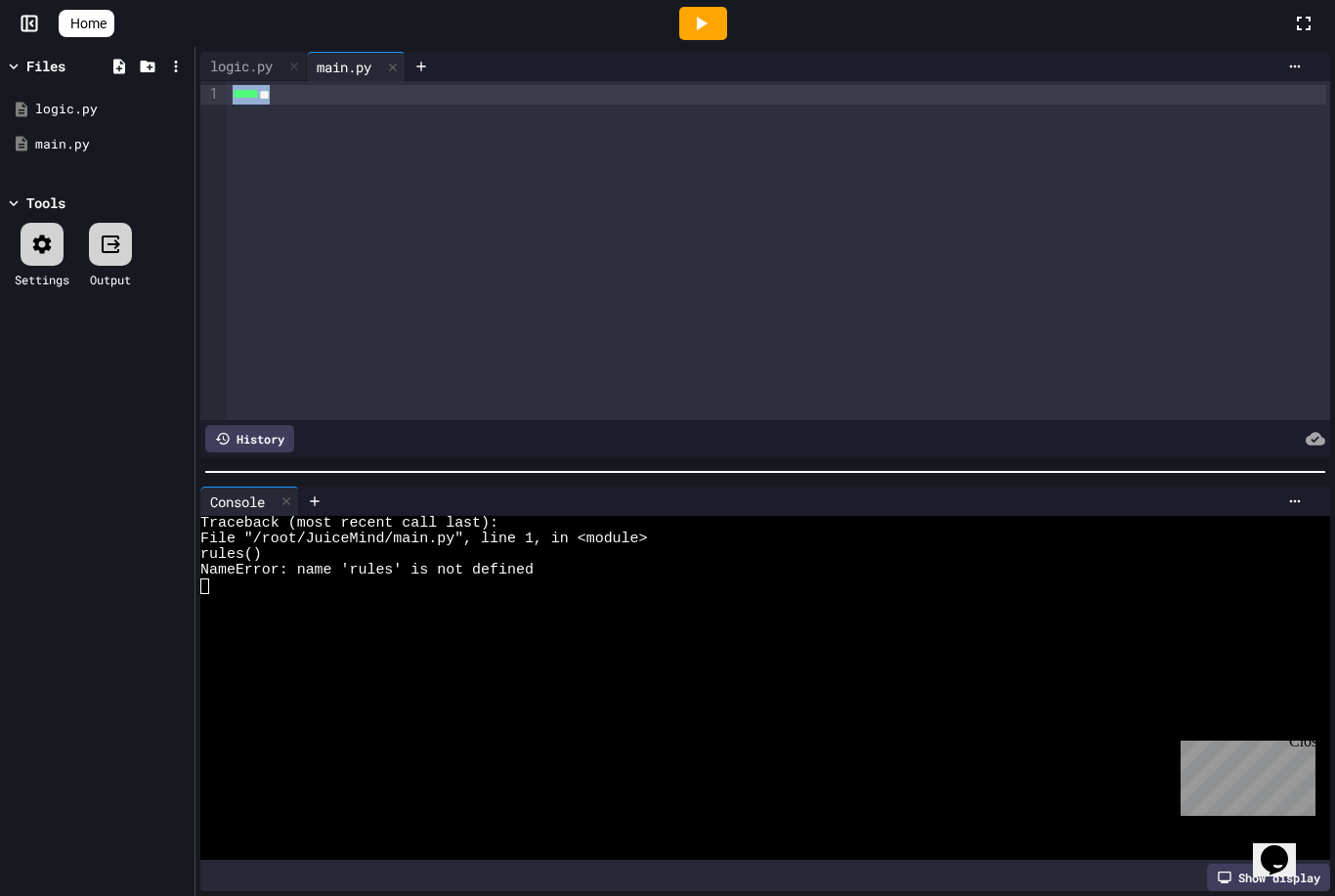 drag, startPoint x: 311, startPoint y: 96, endPoint x: 203, endPoint y: 102, distance: 108.16654 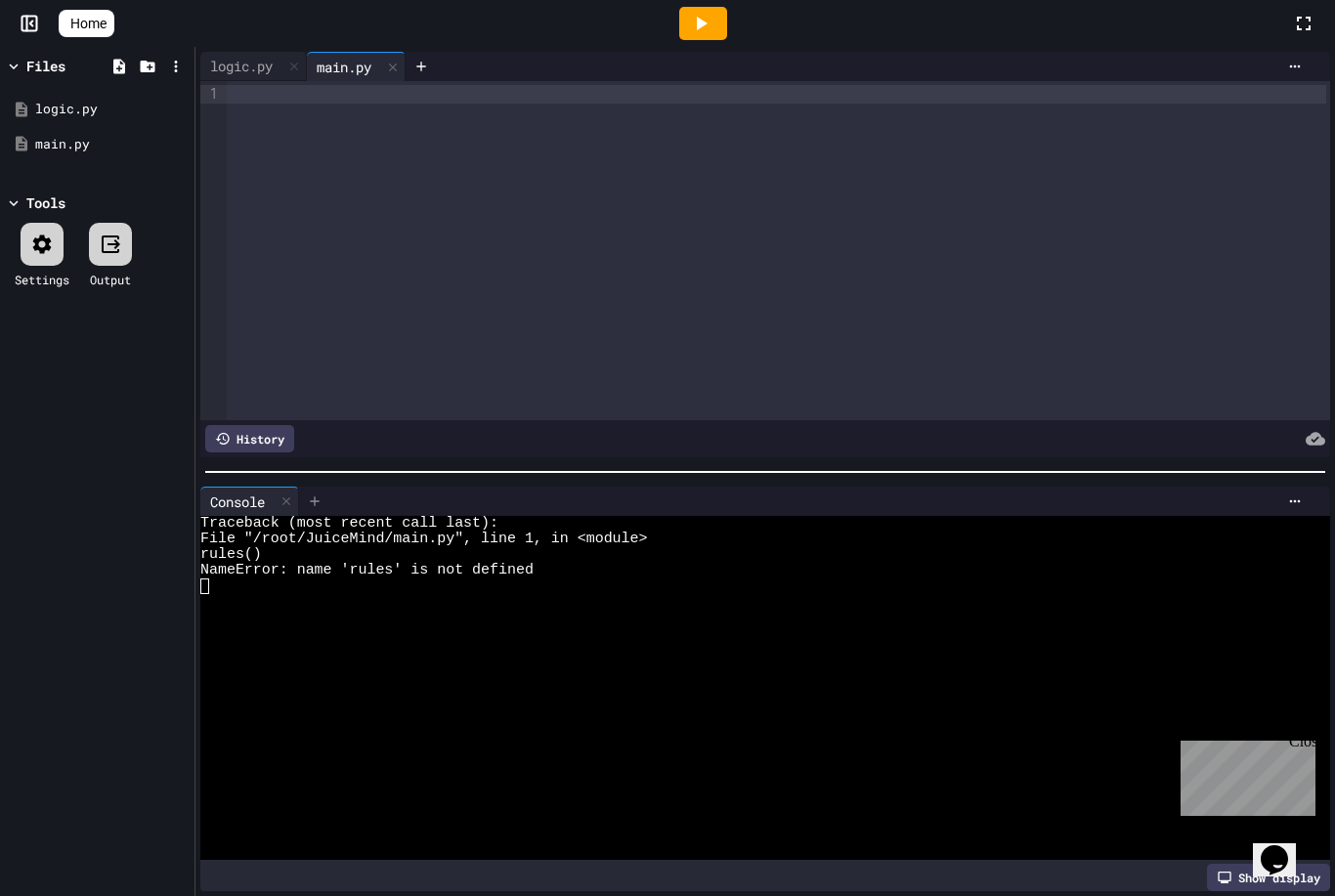 click 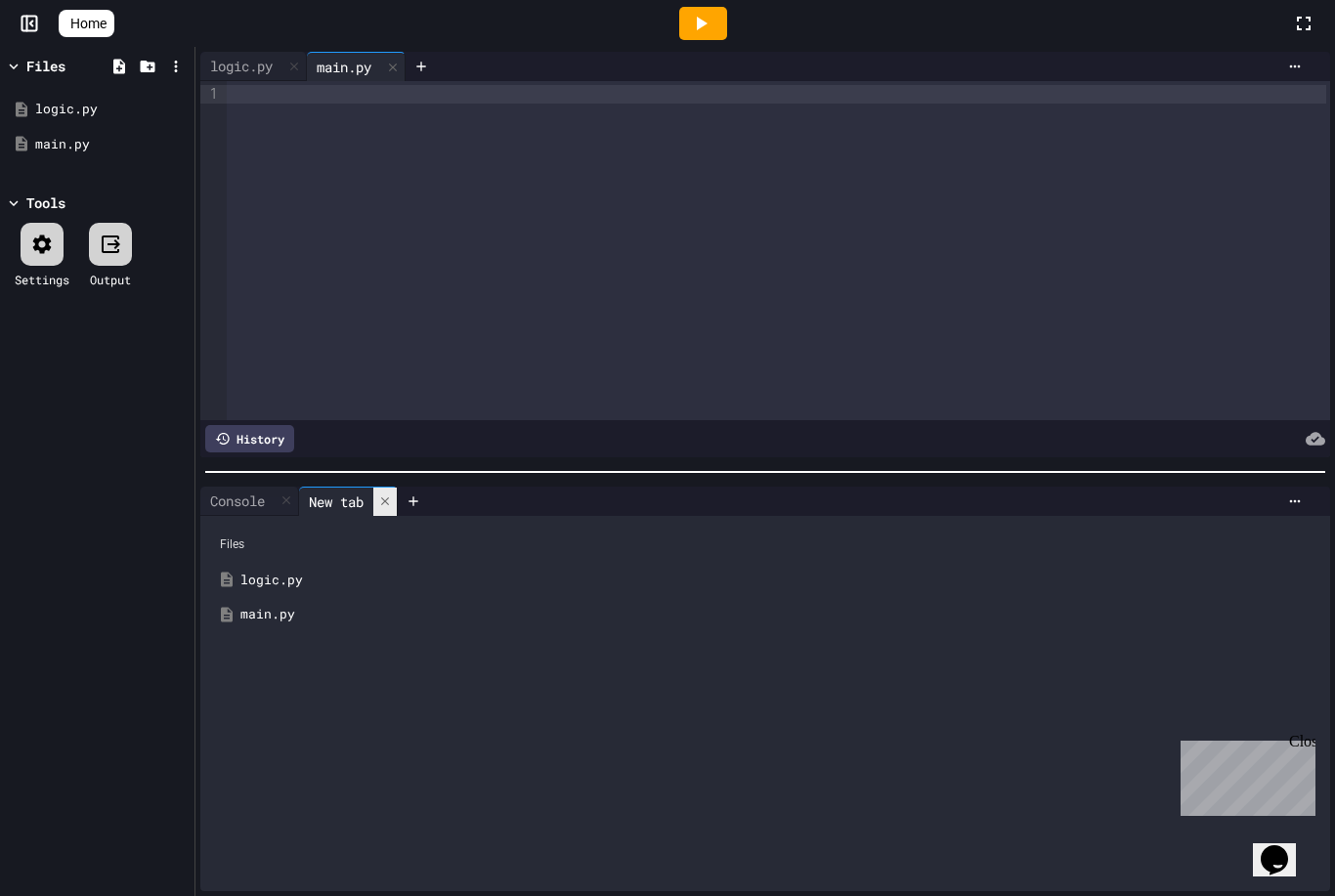 click 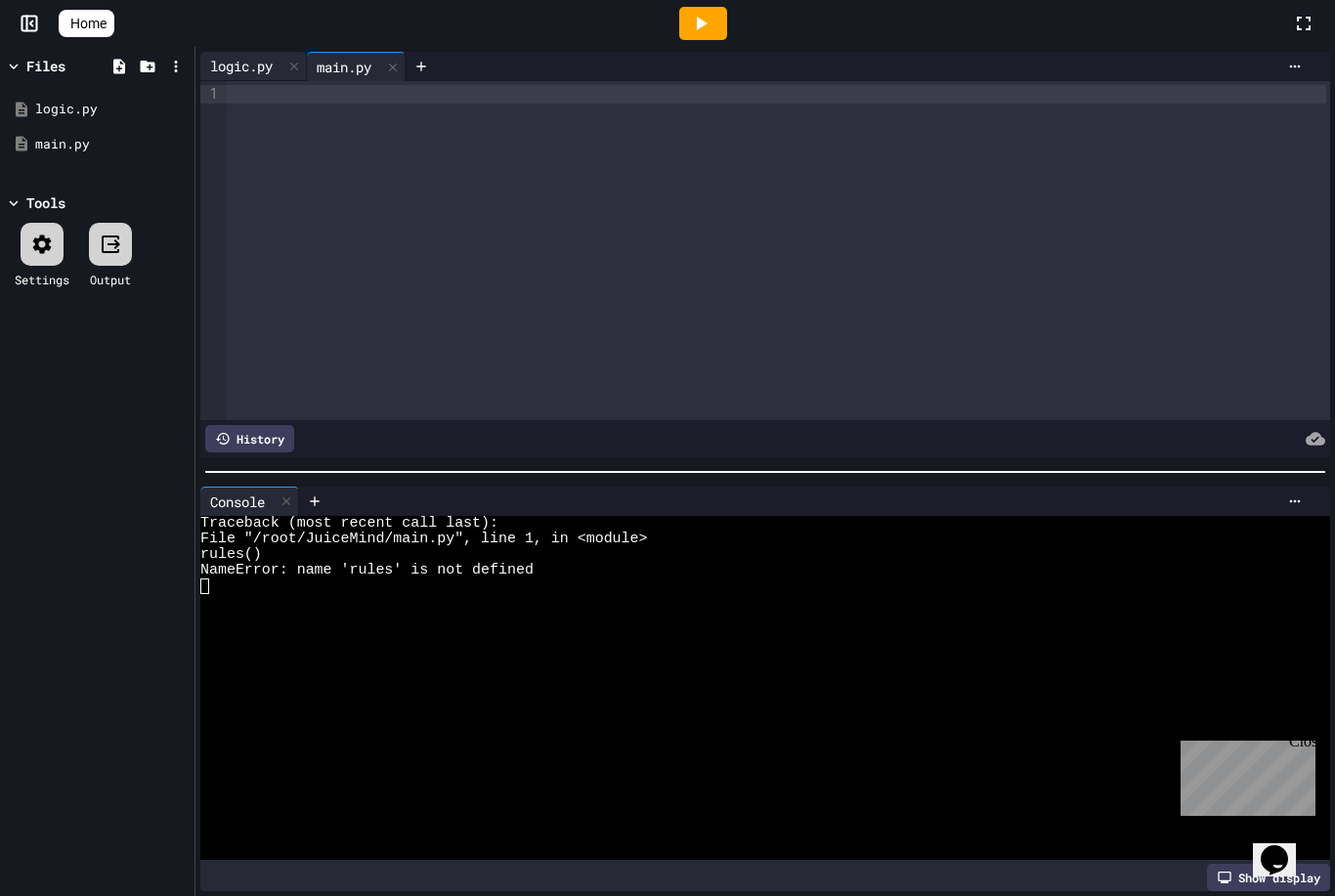 click on "logic.py" at bounding box center [241, 65] 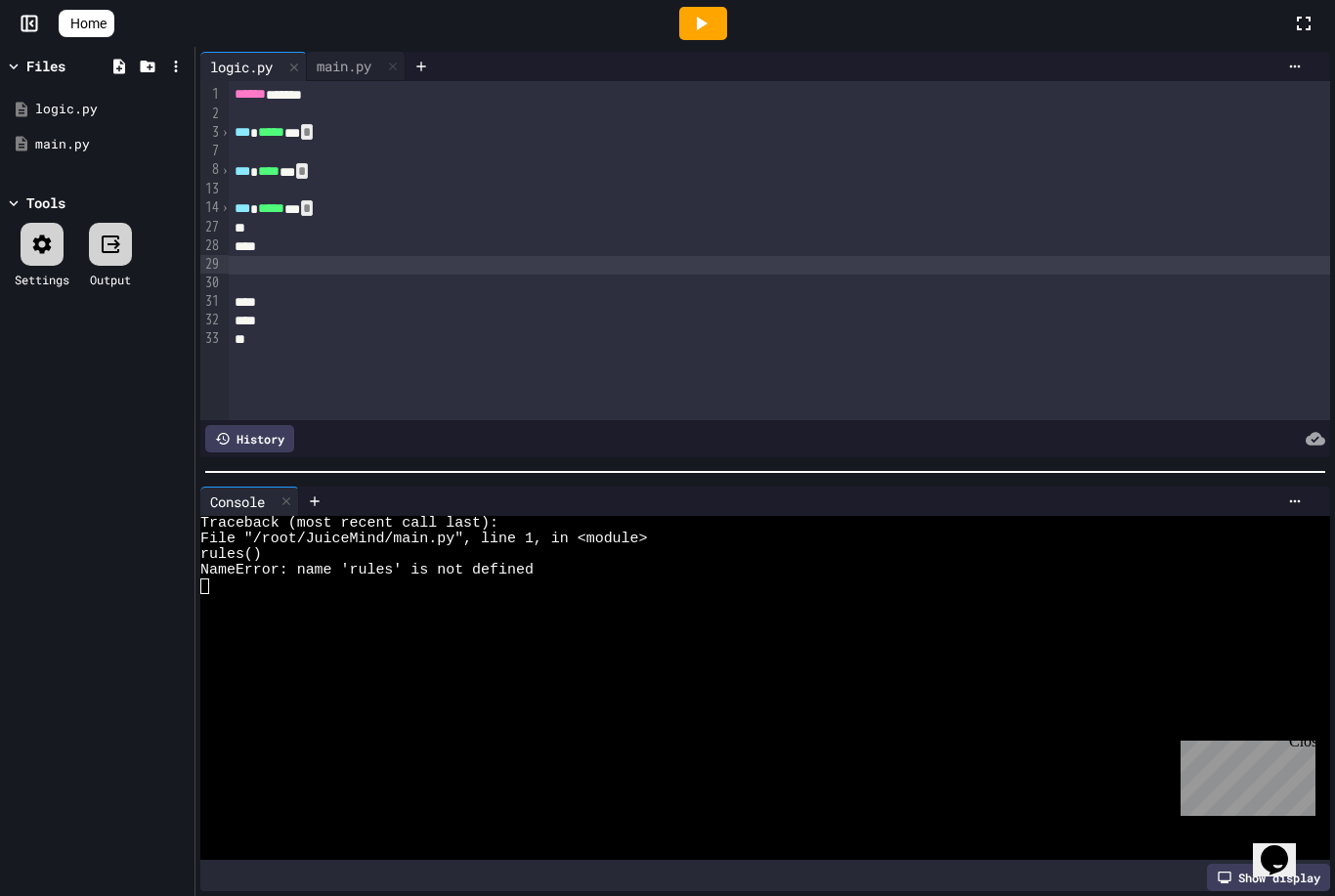click on "*" at bounding box center (307, 132) 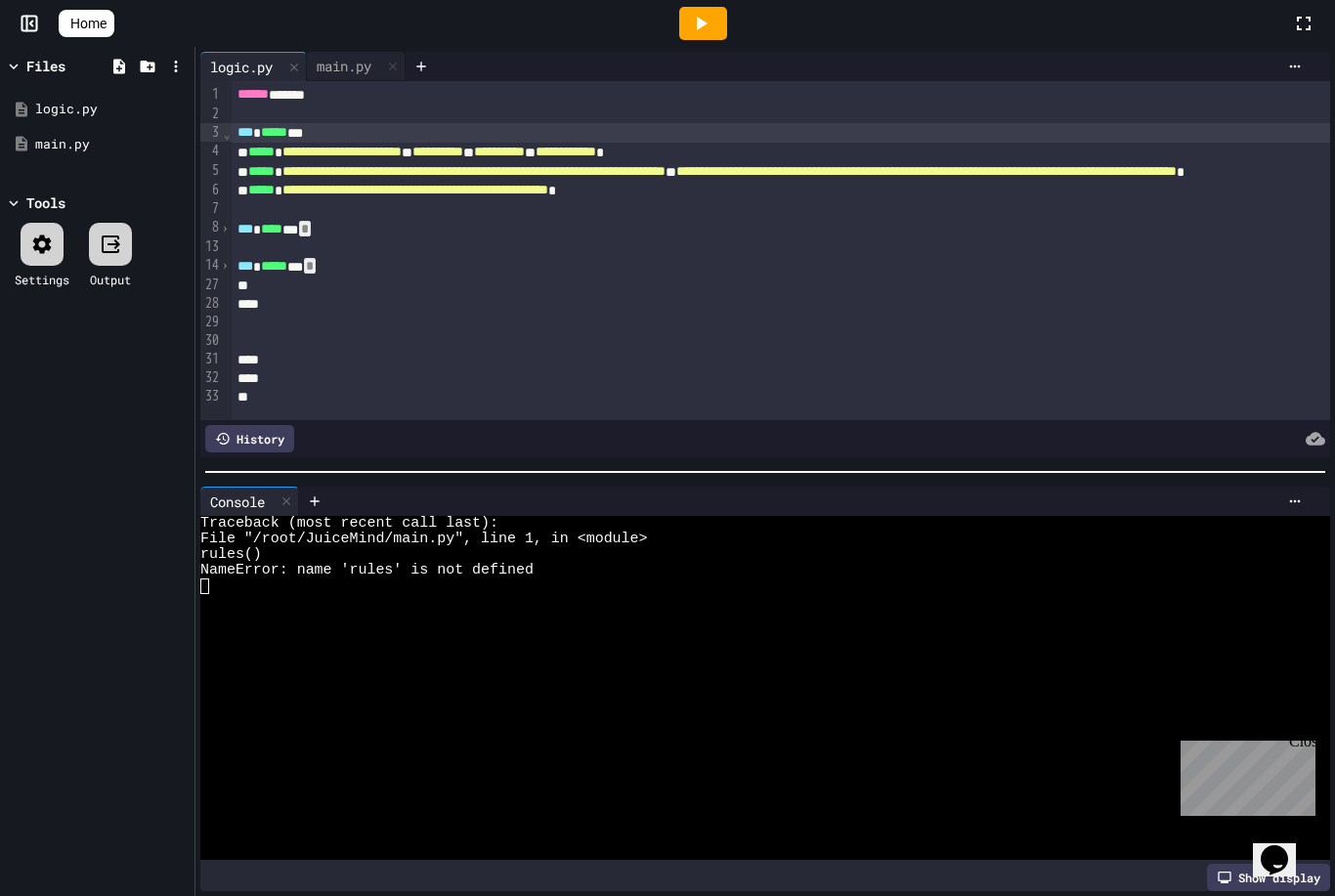 click on "*" at bounding box center [305, 229] 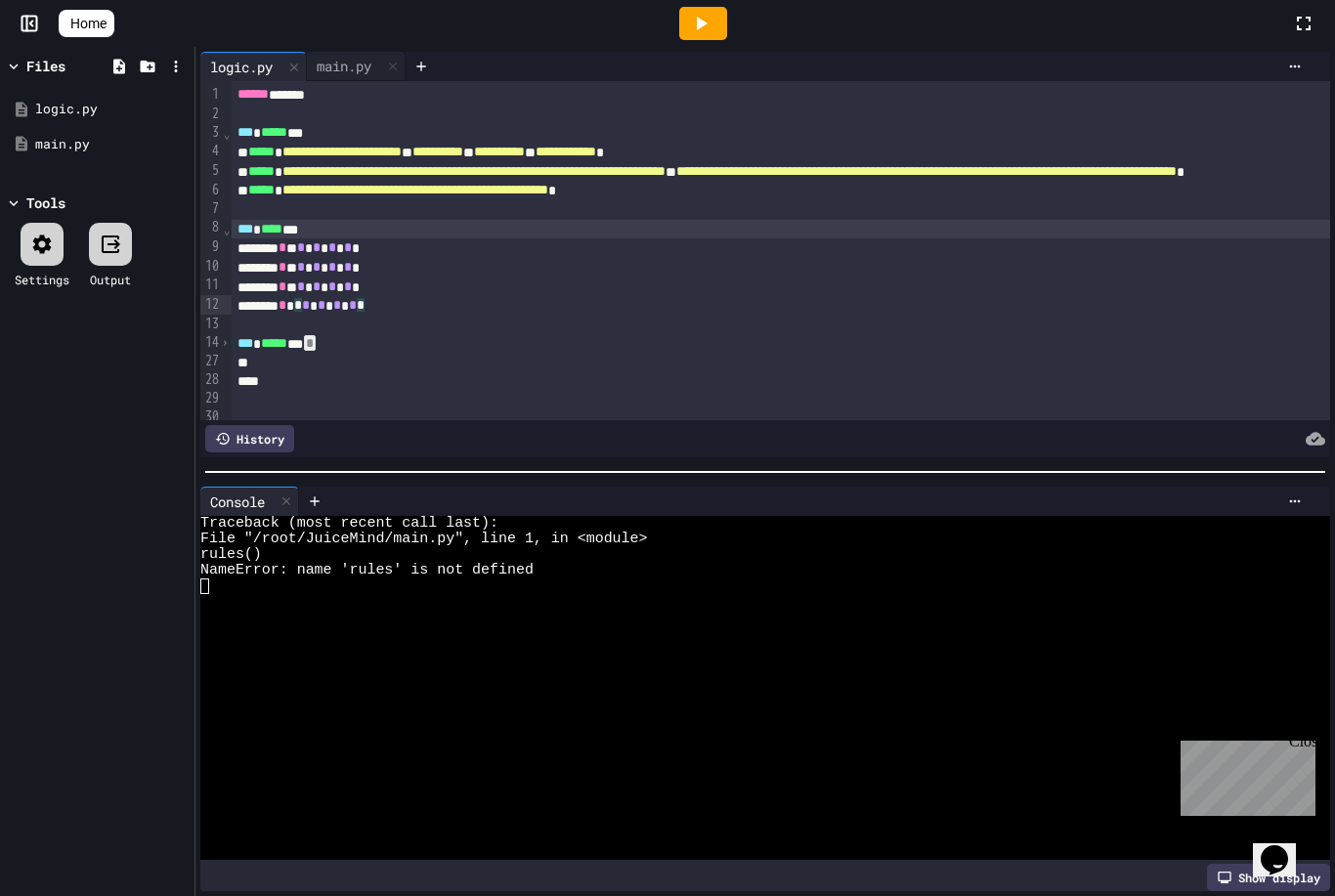 click on "*" at bounding box center [310, 343] 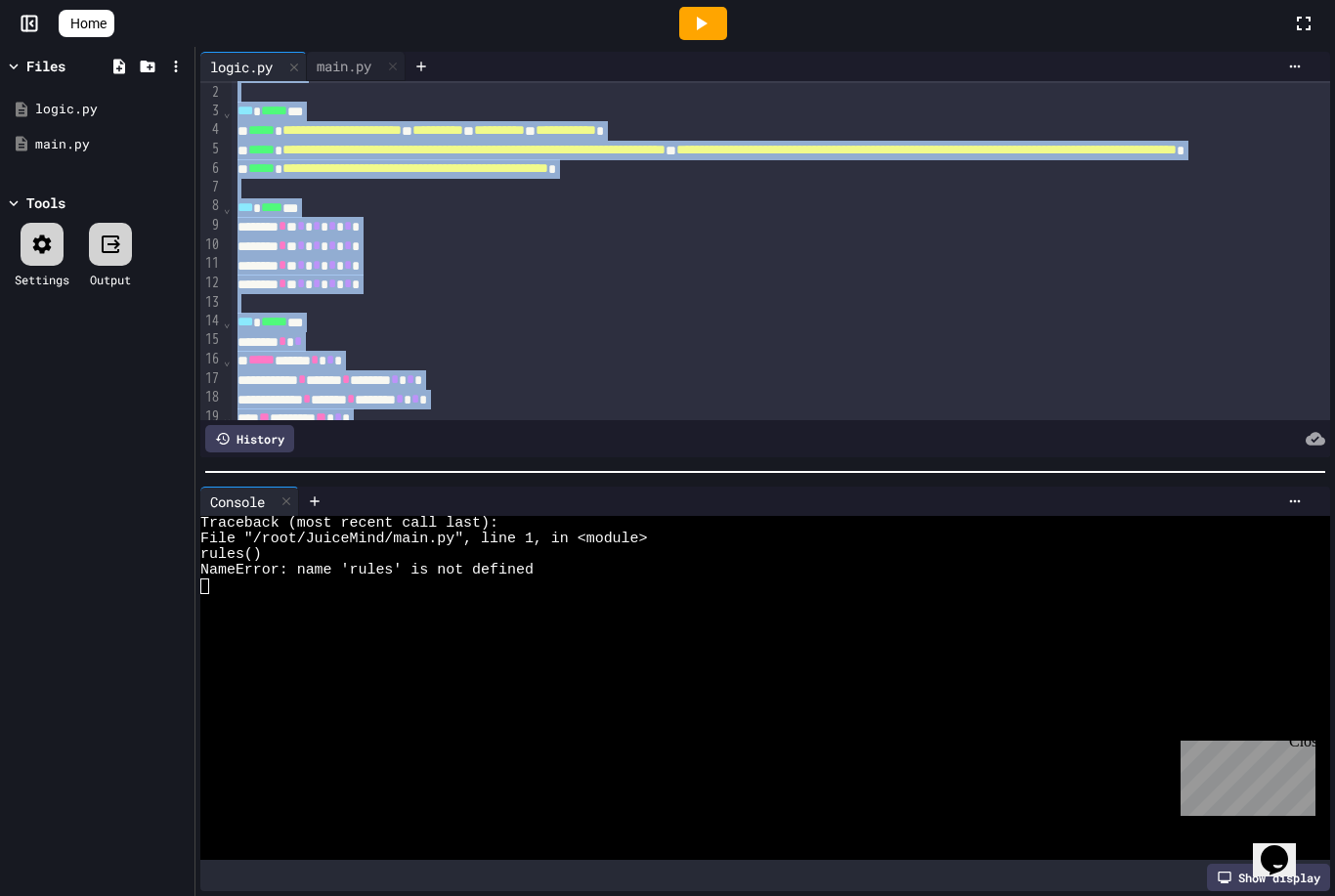 scroll, scrollTop: 0, scrollLeft: 0, axis: both 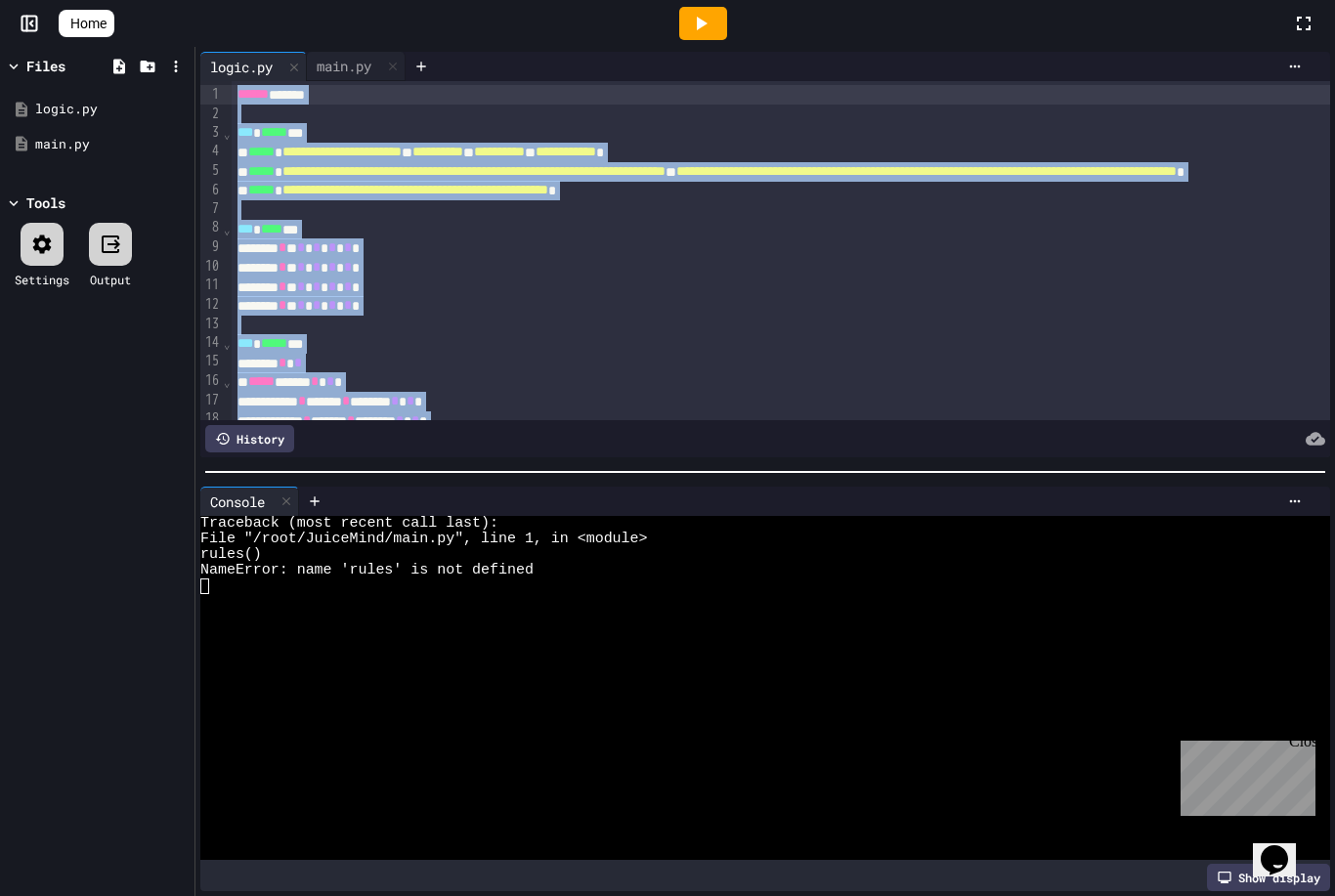 drag, startPoint x: 294, startPoint y: 309, endPoint x: 259, endPoint y: 62, distance: 249.46743 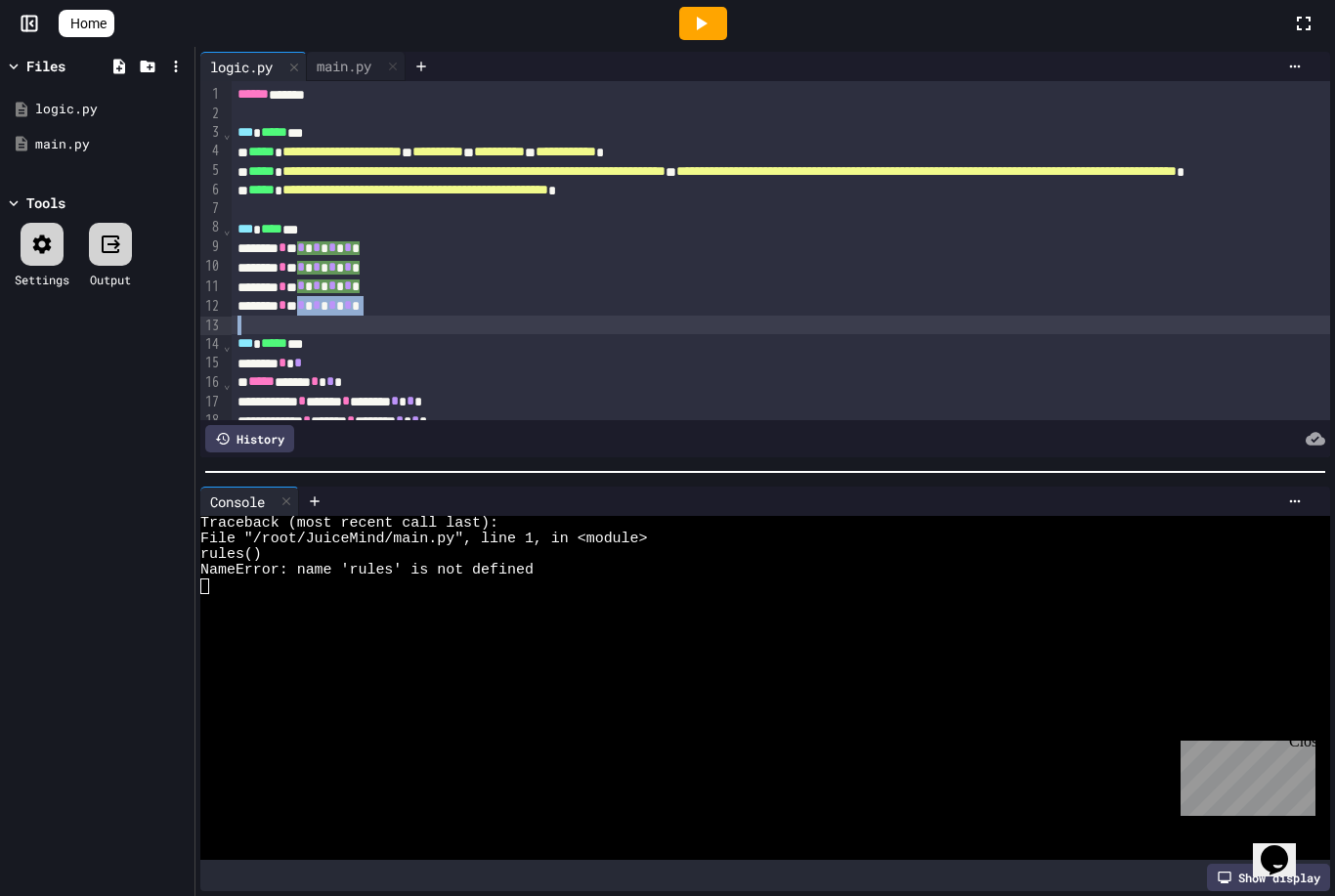 click at bounding box center [1022, 324] 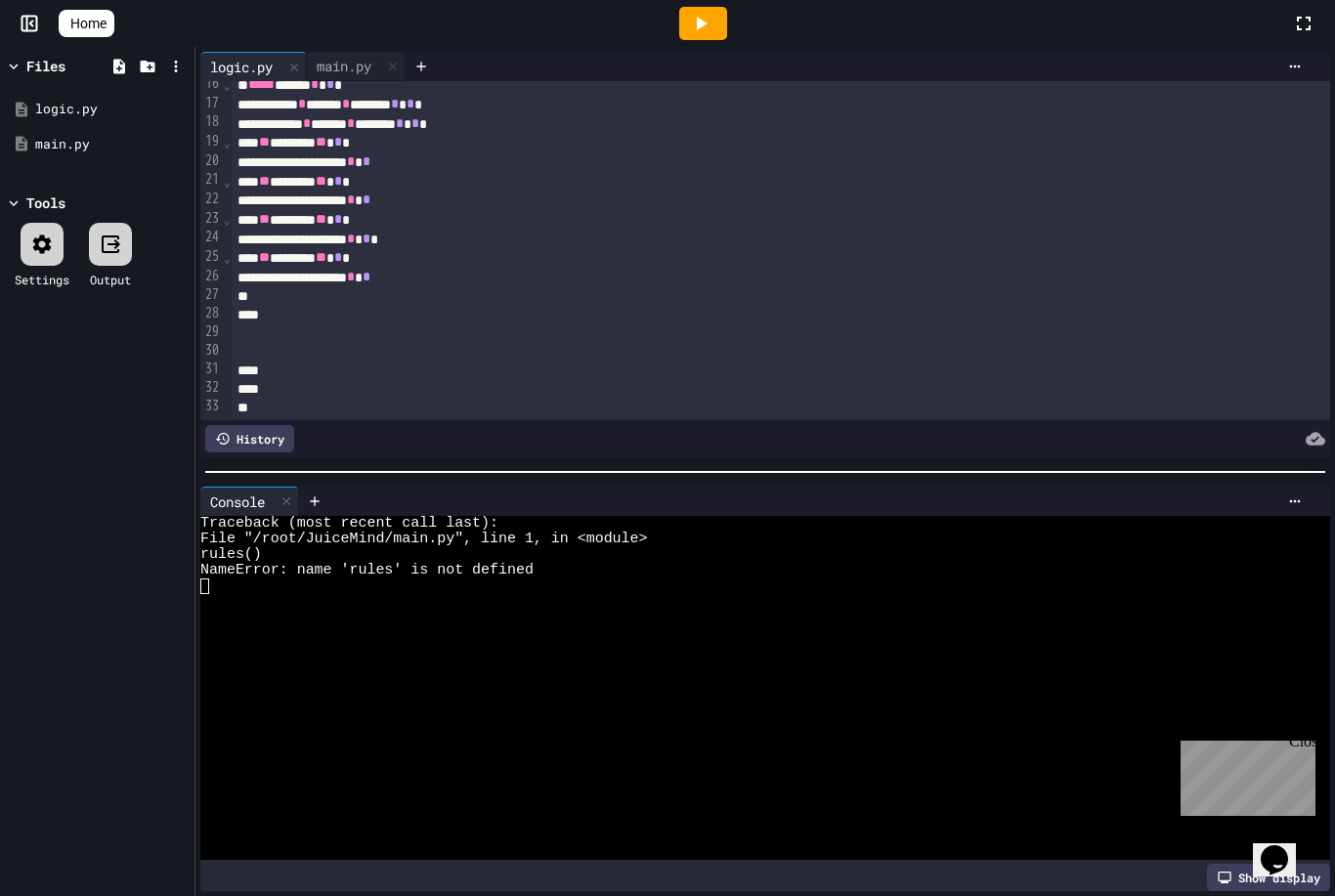 scroll, scrollTop: 296, scrollLeft: 0, axis: vertical 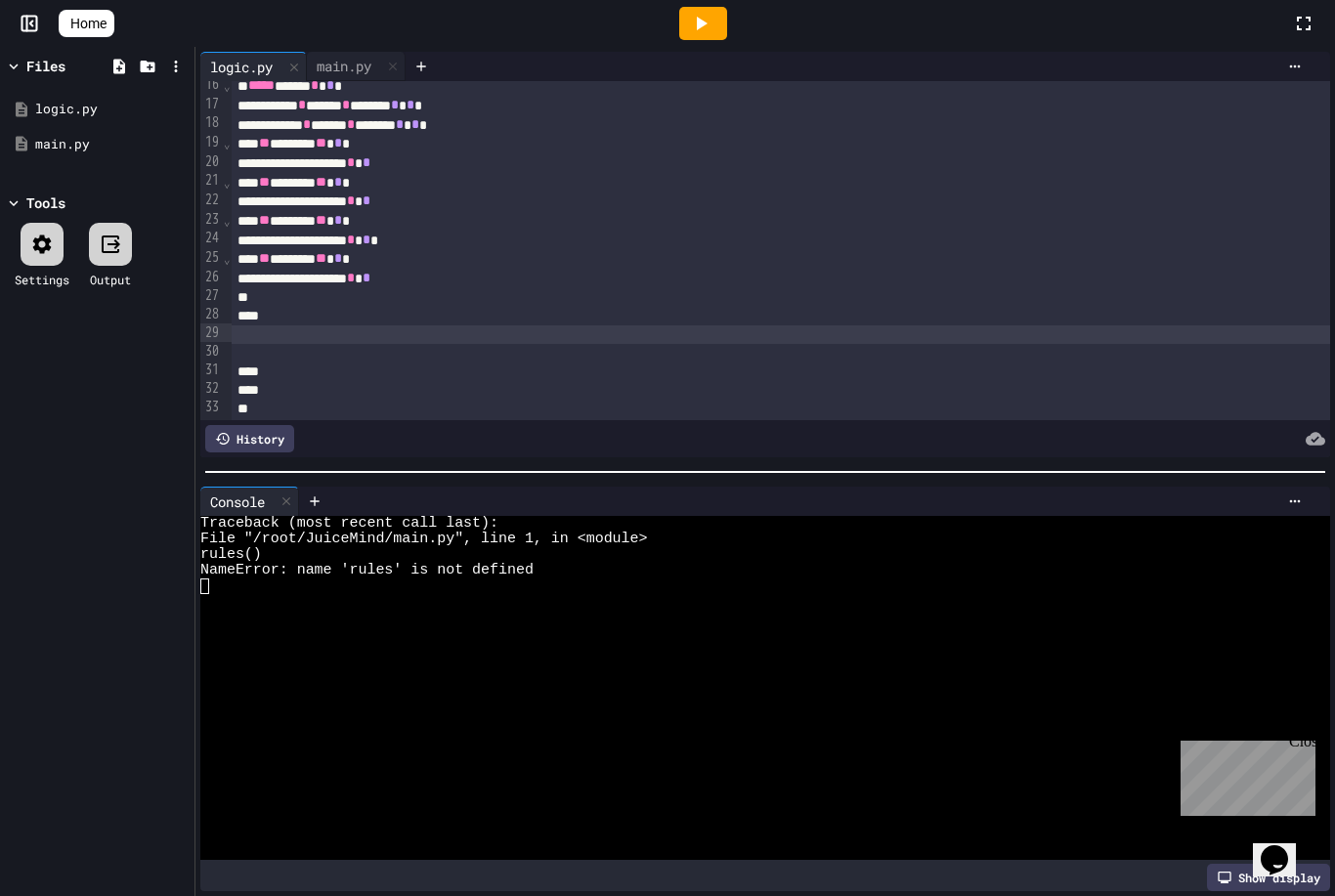 click at bounding box center [1022, 334] 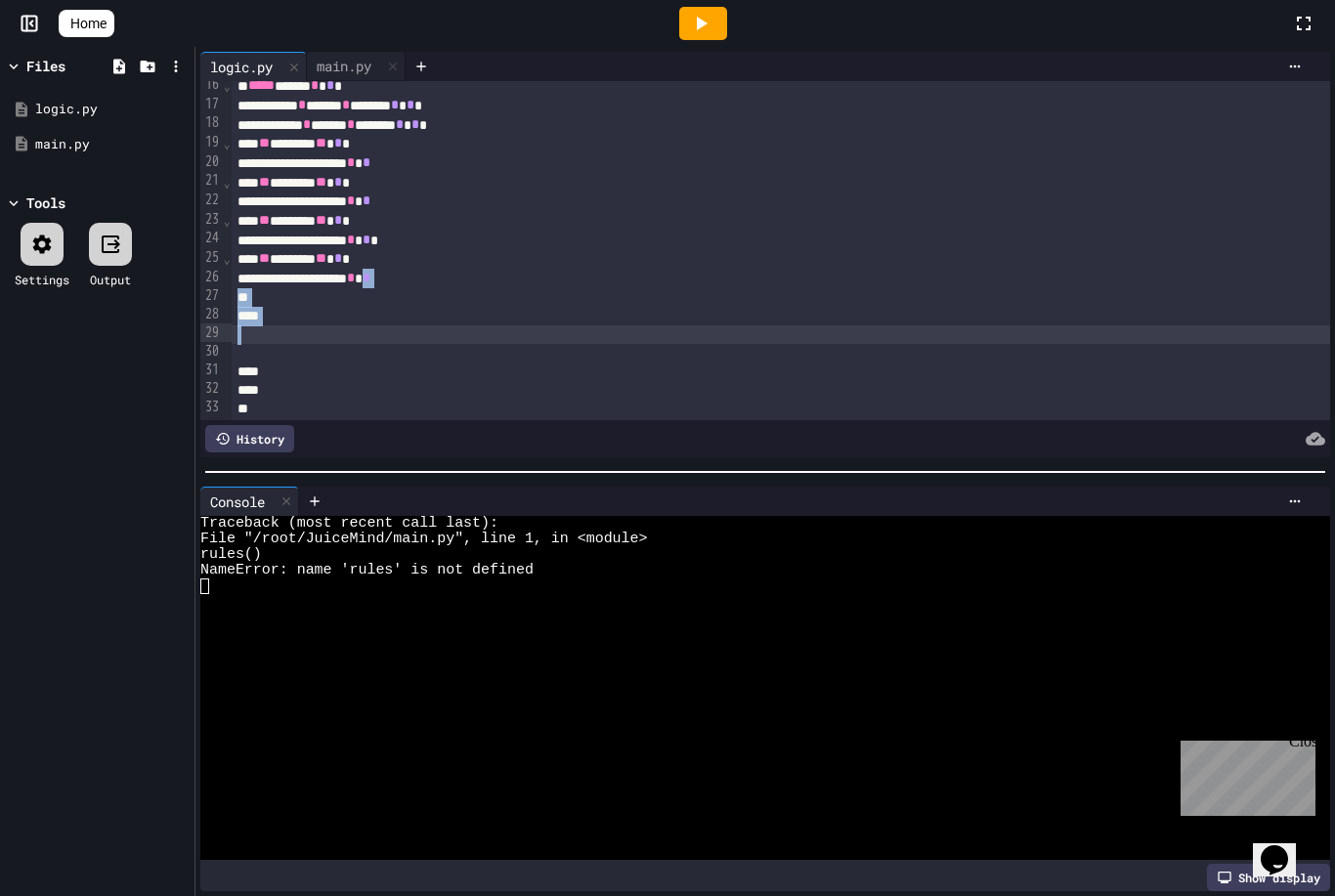 click at bounding box center [1022, 353] 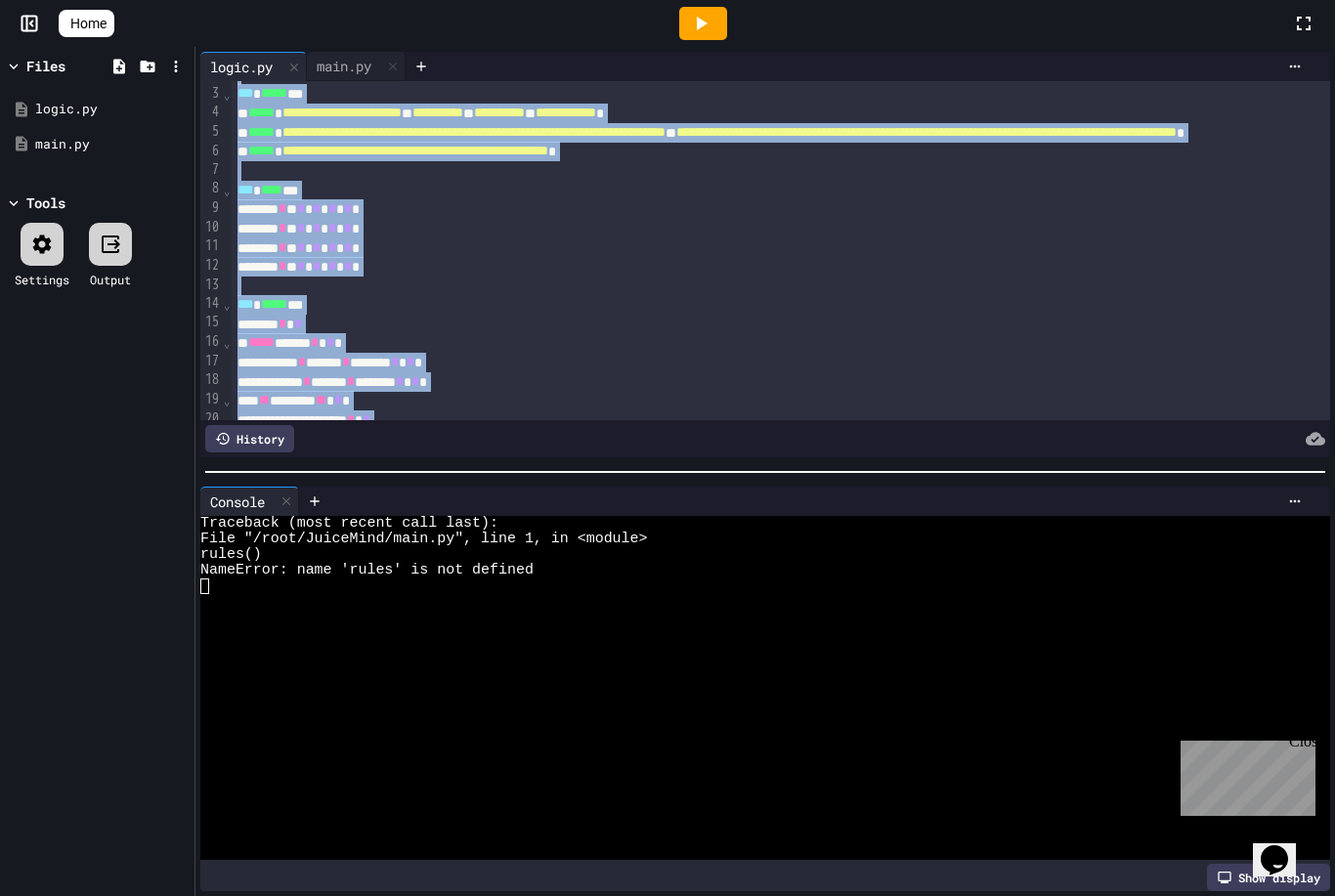 scroll, scrollTop: 0, scrollLeft: 0, axis: both 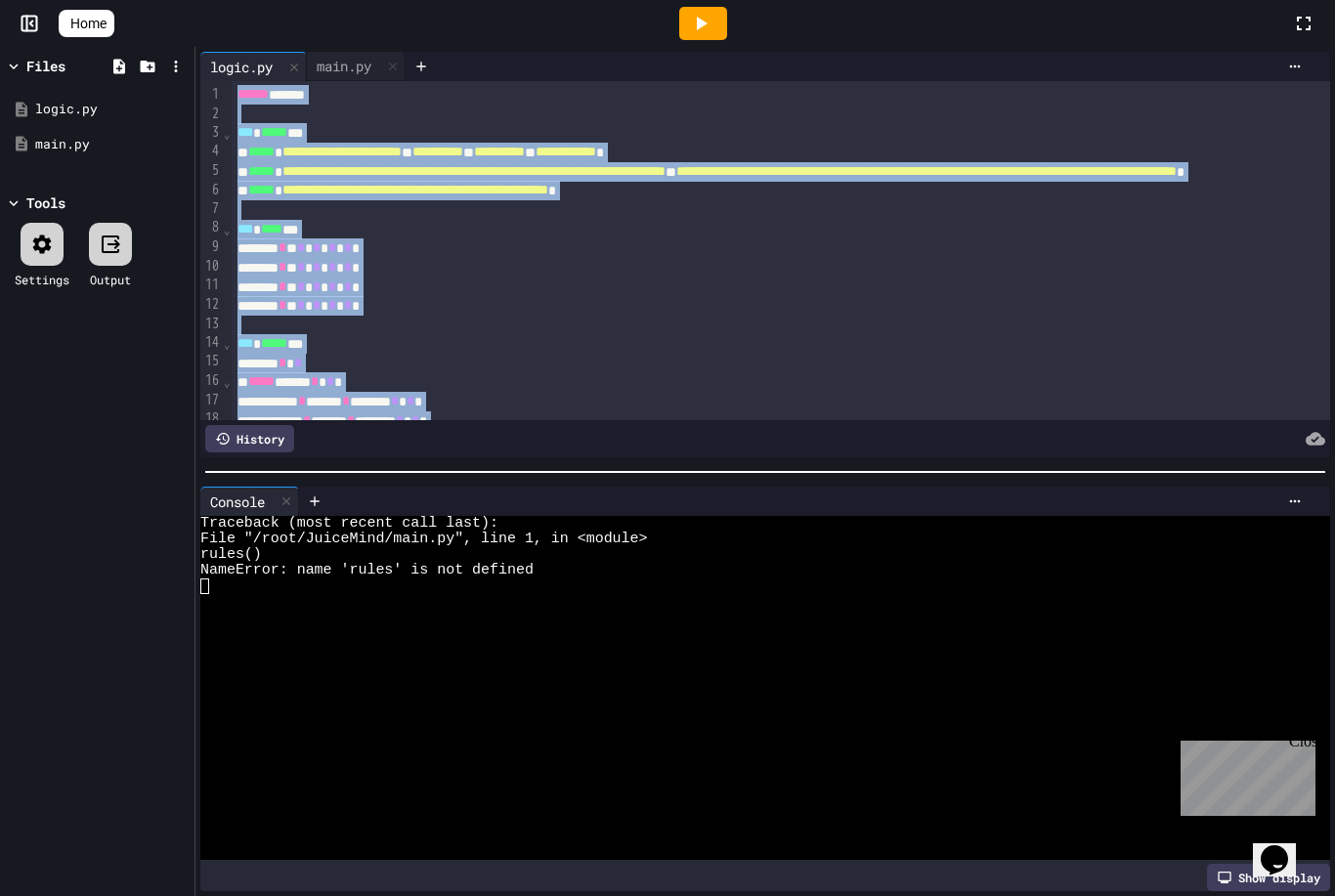 click on "***** * * * * * * * * * *" at bounding box center [1022, 268] 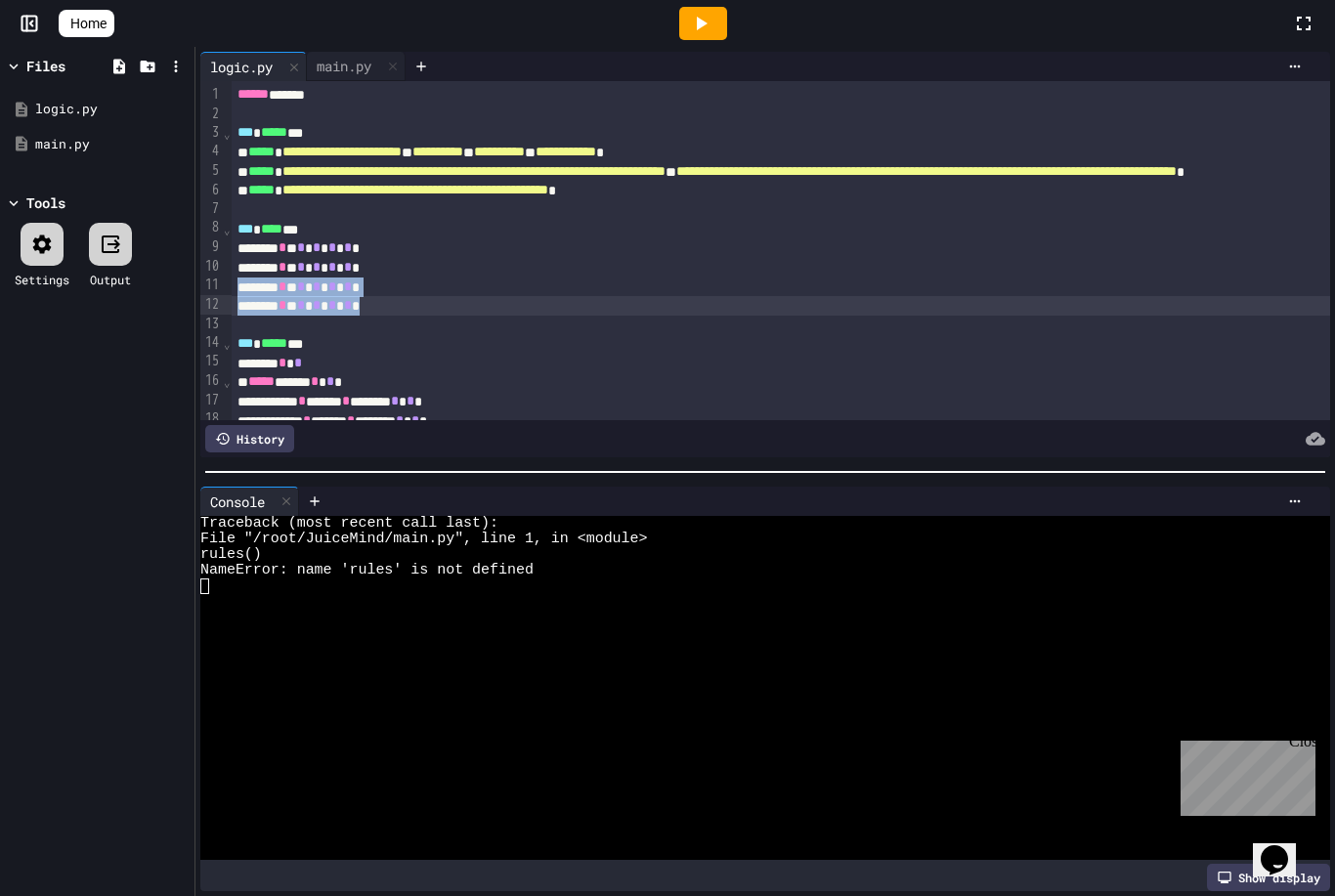 drag, startPoint x: 406, startPoint y: 278, endPoint x: 480, endPoint y: 305, distance: 78.77182 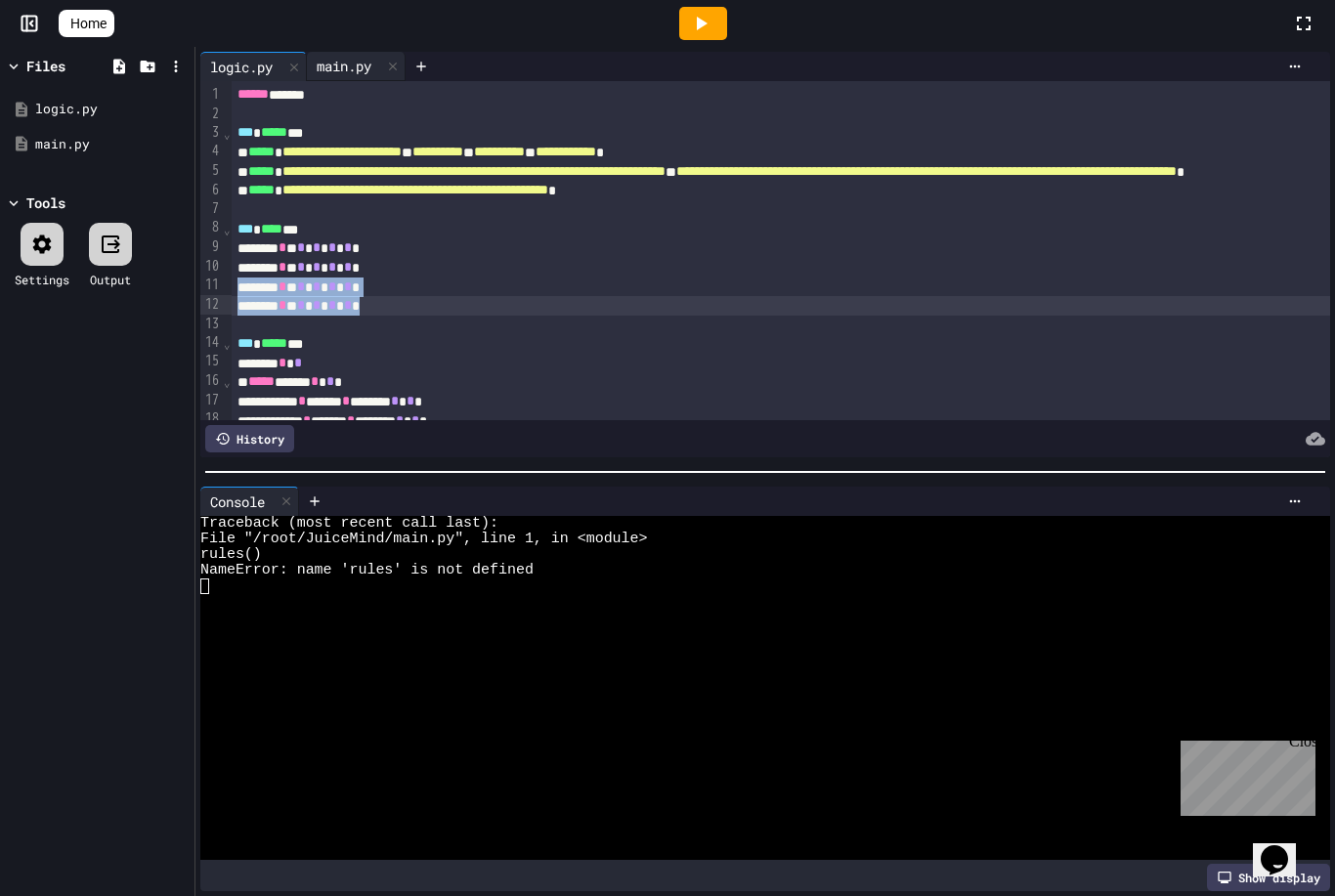 click on "main.py" at bounding box center (344, 65) 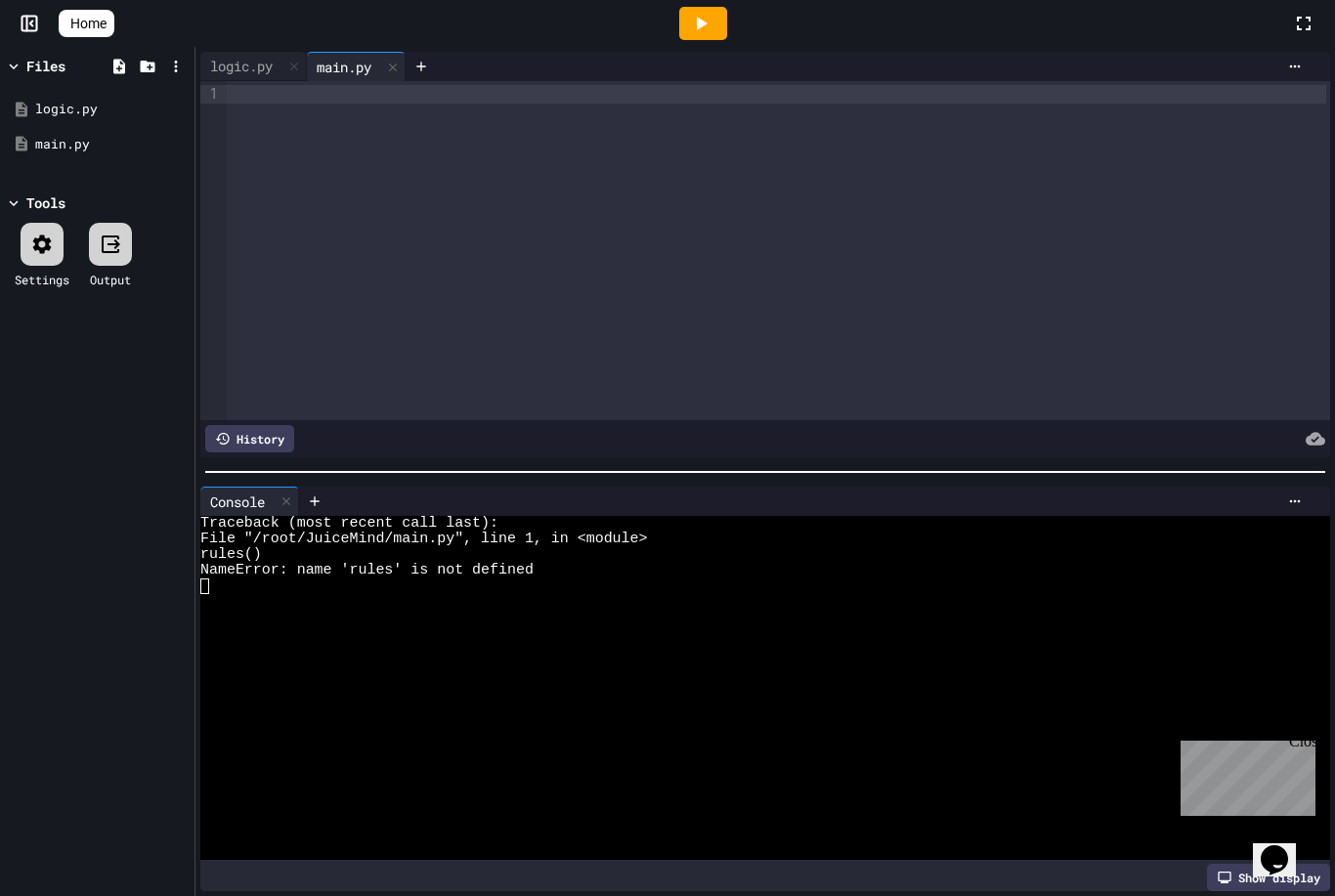 click at bounding box center [778, 250] 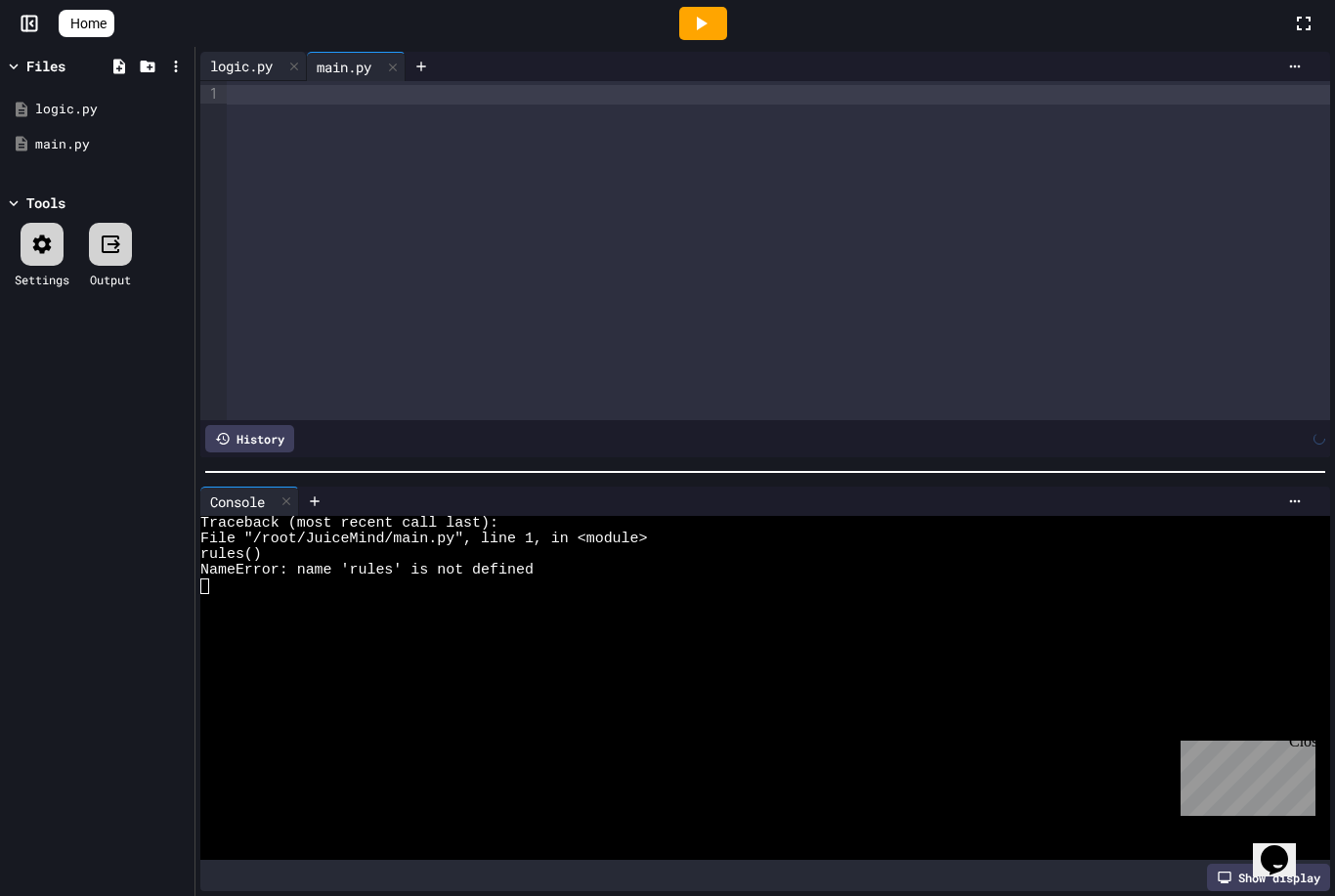 click on "logic.py" at bounding box center [241, 65] 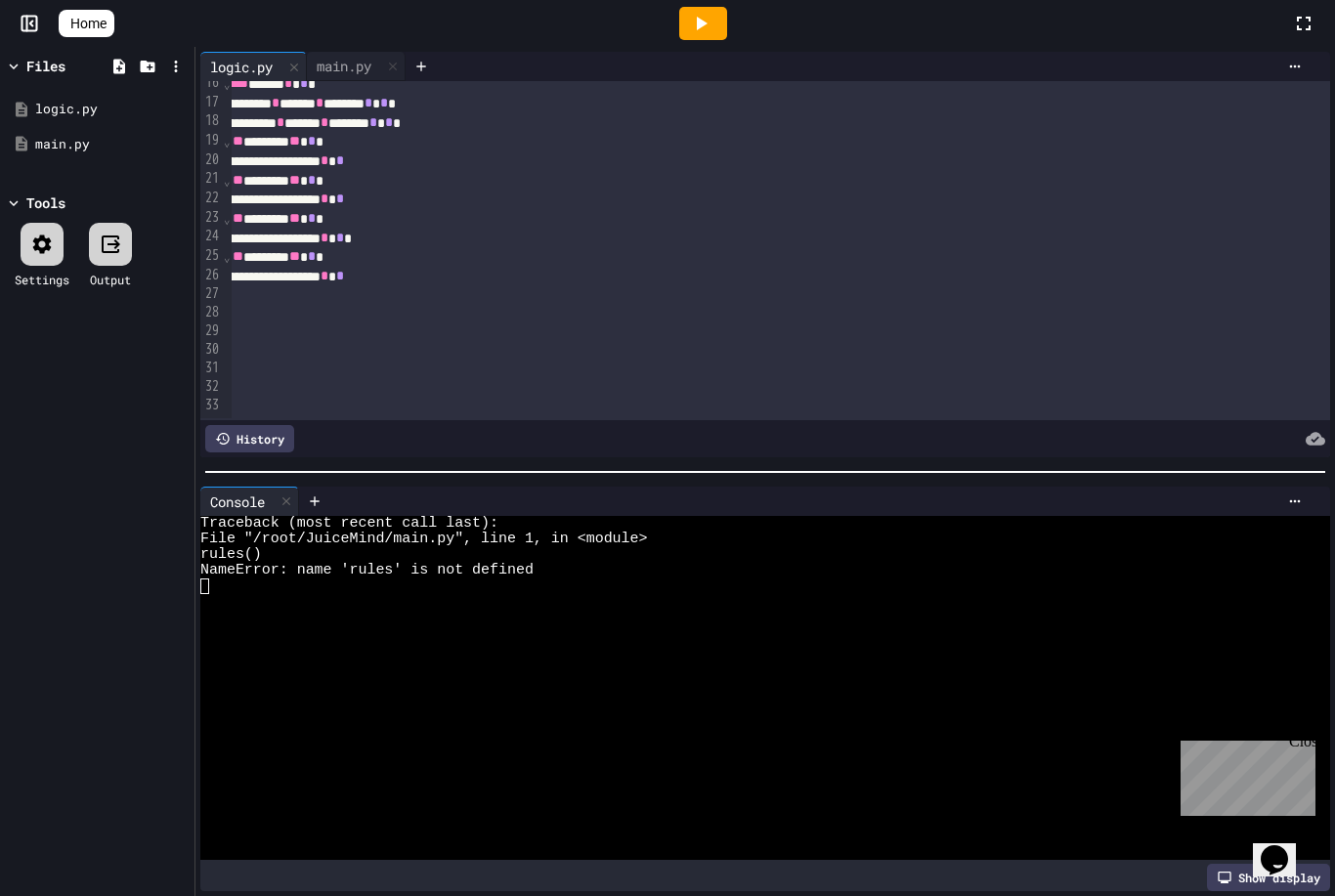 click at bounding box center (996, 351) 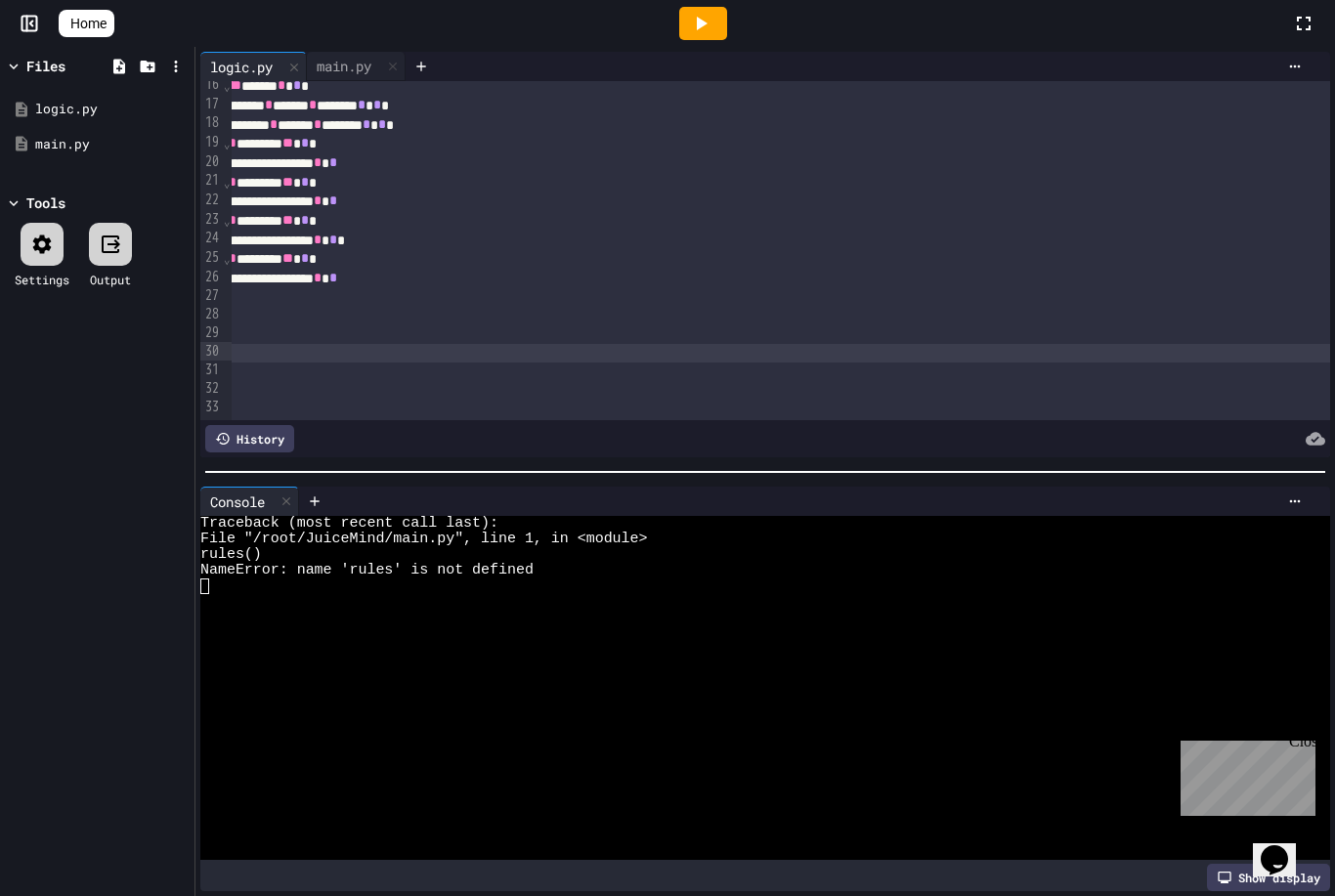 scroll, scrollTop: 296, scrollLeft: 9, axis: both 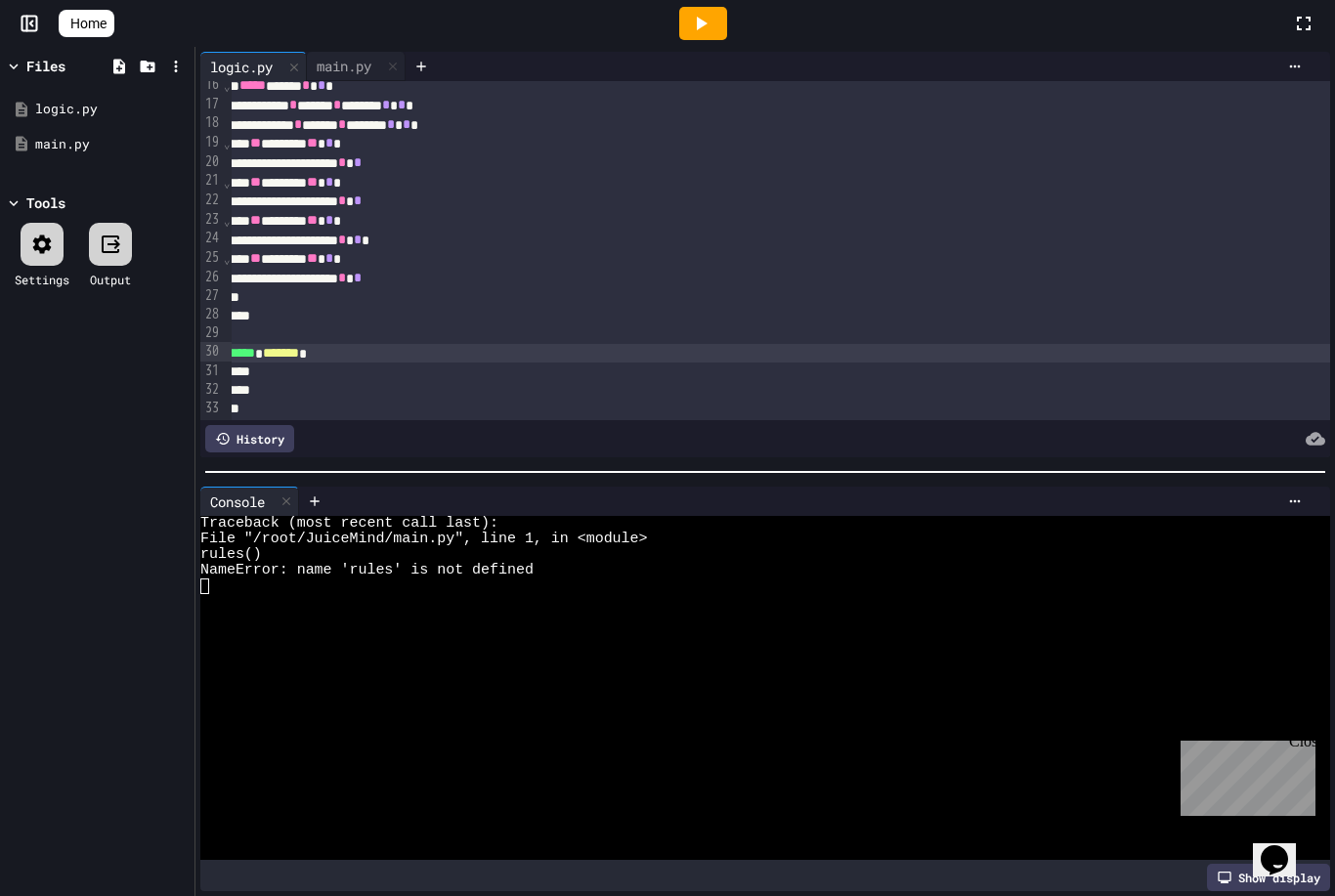 click at bounding box center [703, 23] 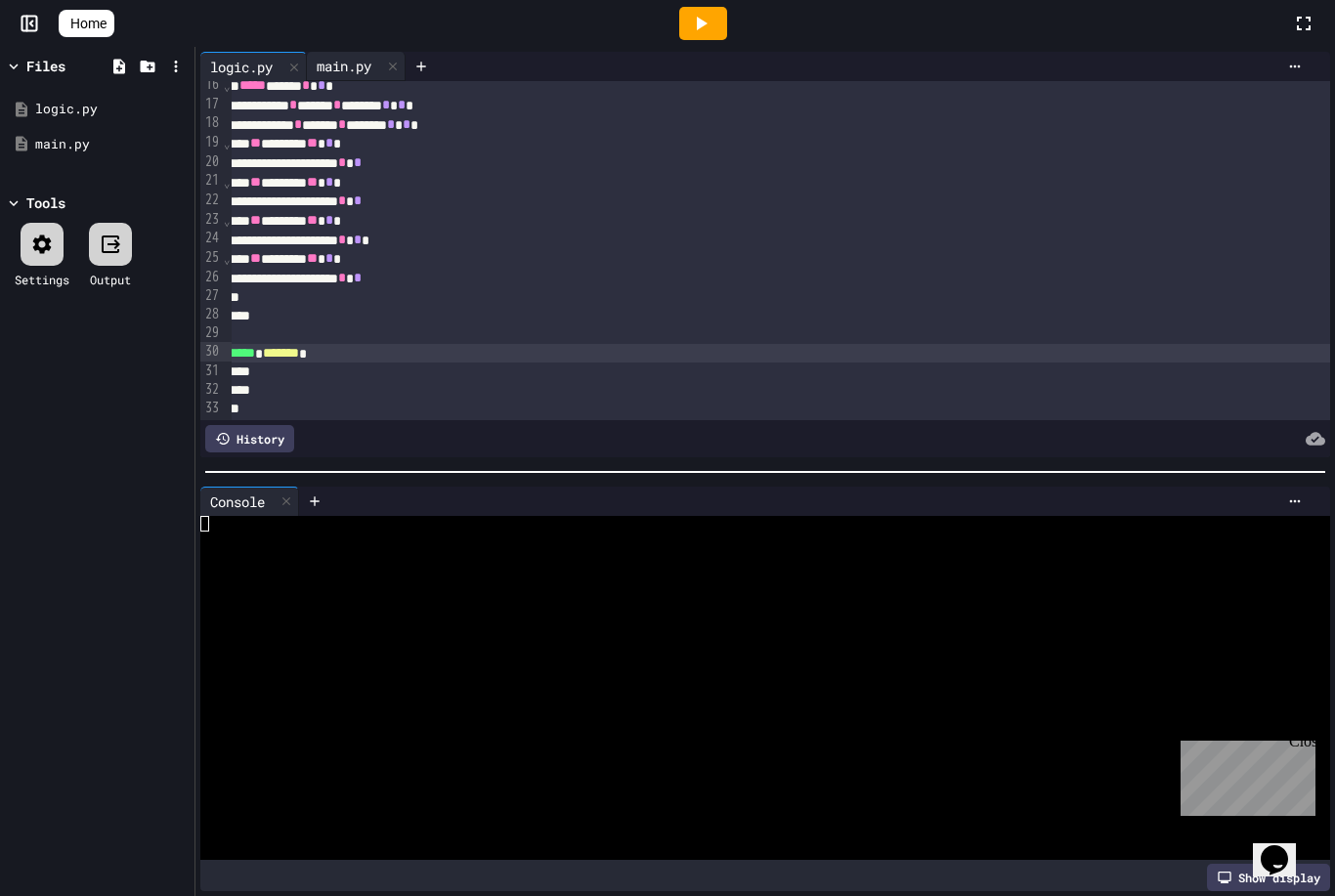 click on "main.py" at bounding box center [344, 65] 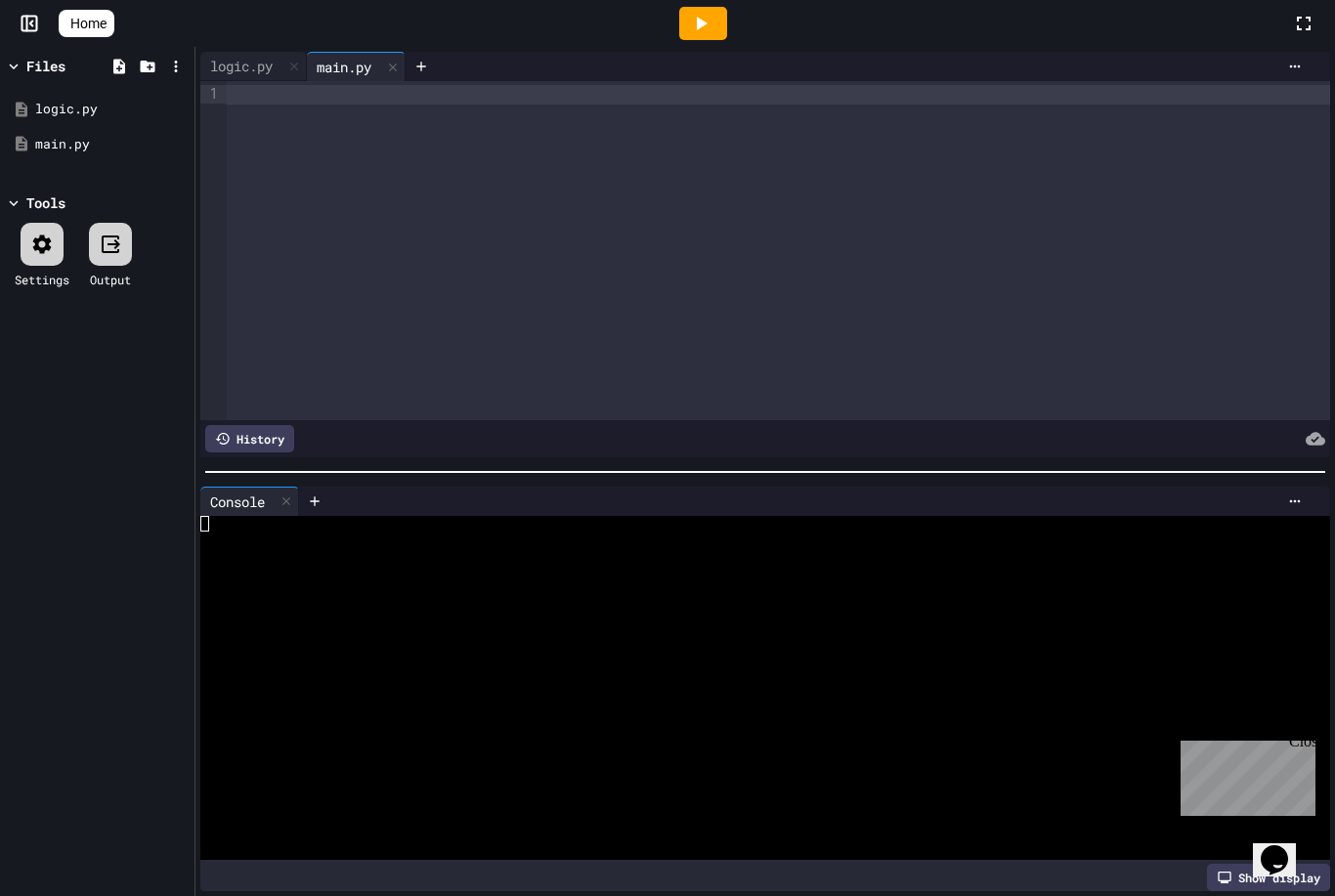 click at bounding box center [778, 250] 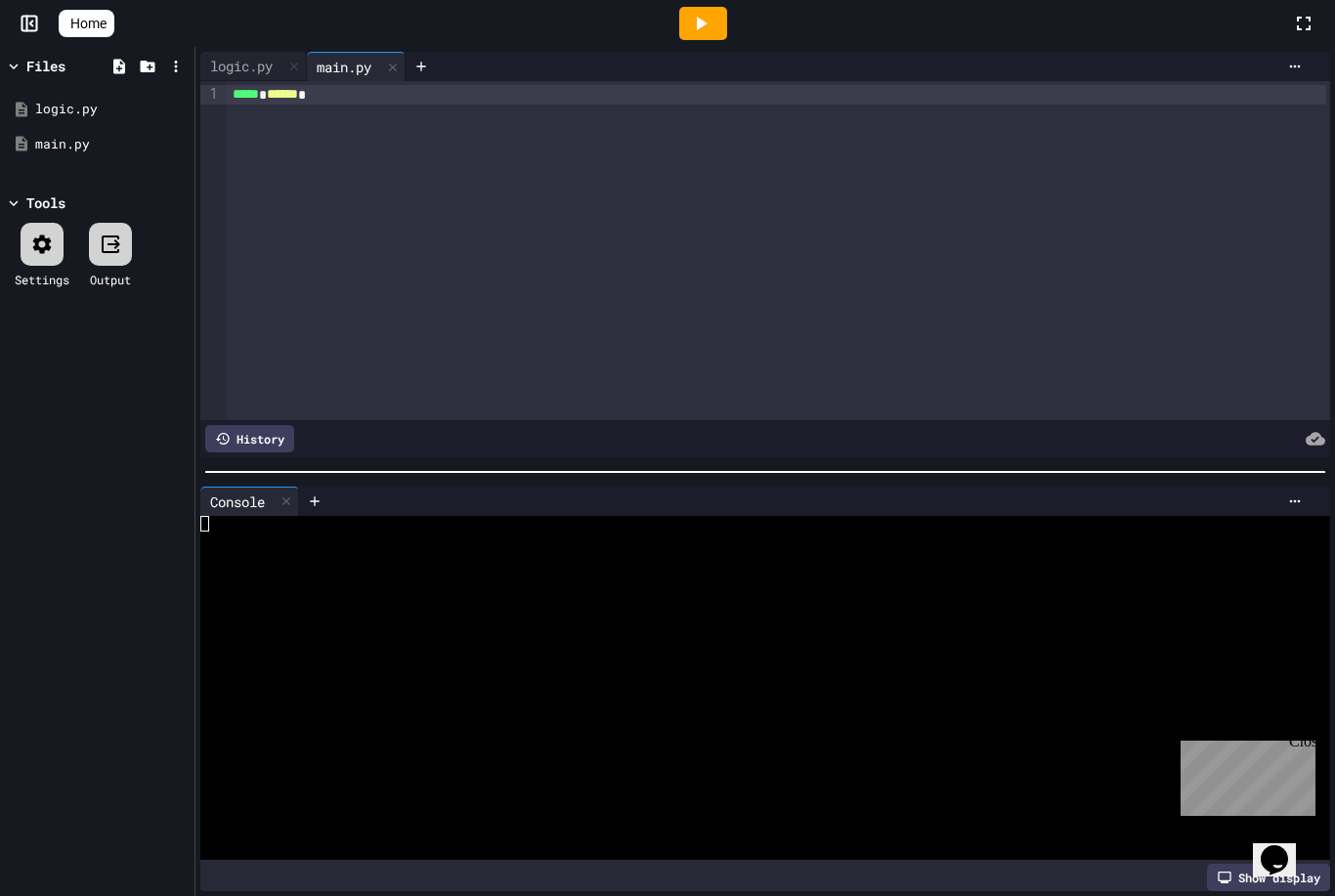 click 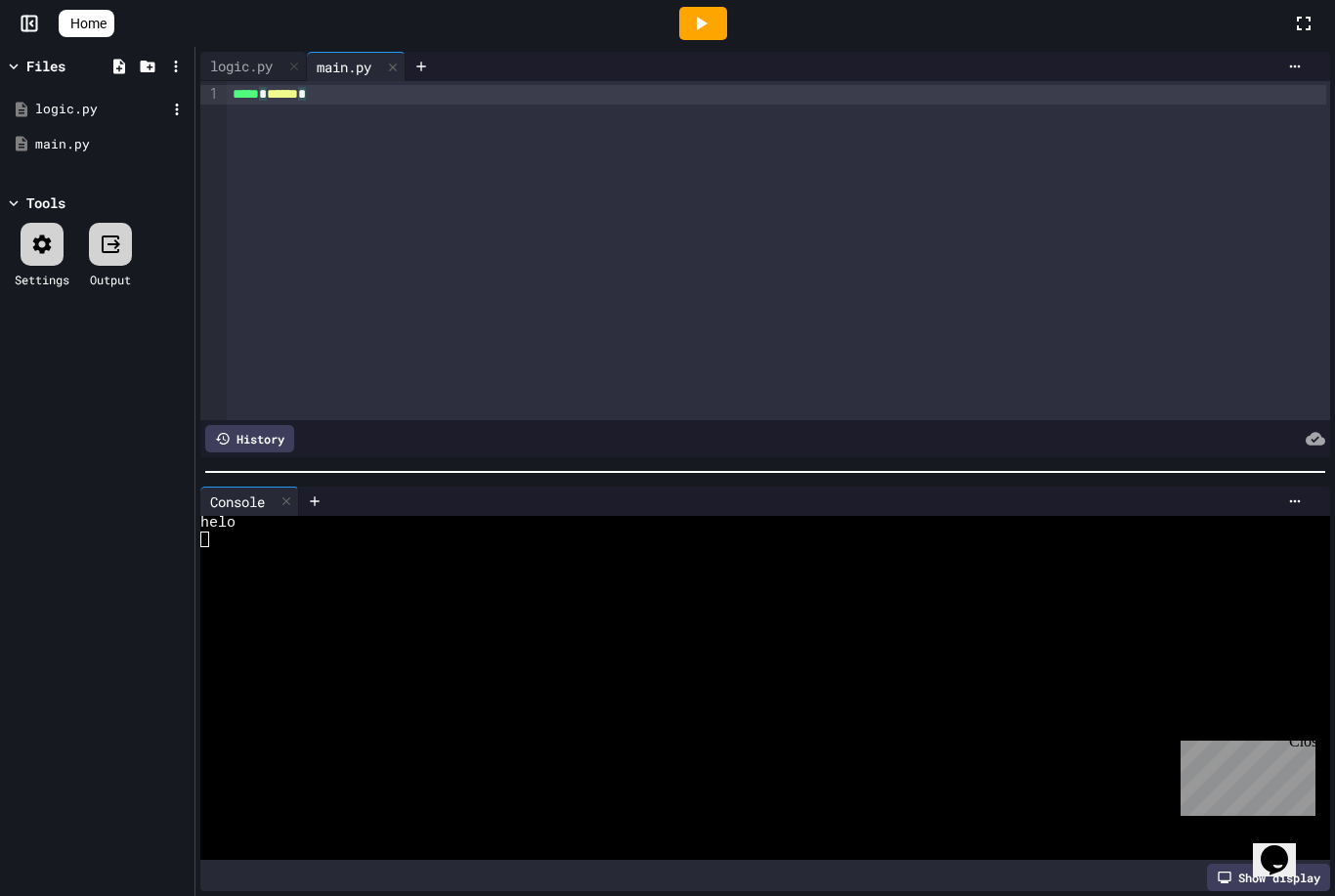 drag, startPoint x: 366, startPoint y: 104, endPoint x: 169, endPoint y: 106, distance: 197.01015 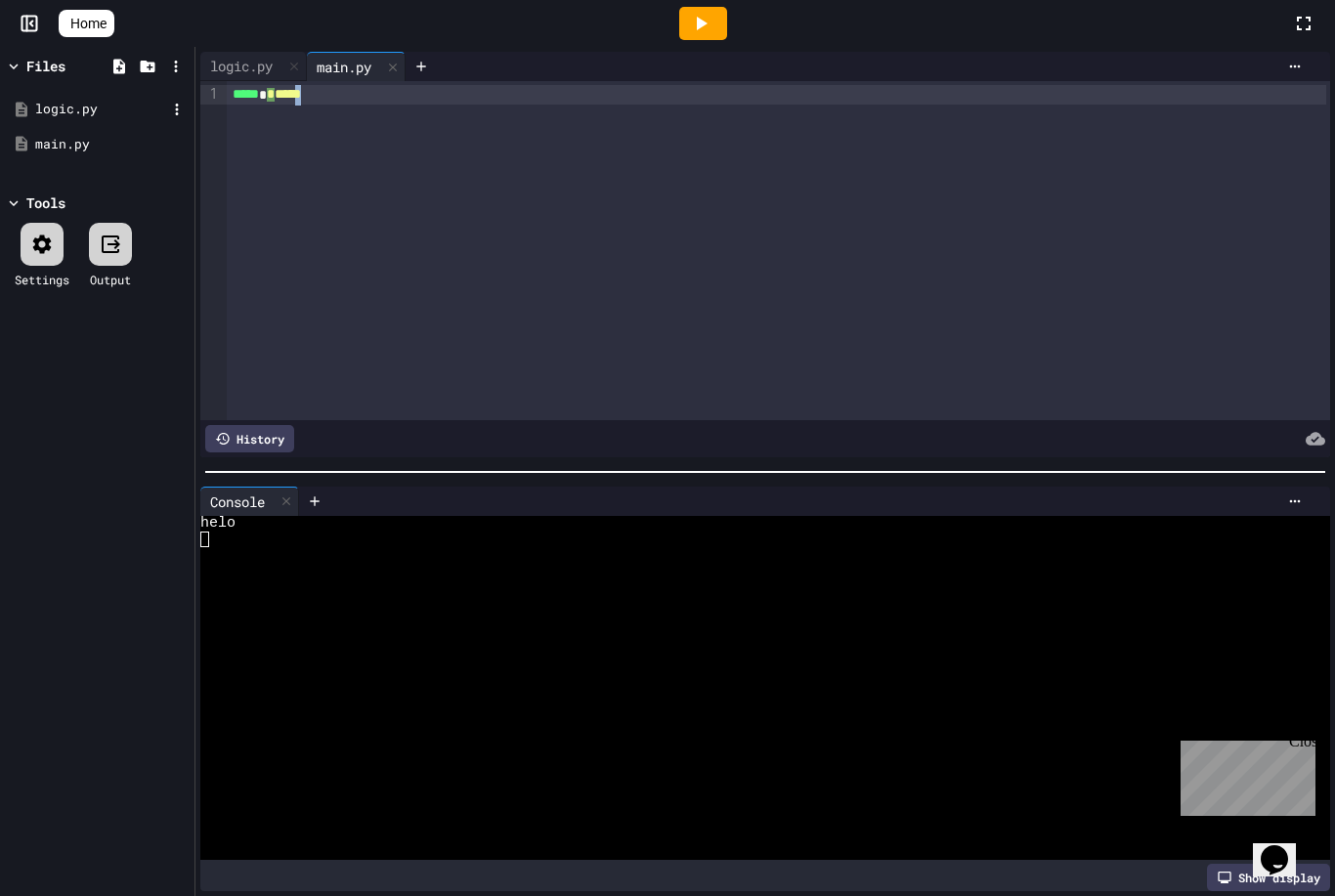 drag, startPoint x: 344, startPoint y: 94, endPoint x: 174, endPoint y: 114, distance: 171.17243 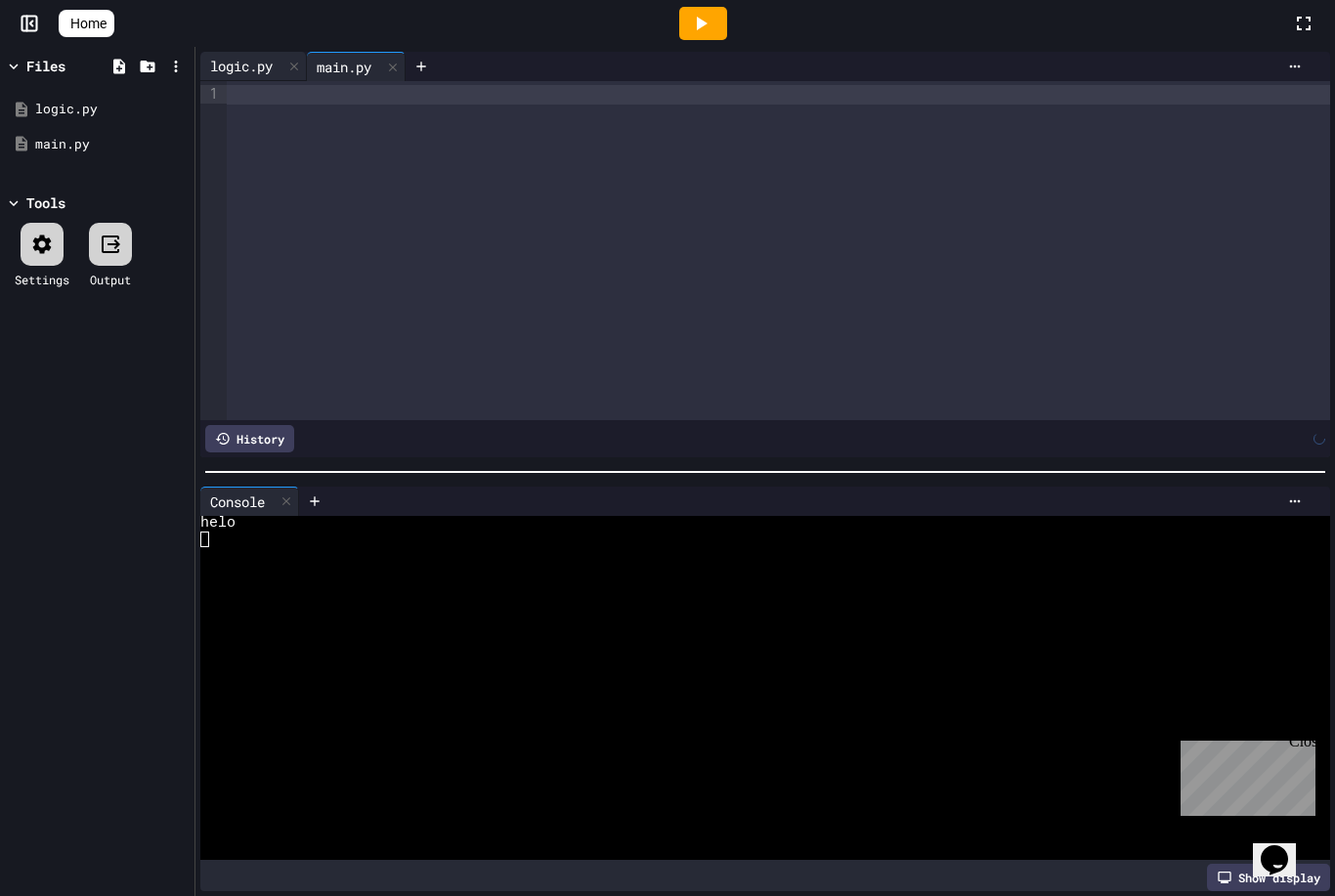 click on "logic.py" at bounding box center [241, 65] 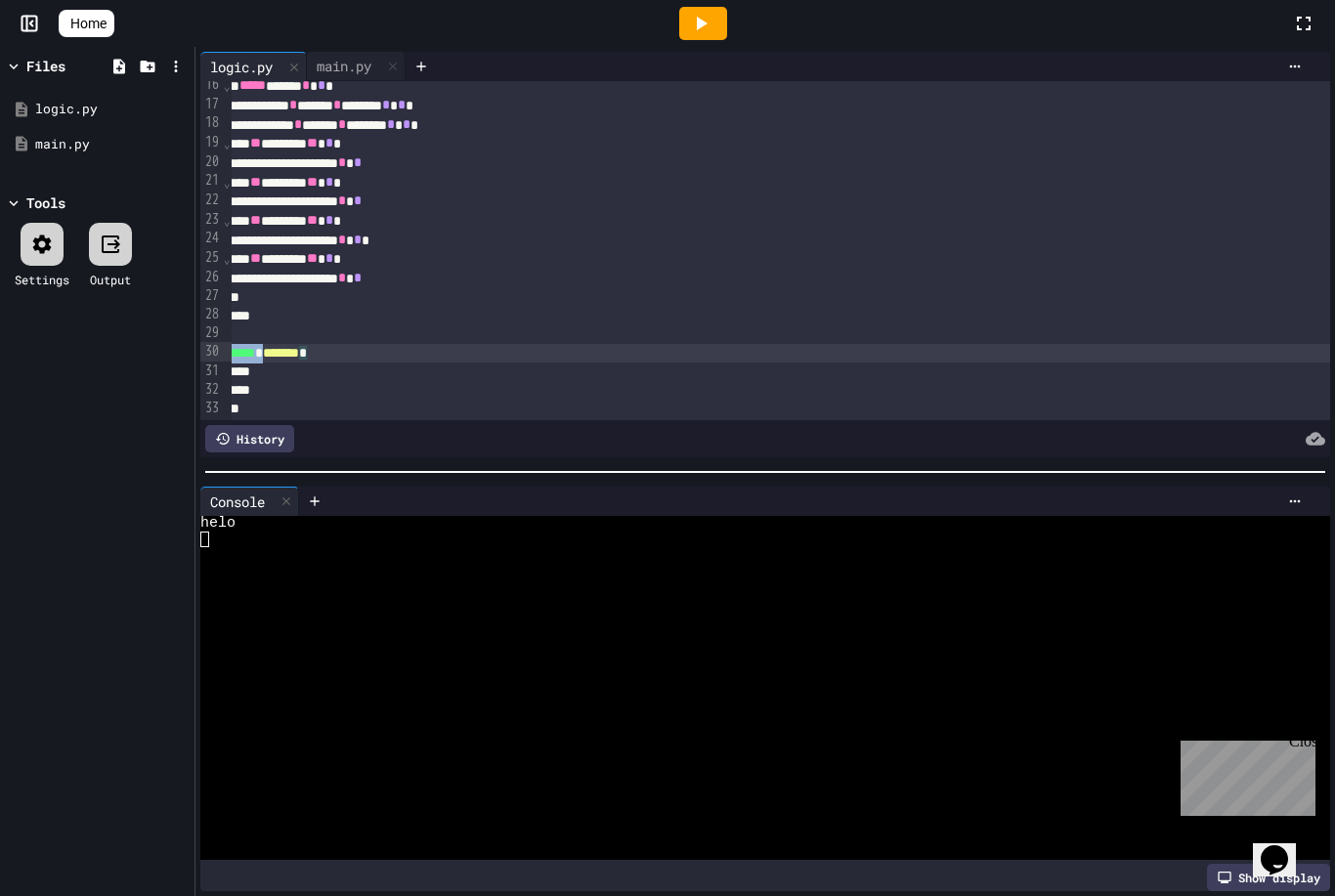 scroll, scrollTop: 296, scrollLeft: 0, axis: vertical 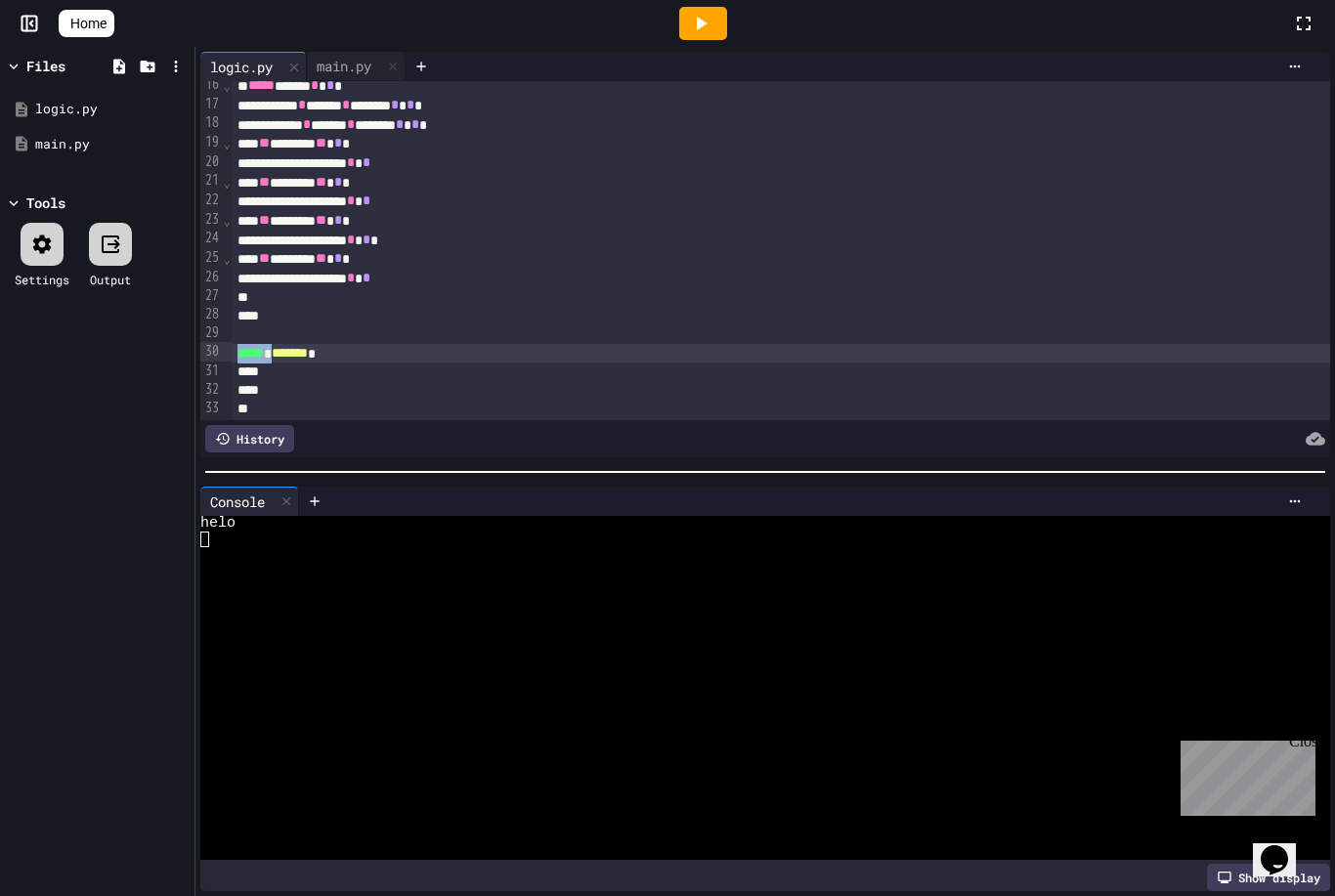 drag, startPoint x: 368, startPoint y: 346, endPoint x: 75, endPoint y: 355, distance: 293.13819 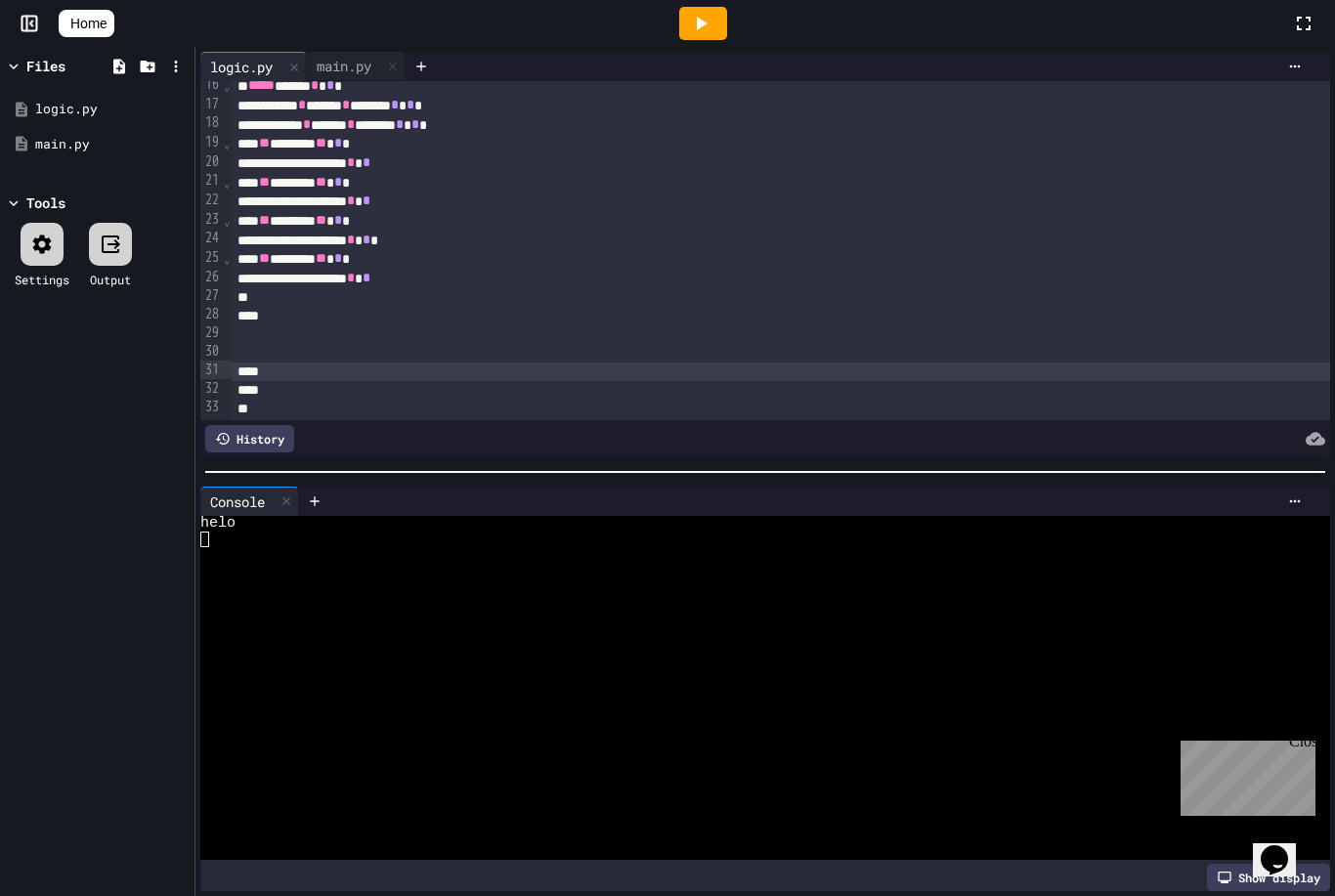 click at bounding box center [1022, 371] 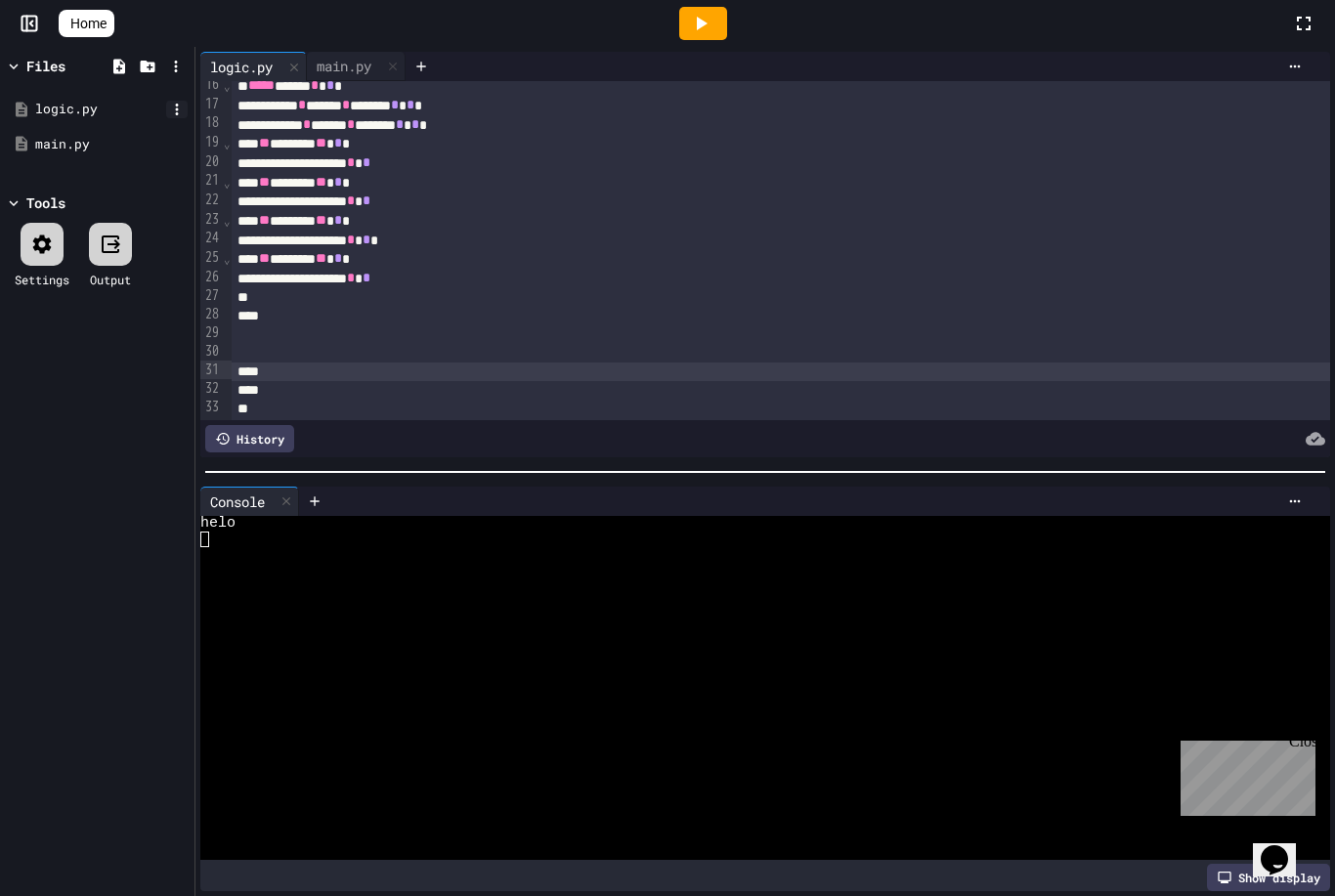 click 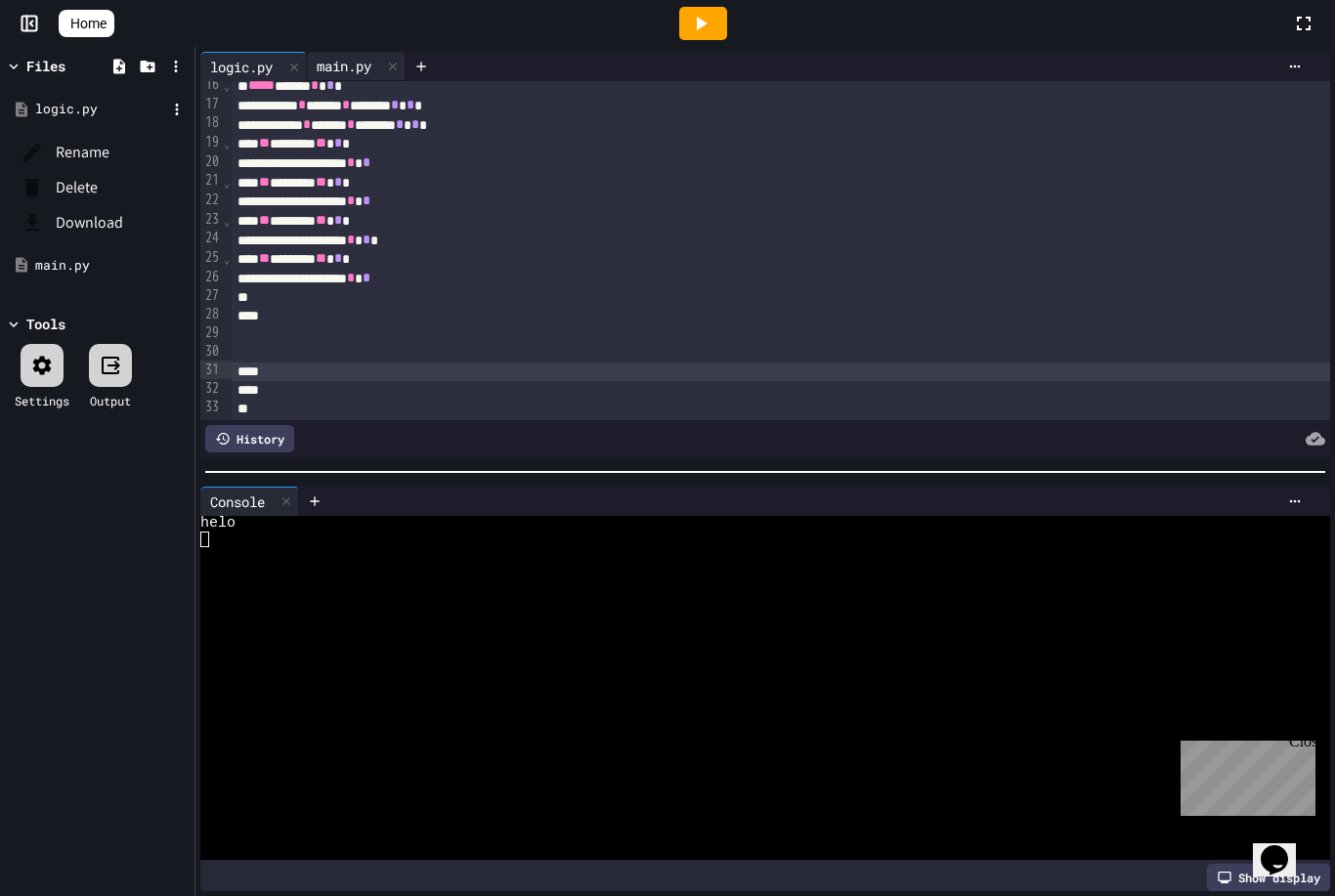 click at bounding box center [668, 448] 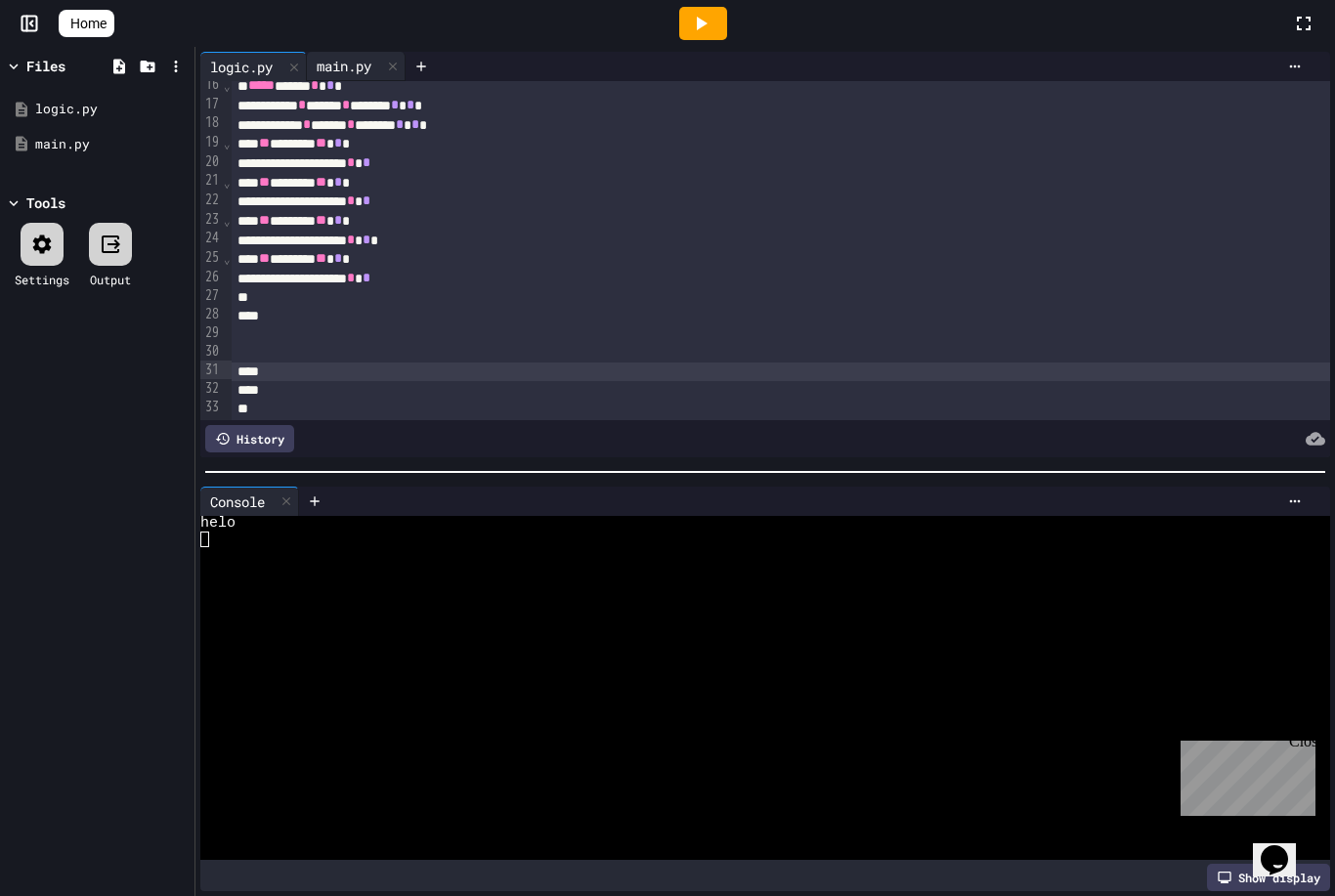 click on "main.py" at bounding box center [344, 65] 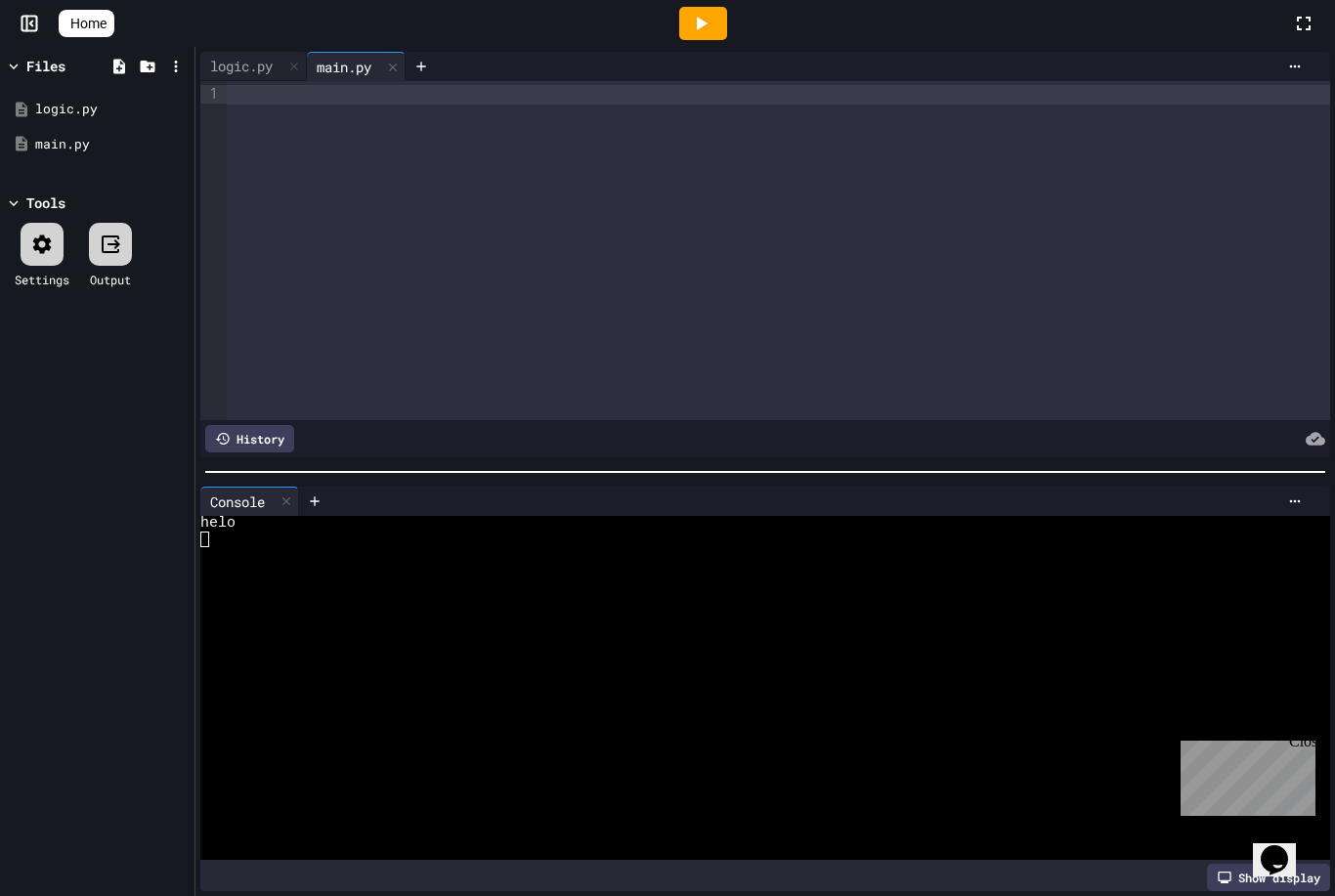click at bounding box center [778, 95] 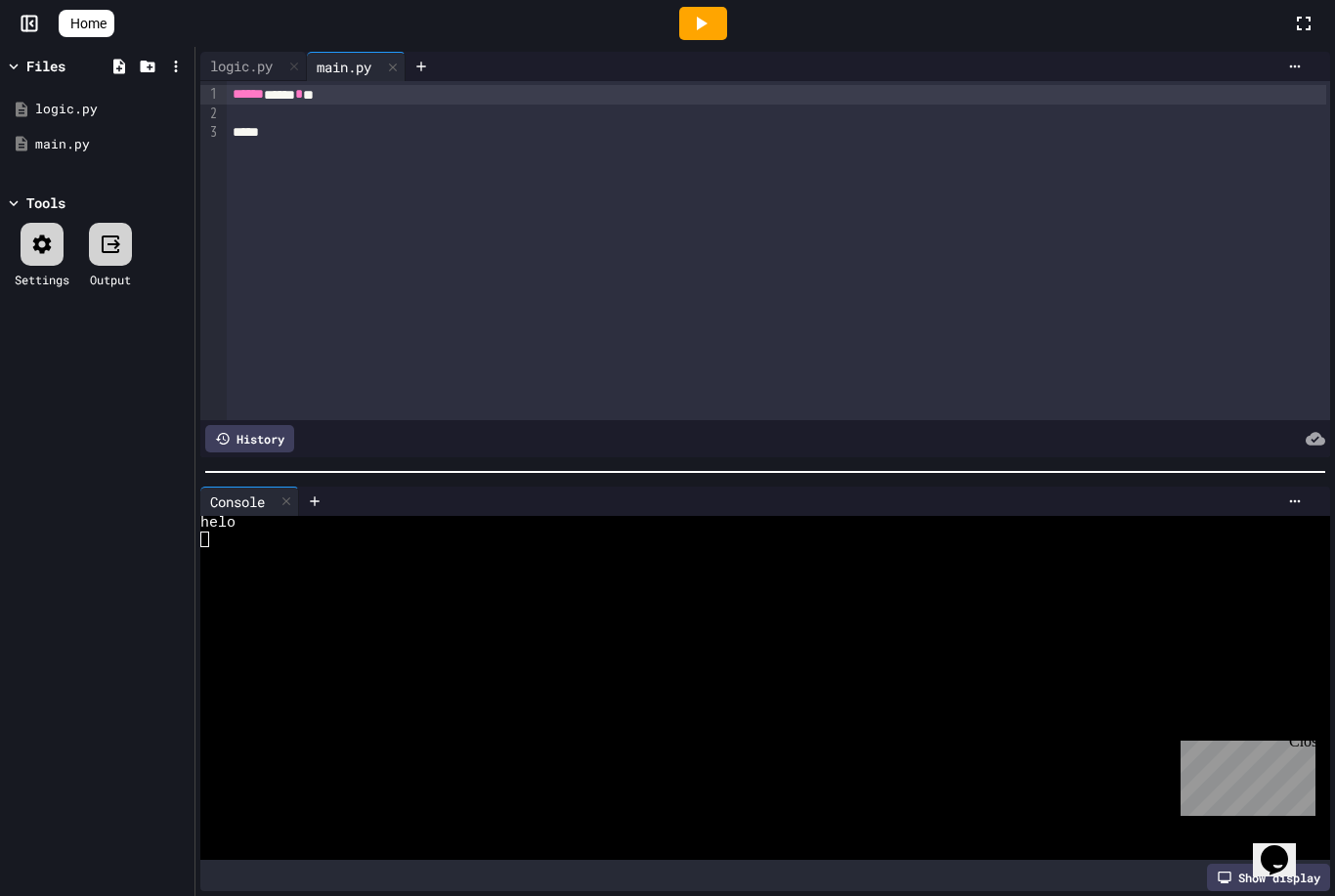 click on "****** ***** * **" at bounding box center [777, 95] 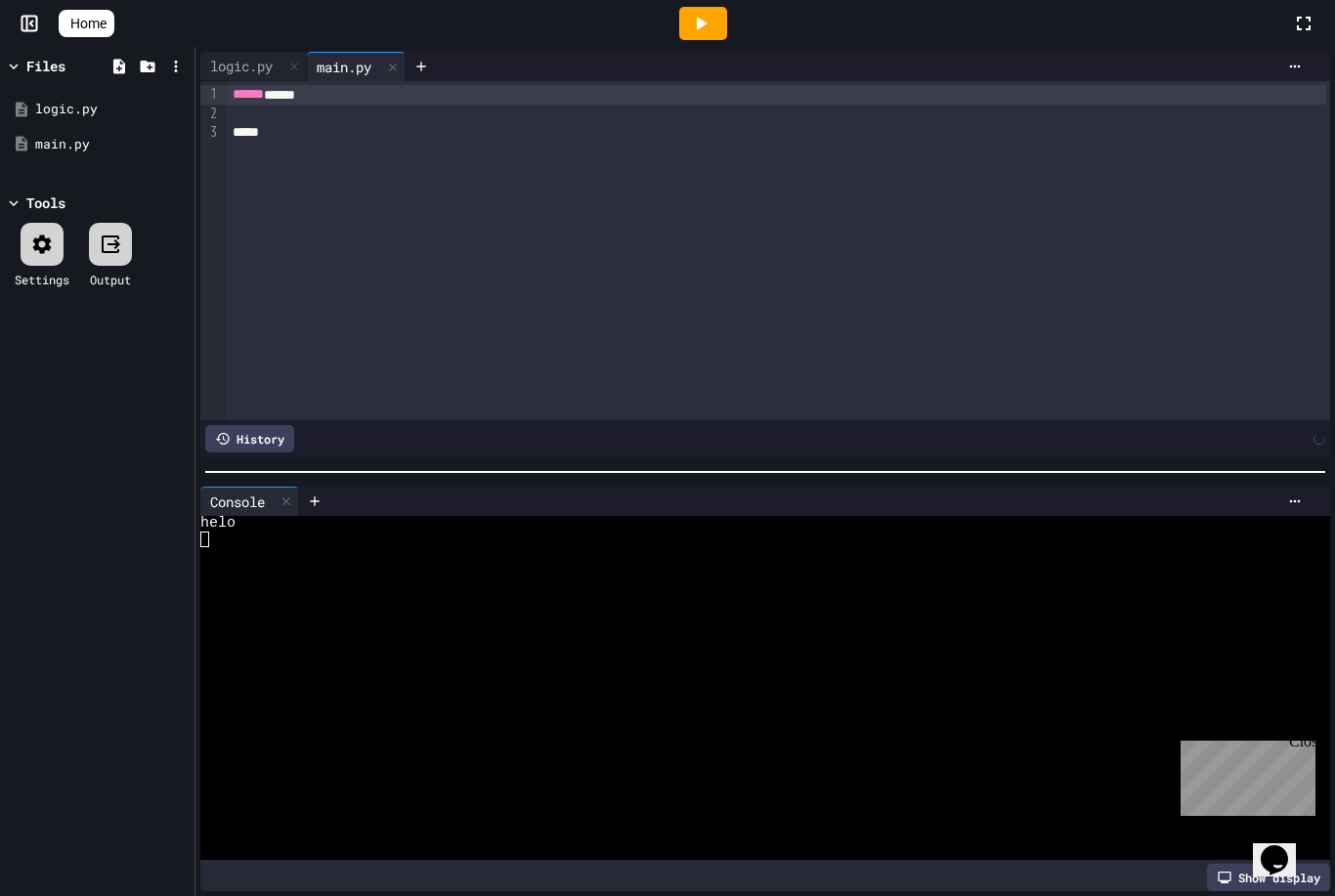 click on "*****" at bounding box center (777, 132) 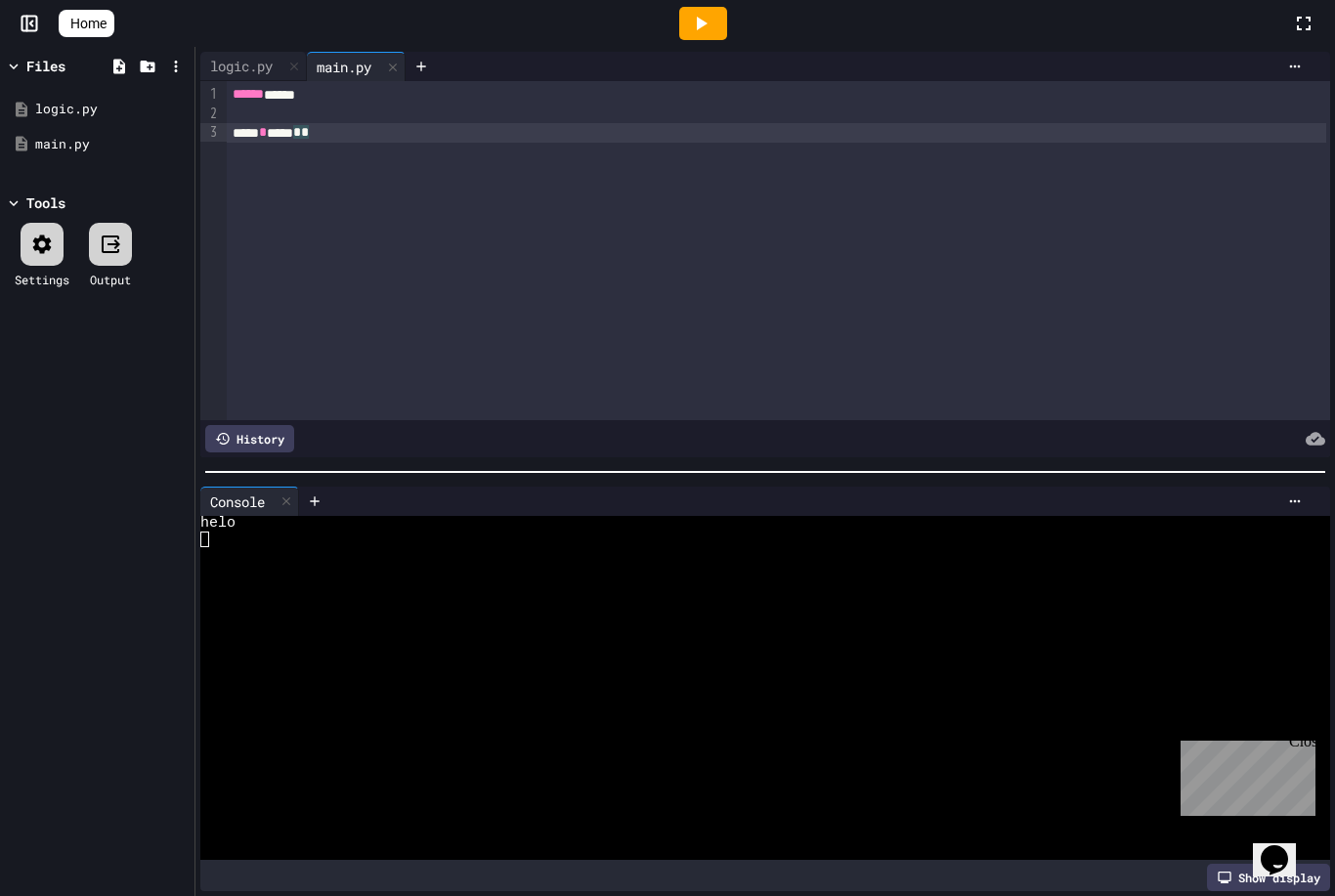 click at bounding box center [703, 23] 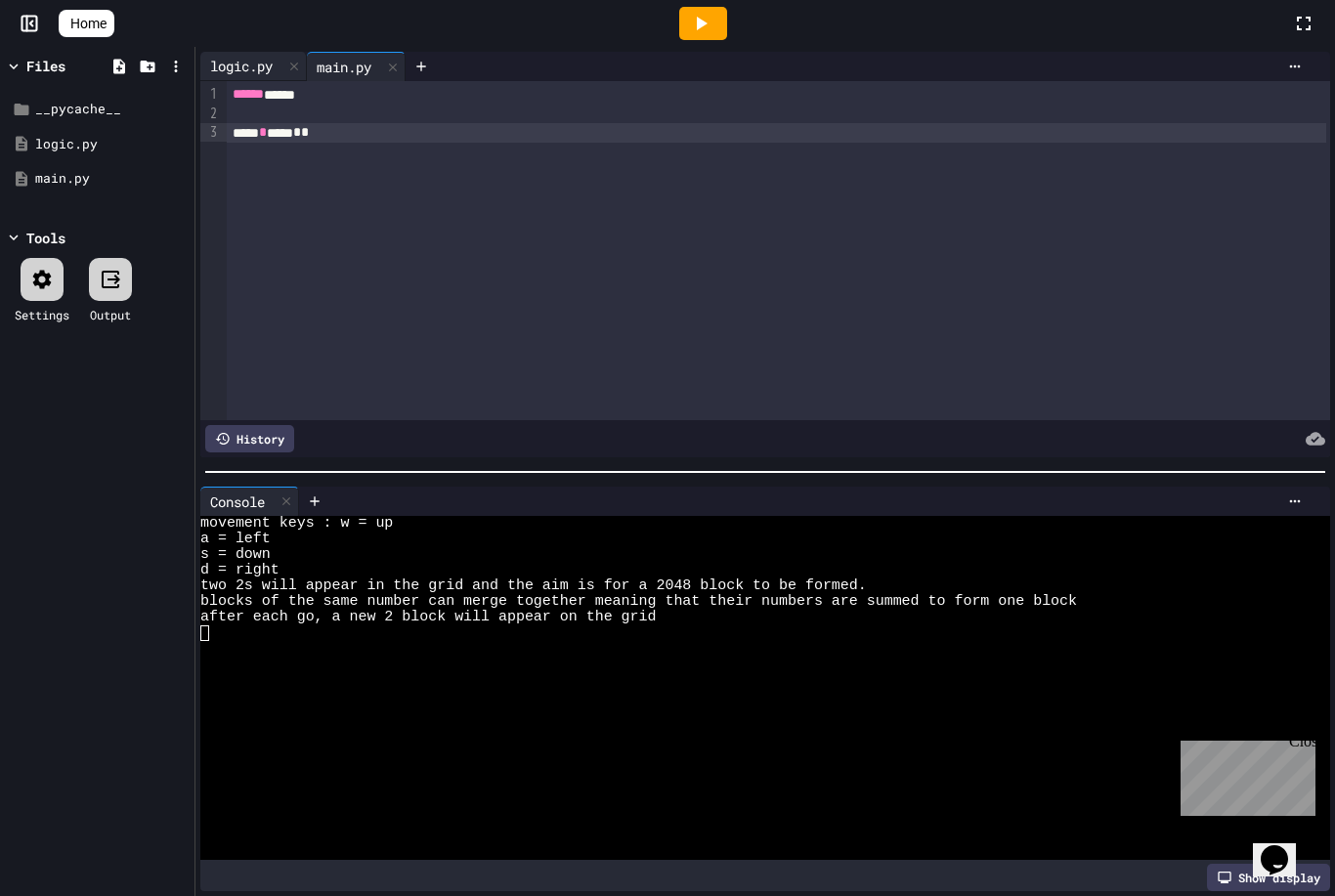 click on "logic.py" at bounding box center [253, 66] 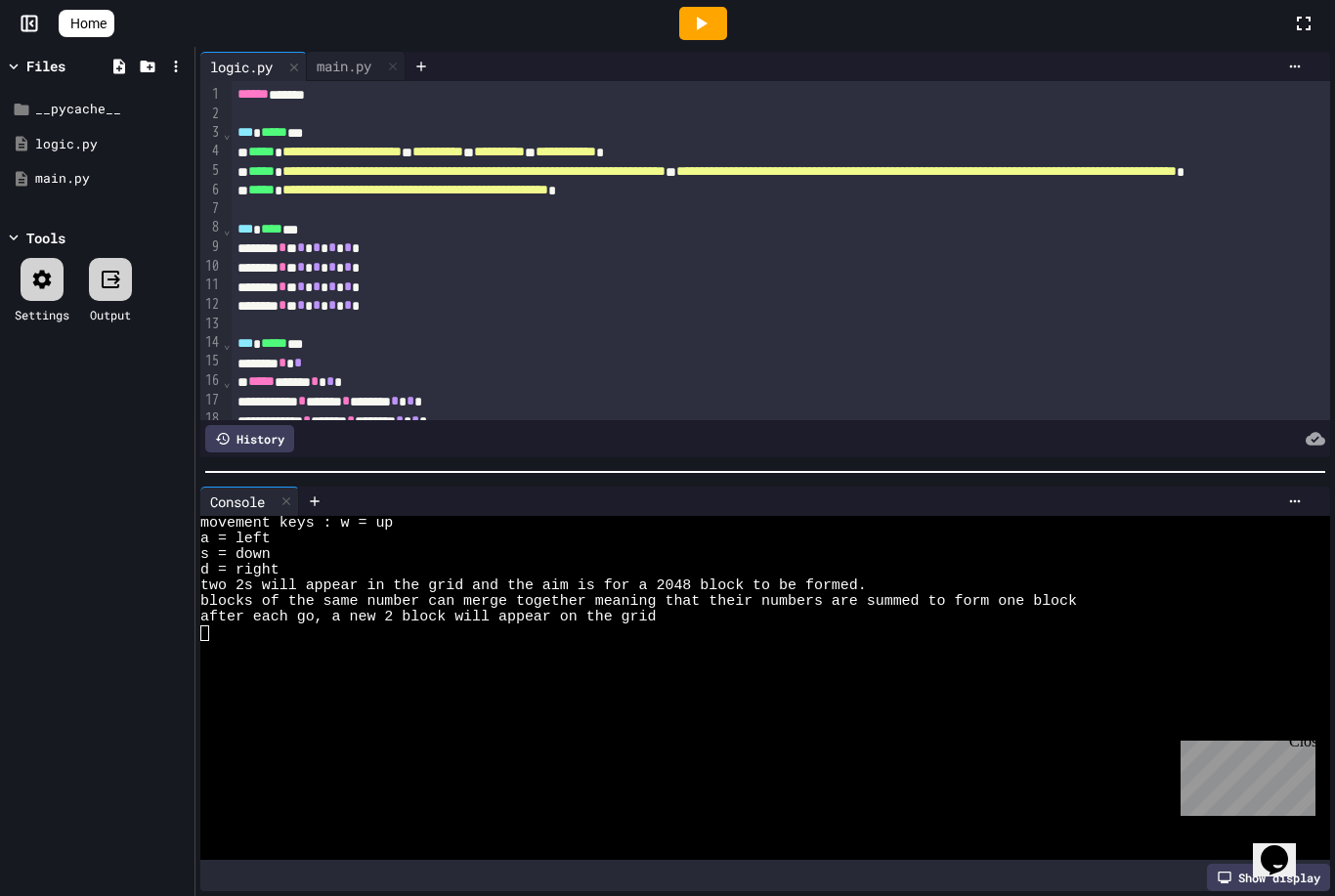 scroll, scrollTop: 0, scrollLeft: 0, axis: both 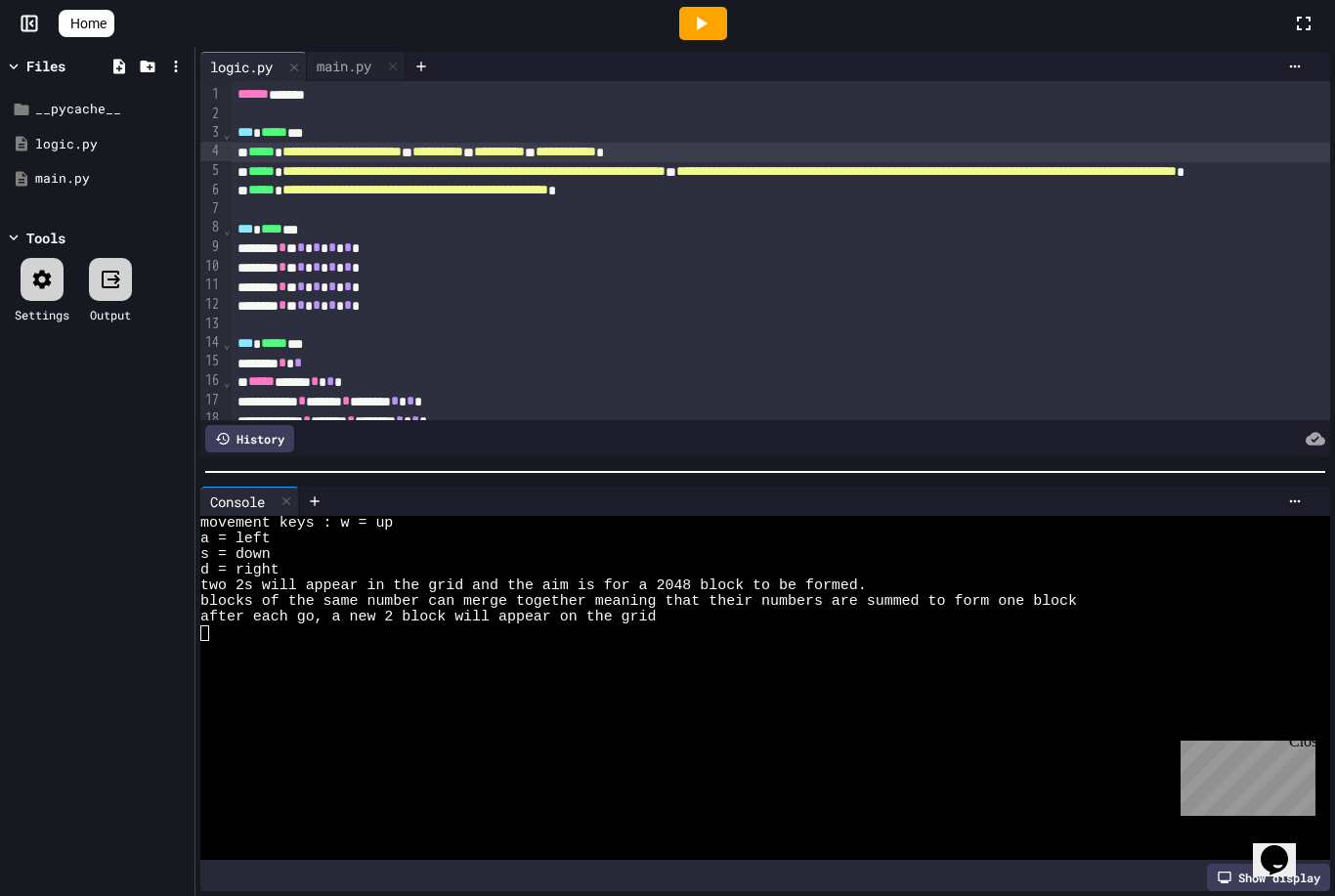 click on "**********" at bounding box center [342, 151] 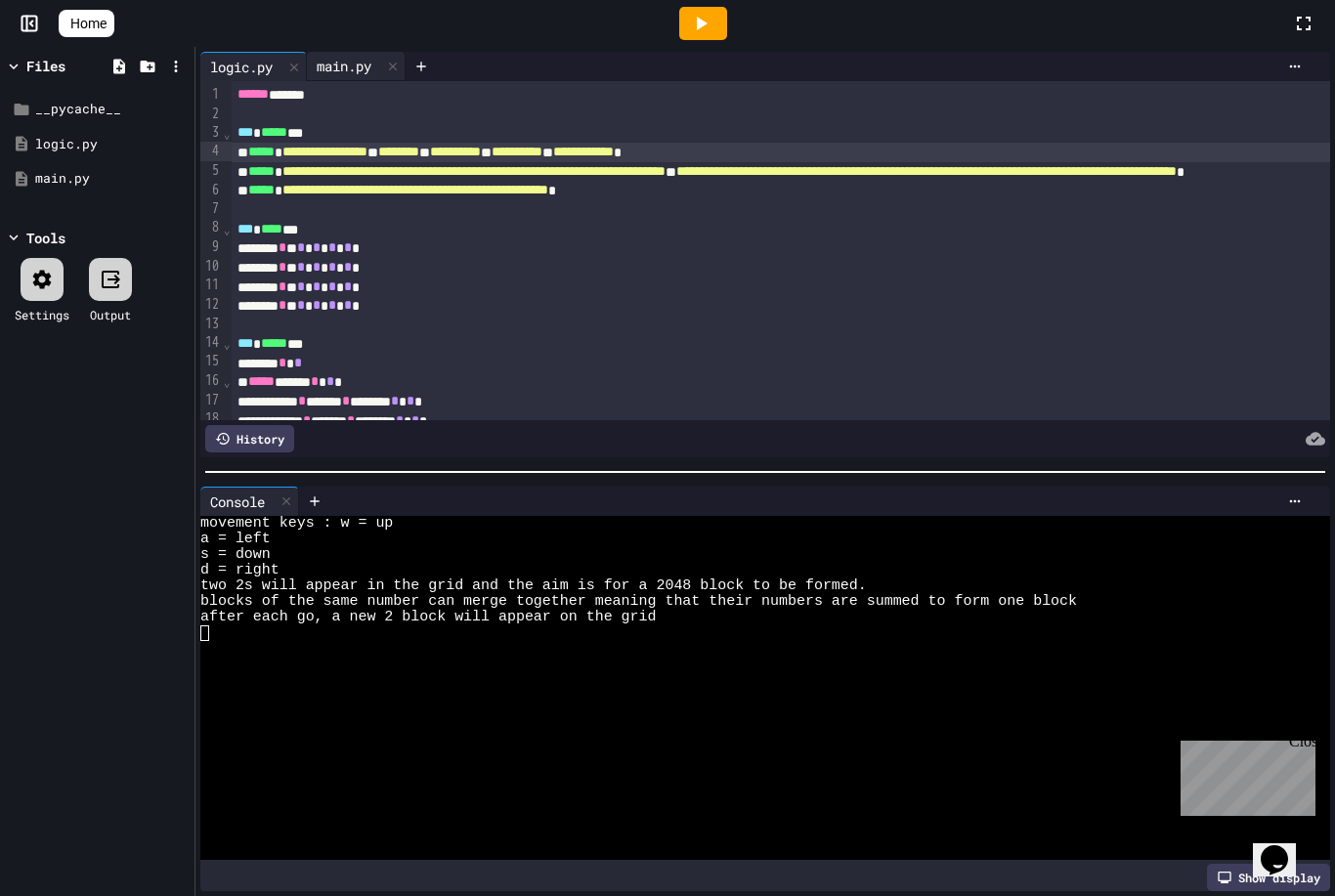click on "main.py" at bounding box center [344, 65] 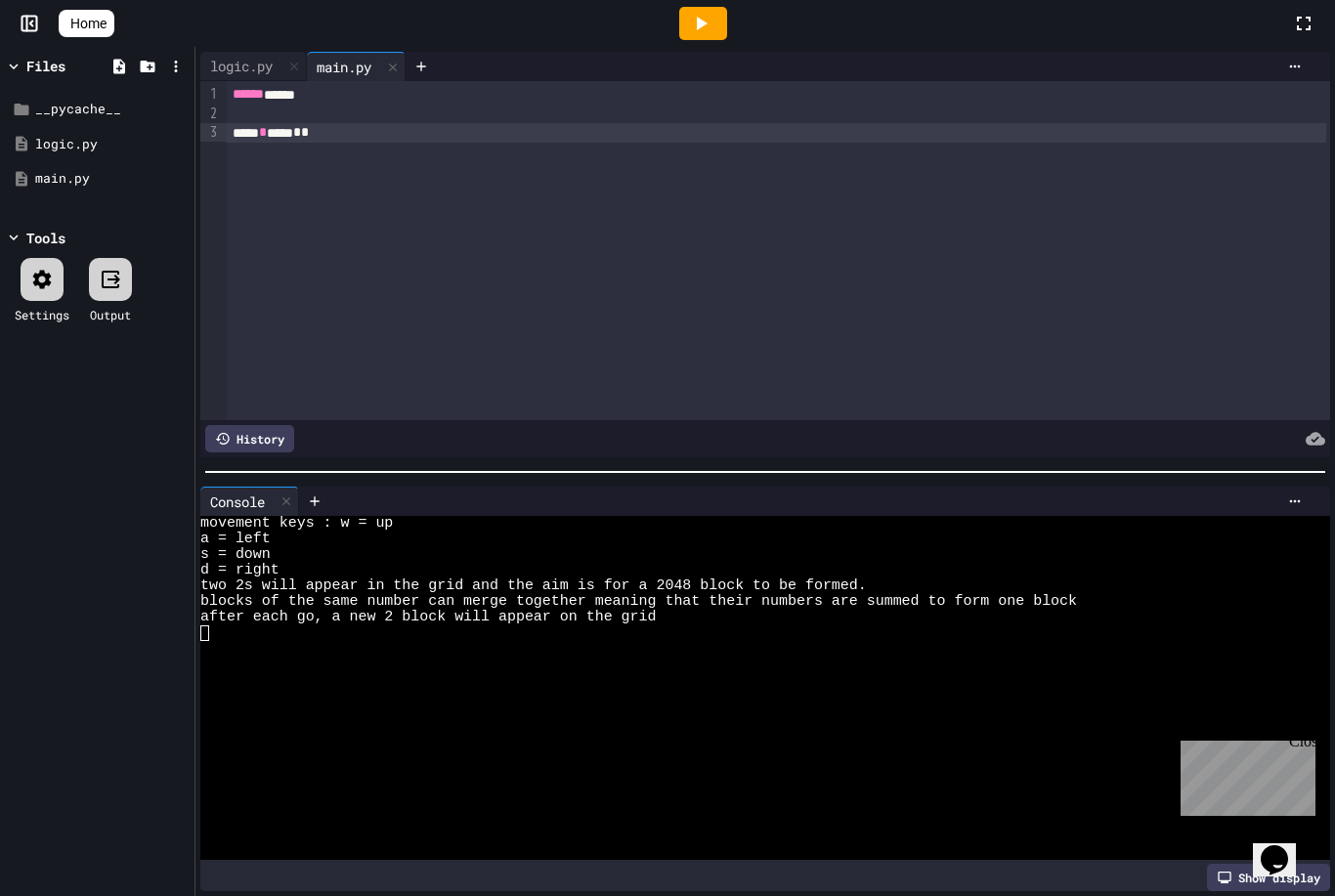 click 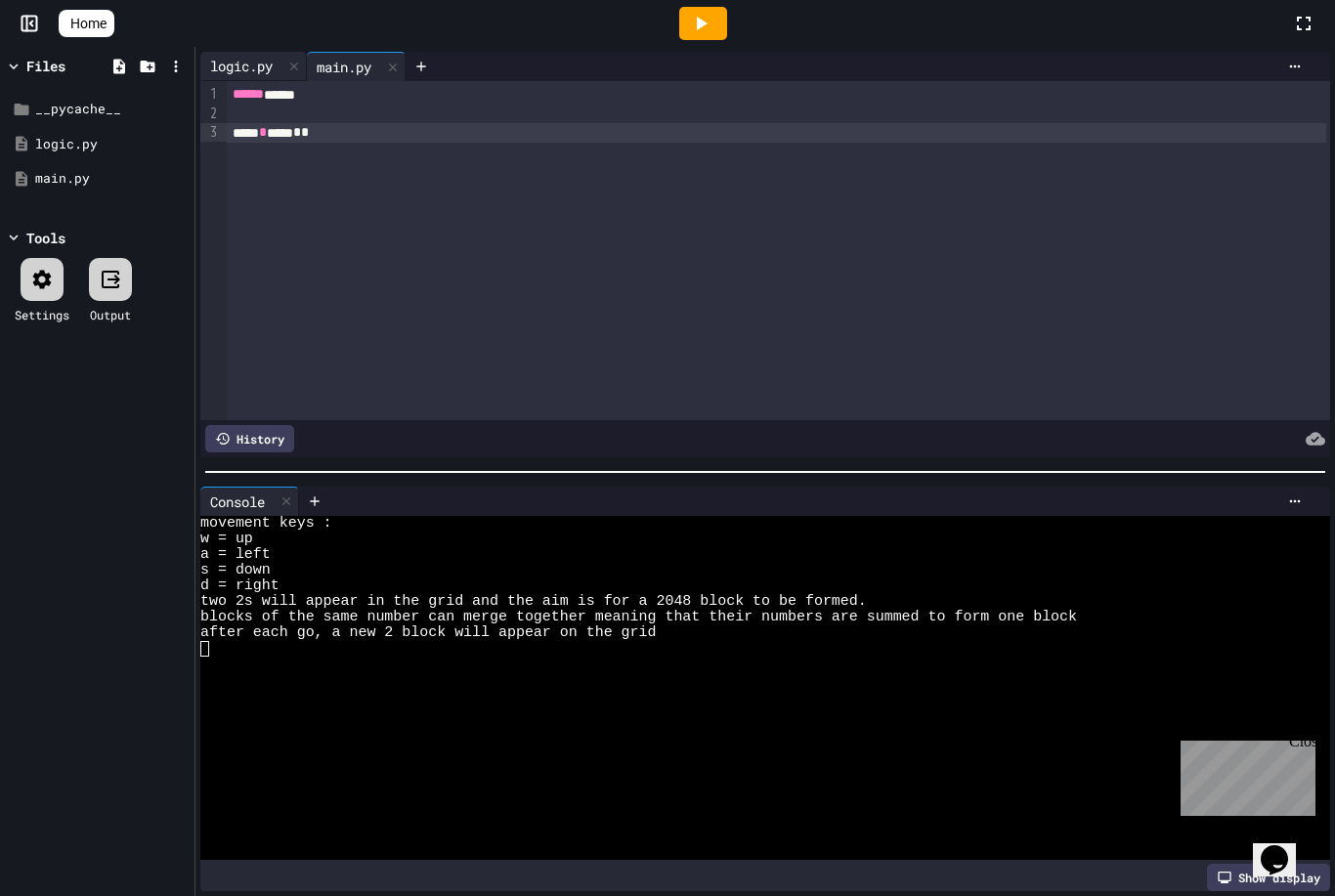click on "logic.py" at bounding box center (241, 65) 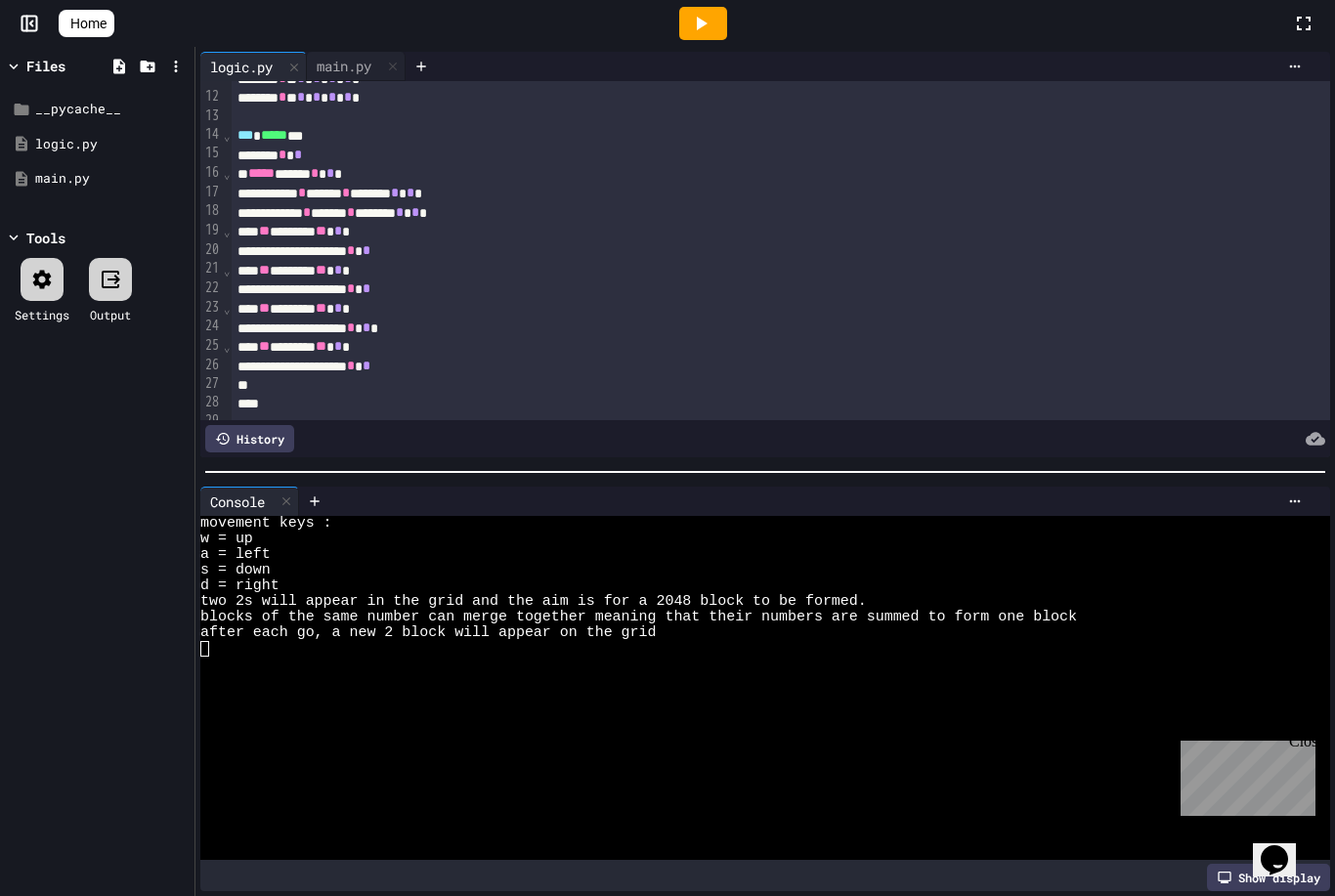 scroll, scrollTop: 206, scrollLeft: 0, axis: vertical 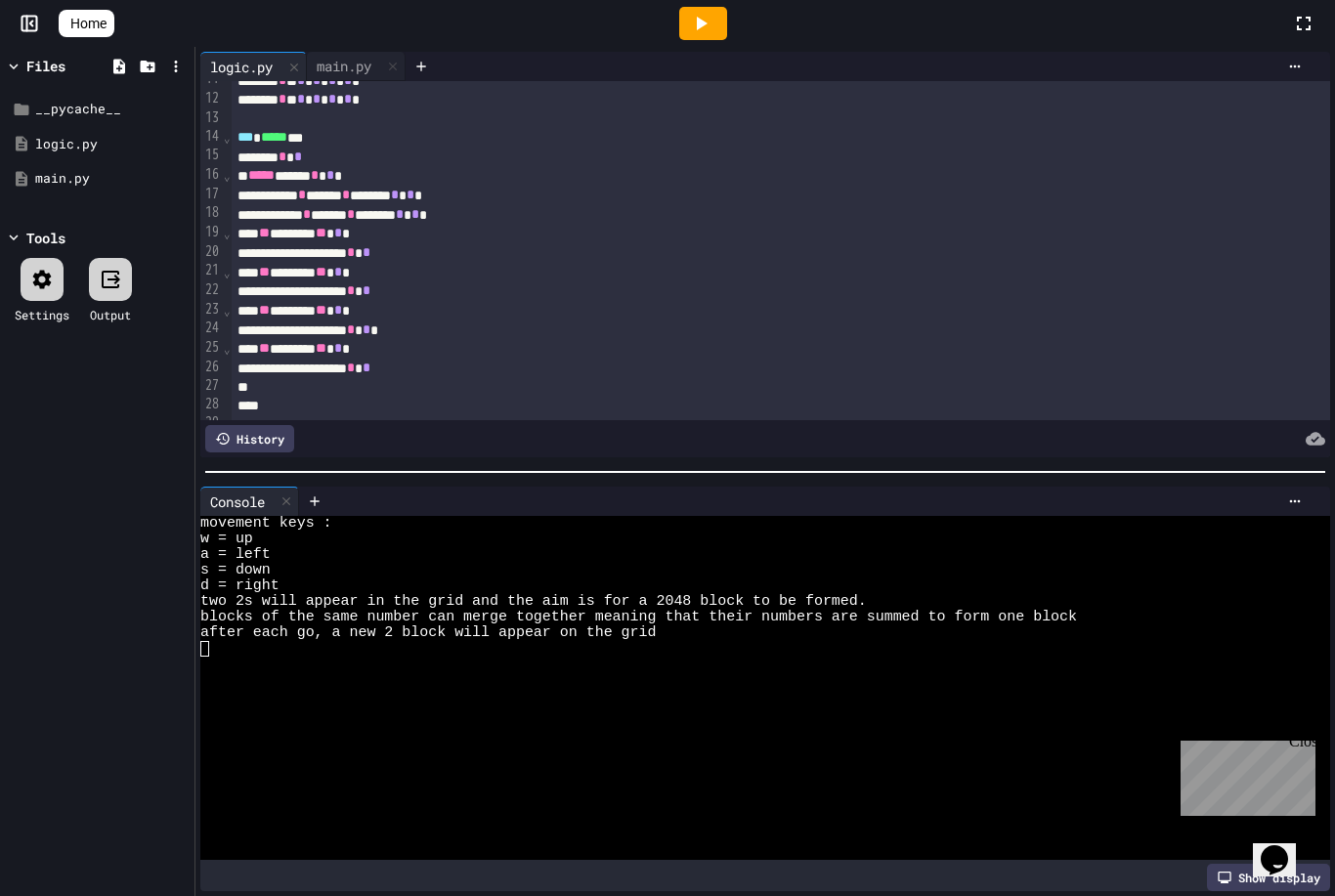 click on "**********" at bounding box center (1022, 368) 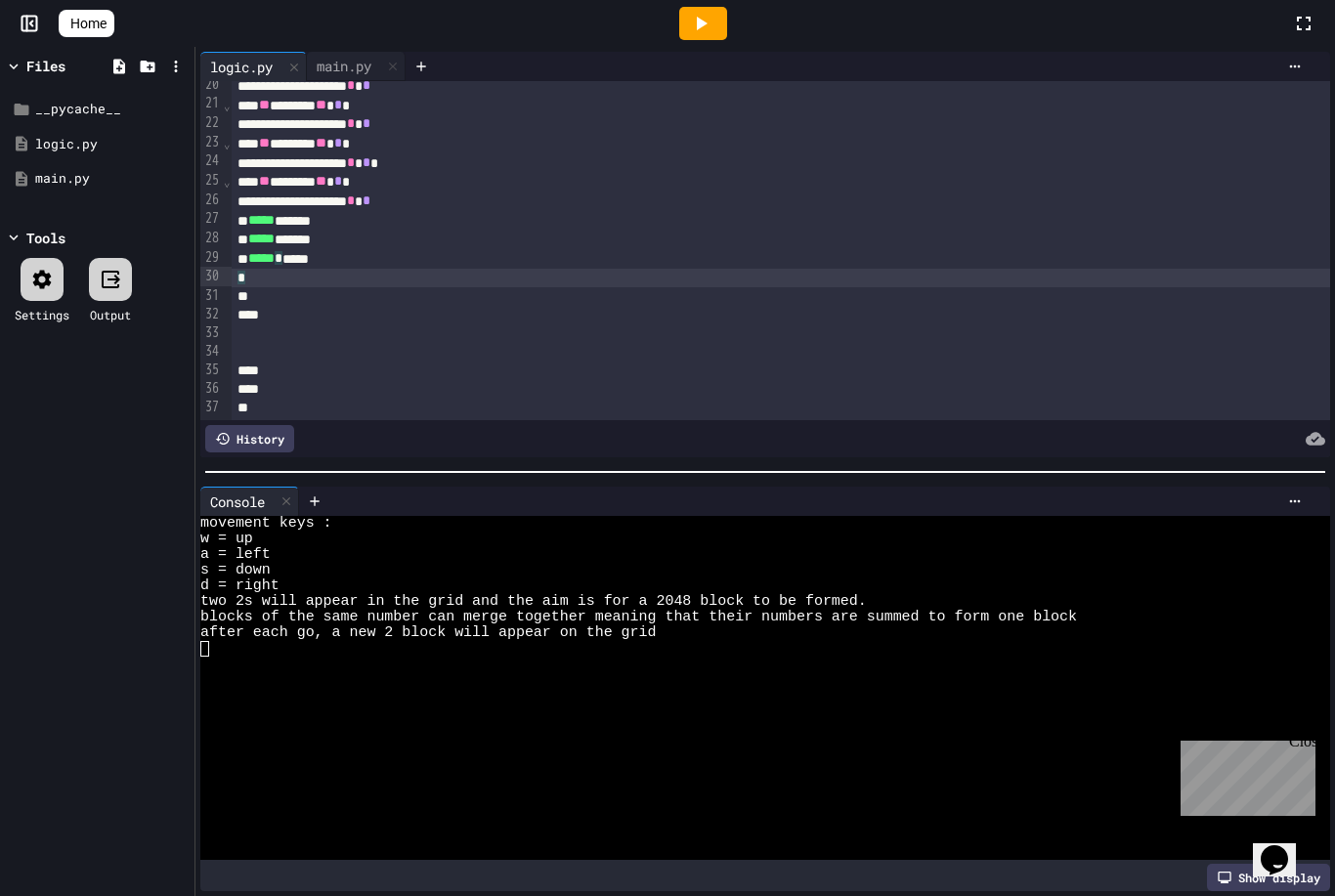 scroll, scrollTop: 354, scrollLeft: 0, axis: vertical 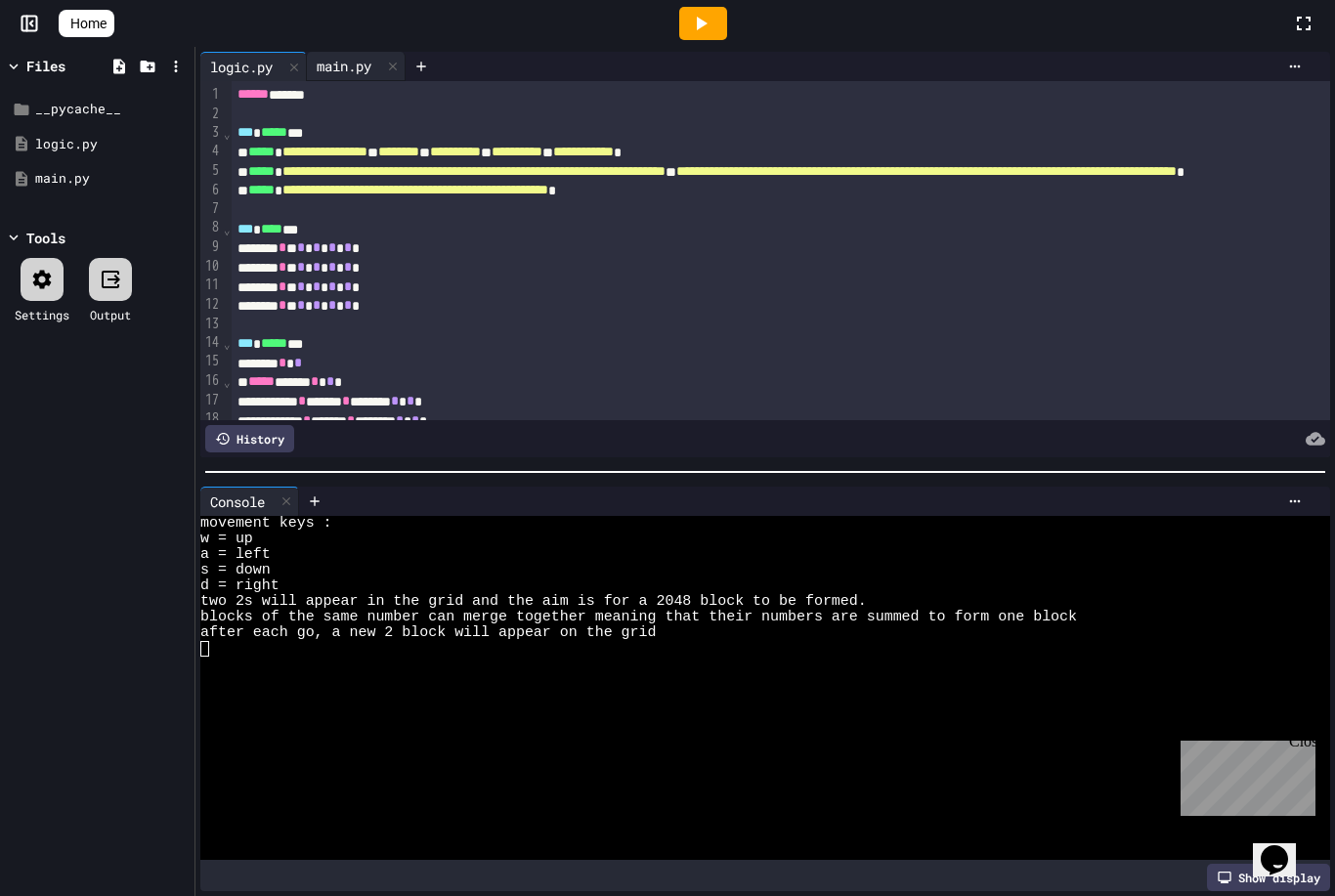 click on "main.py" at bounding box center [344, 65] 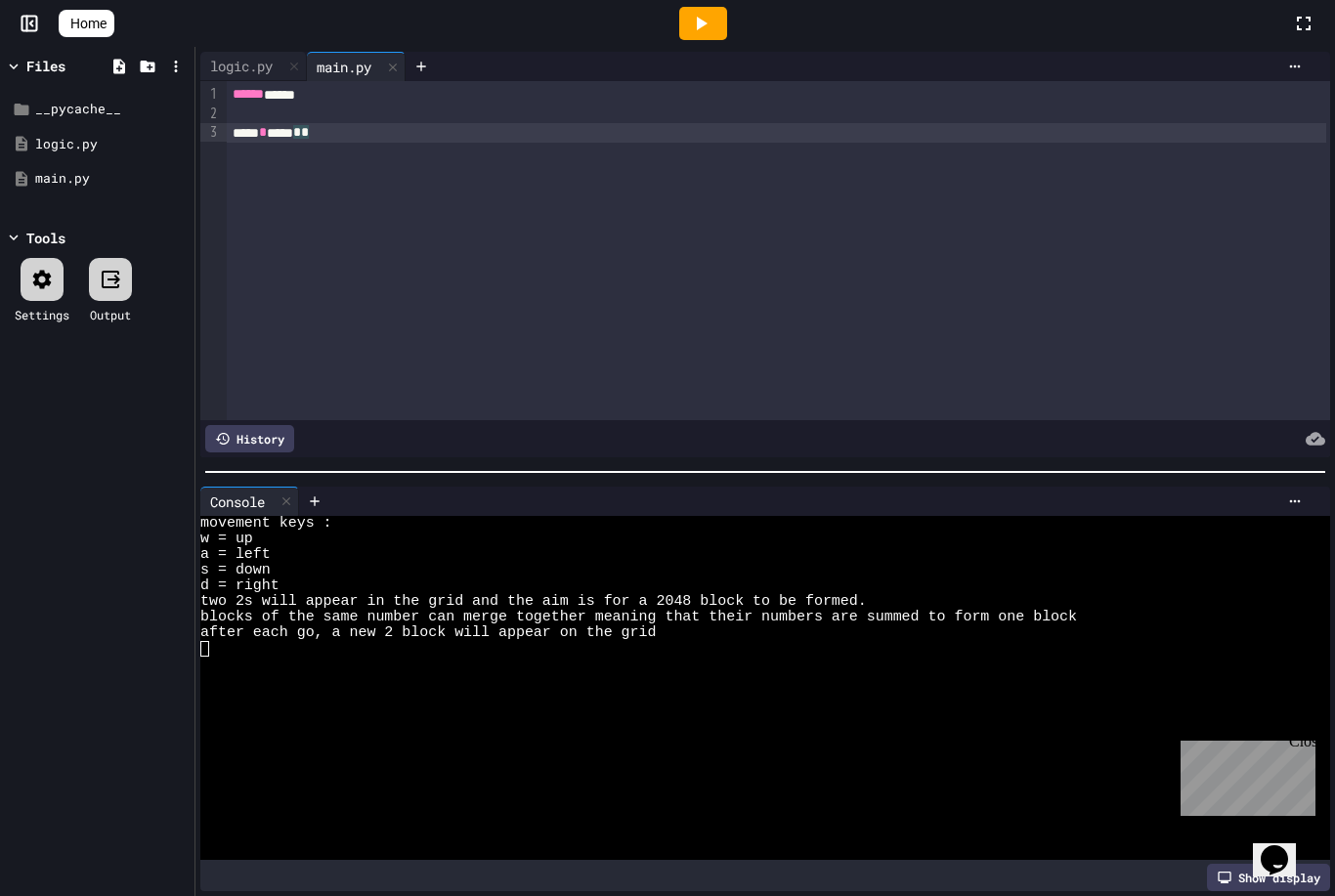 click on "***** * ***** * *" at bounding box center (777, 133) 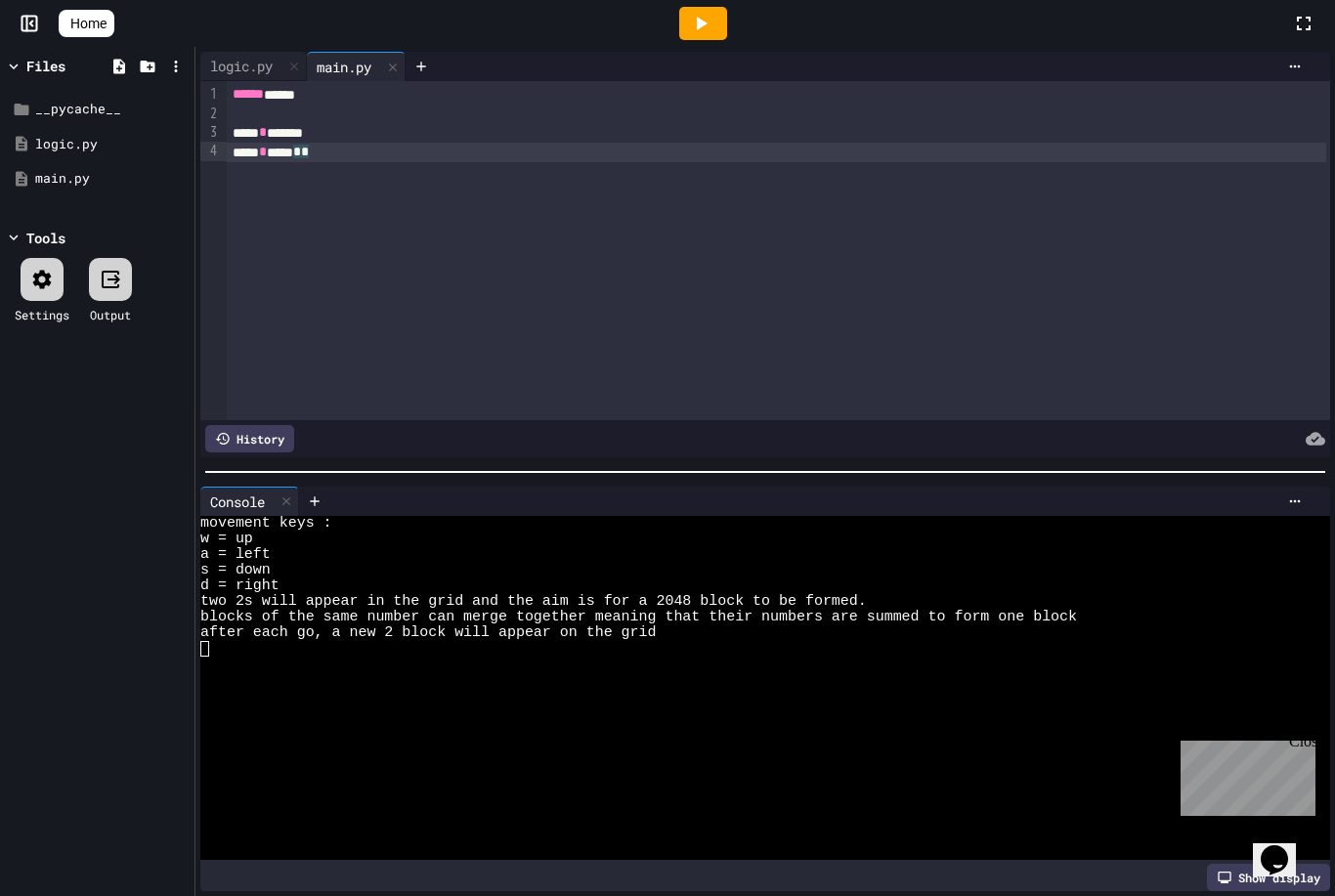 click 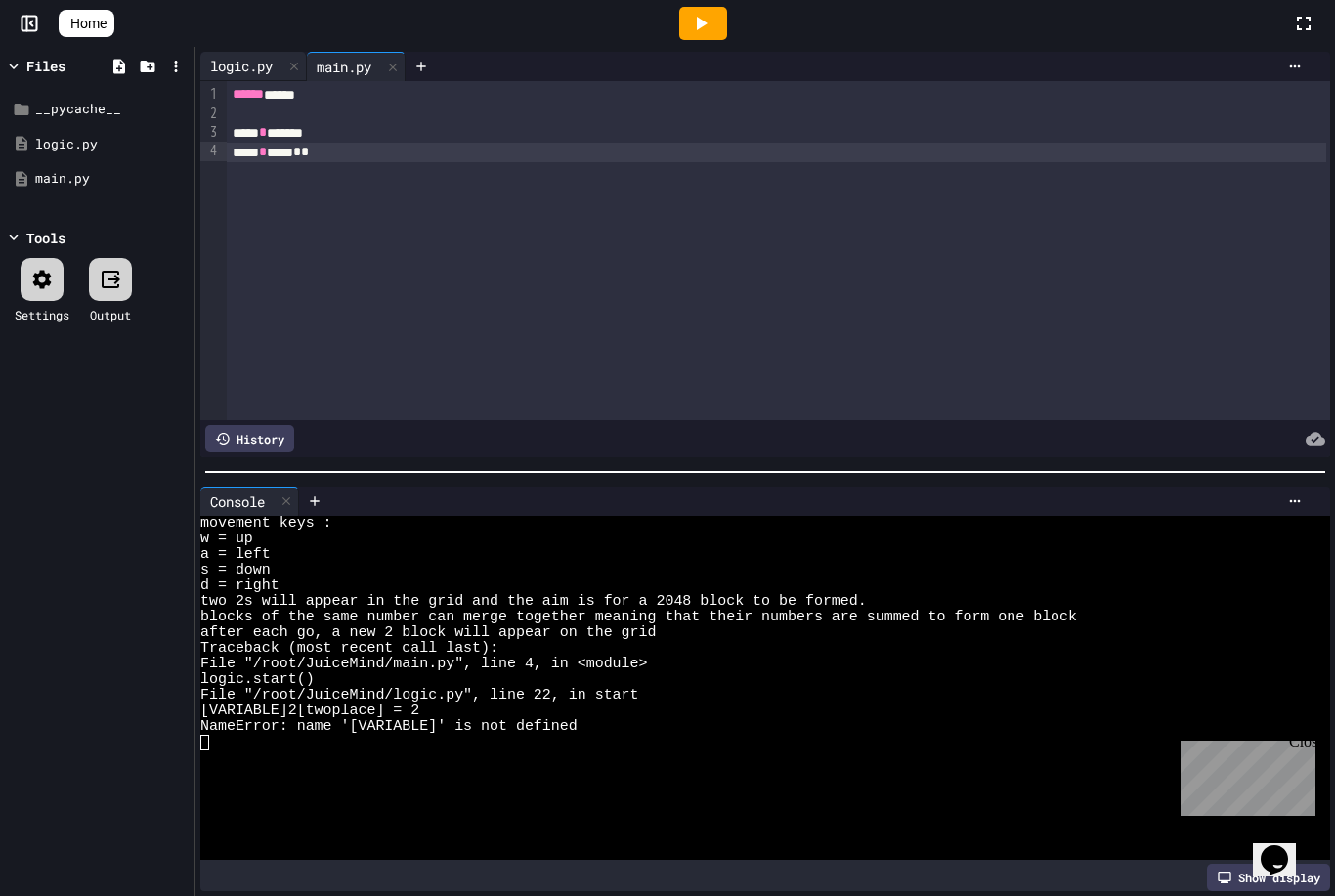 click on "logic.py" at bounding box center (253, 66) 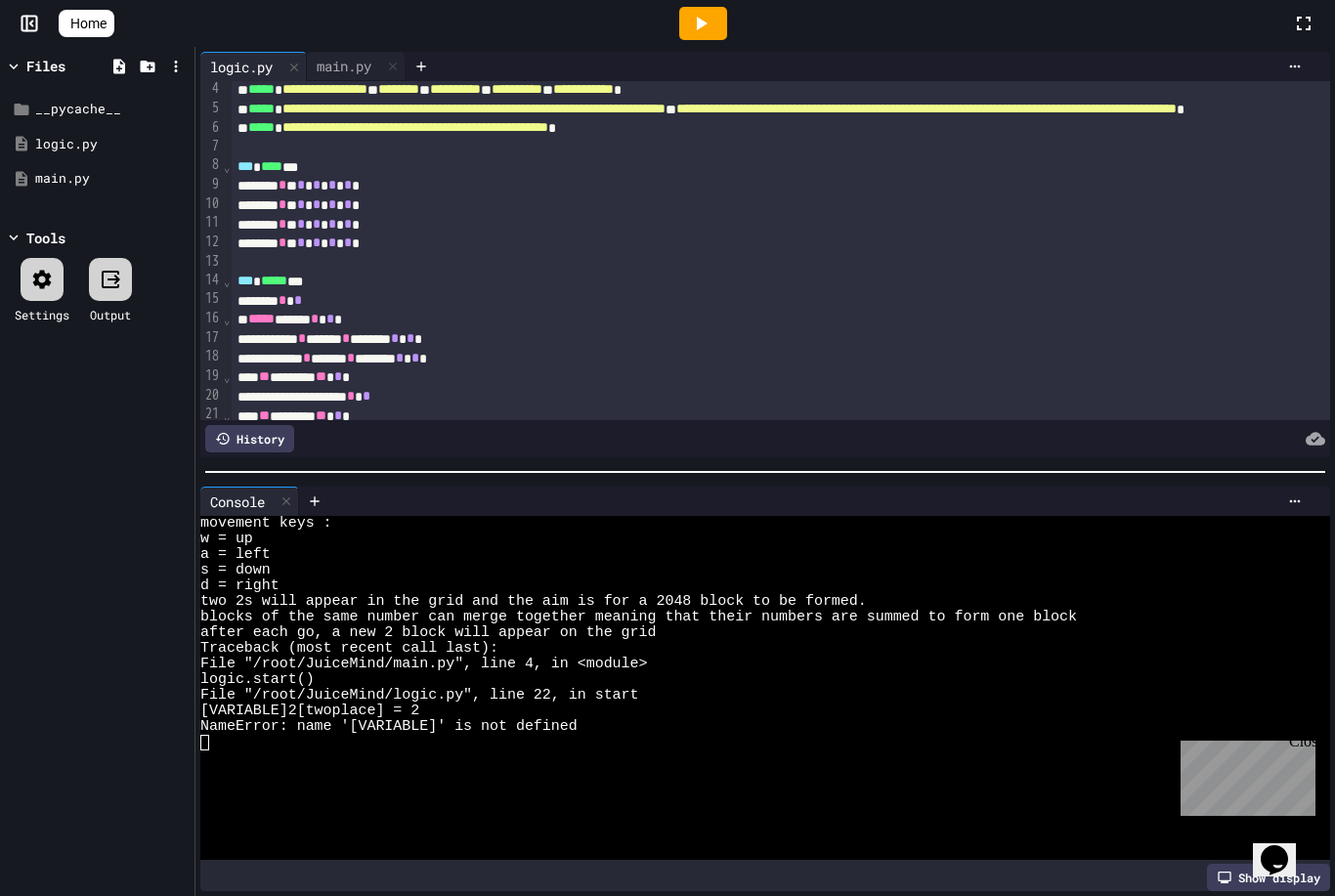 scroll, scrollTop: 66, scrollLeft: 0, axis: vertical 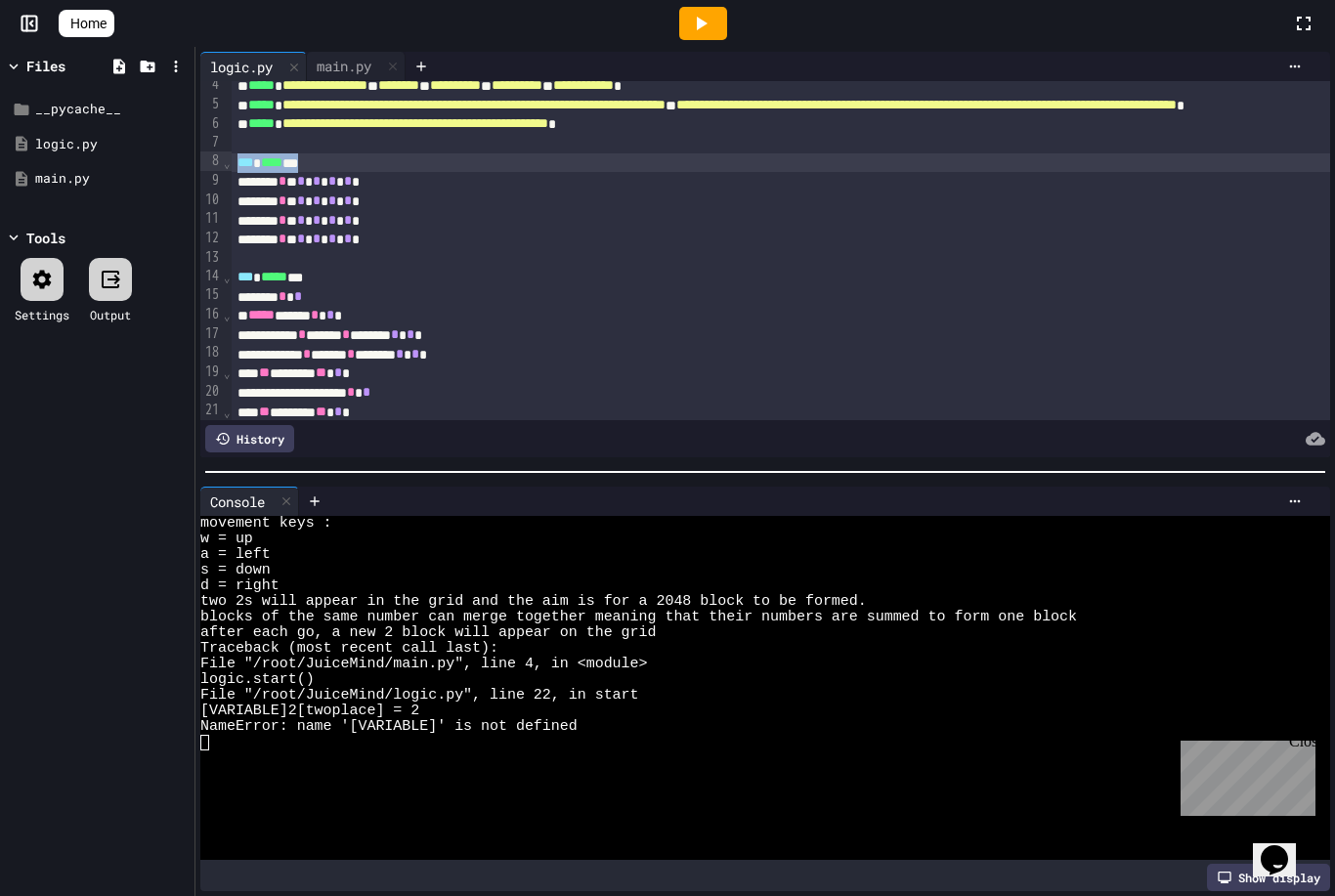 drag, startPoint x: 335, startPoint y: 153, endPoint x: 196, endPoint y: 153, distance: 139 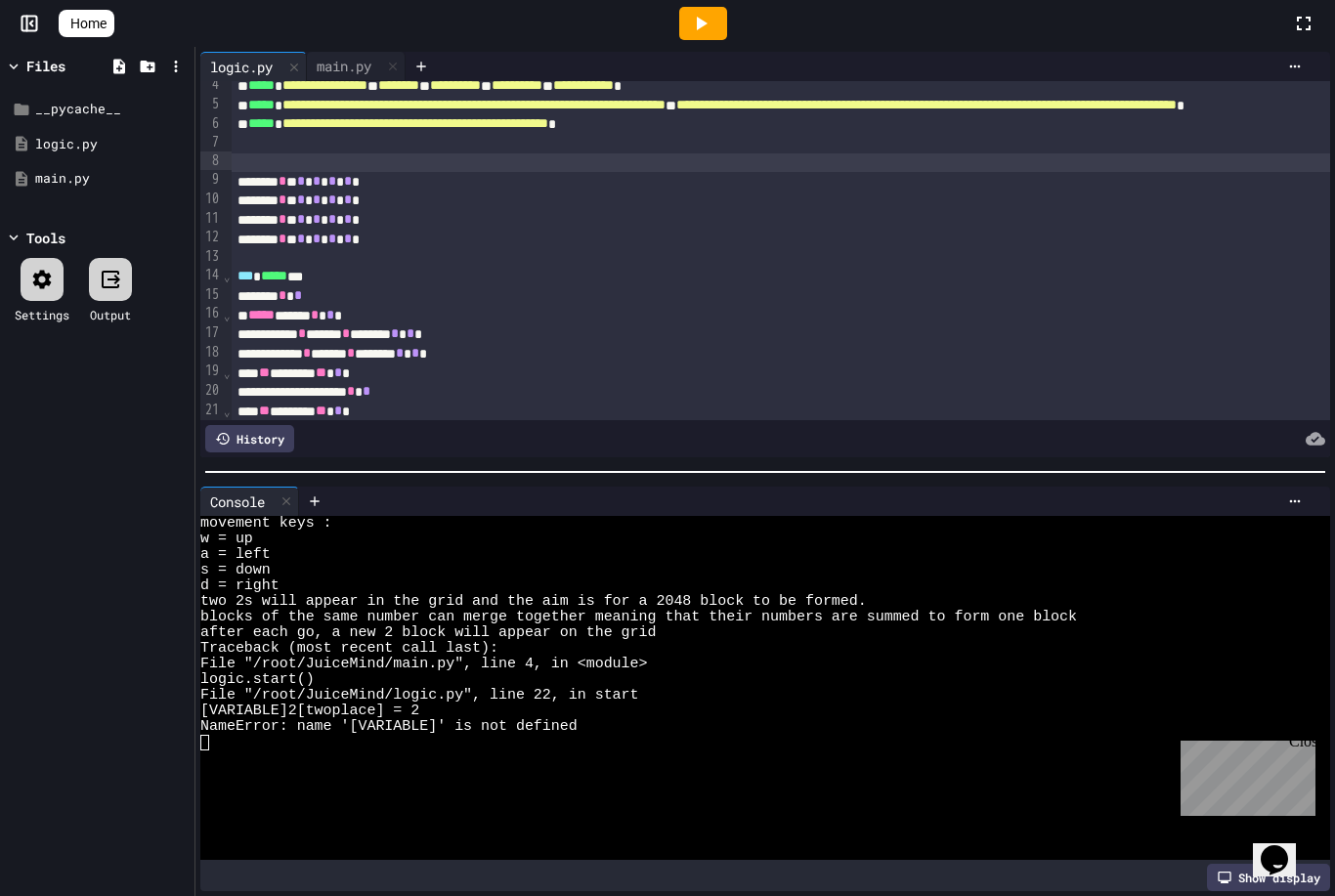 click 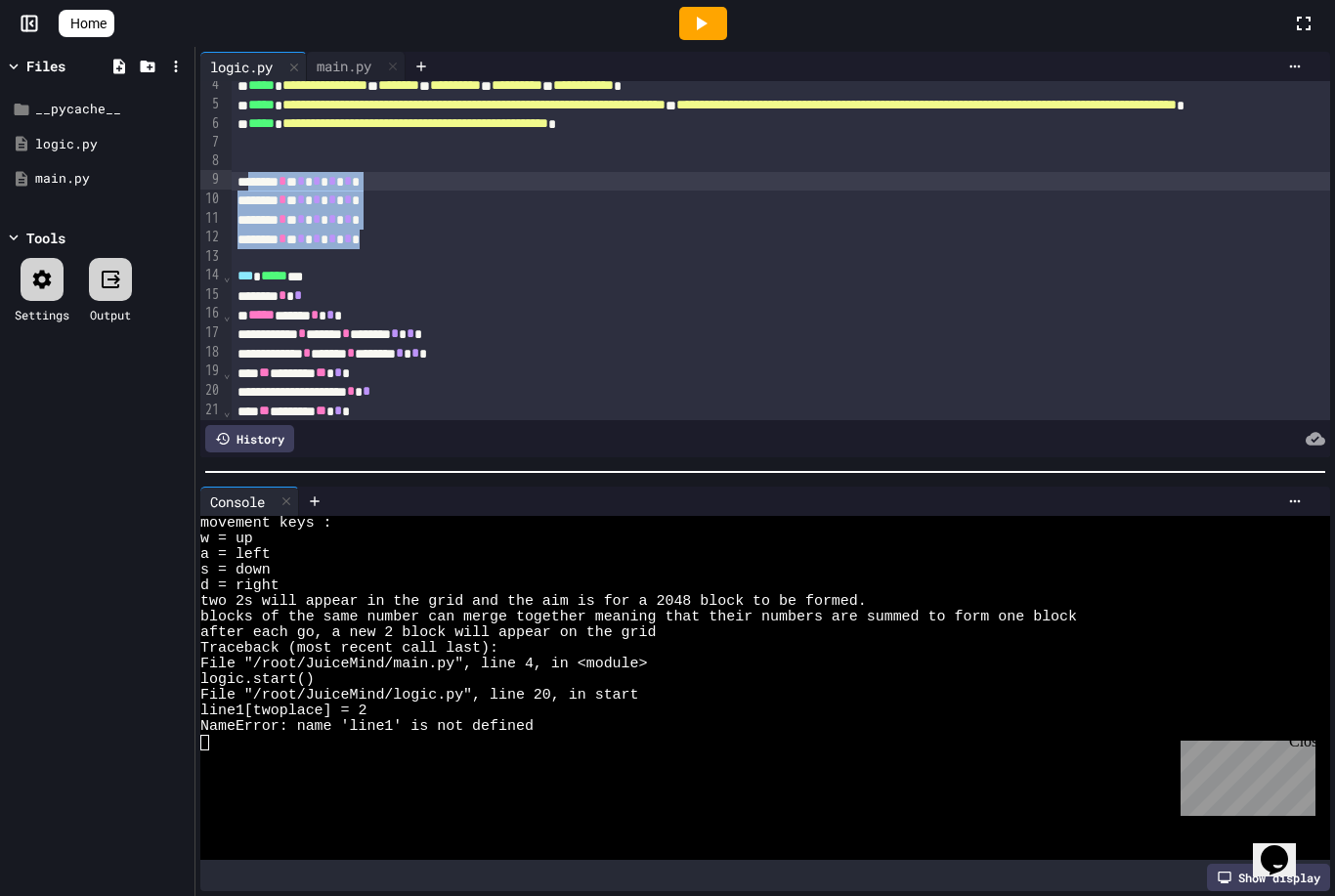 drag, startPoint x: 399, startPoint y: 237, endPoint x: 258, endPoint y: 184, distance: 150.632 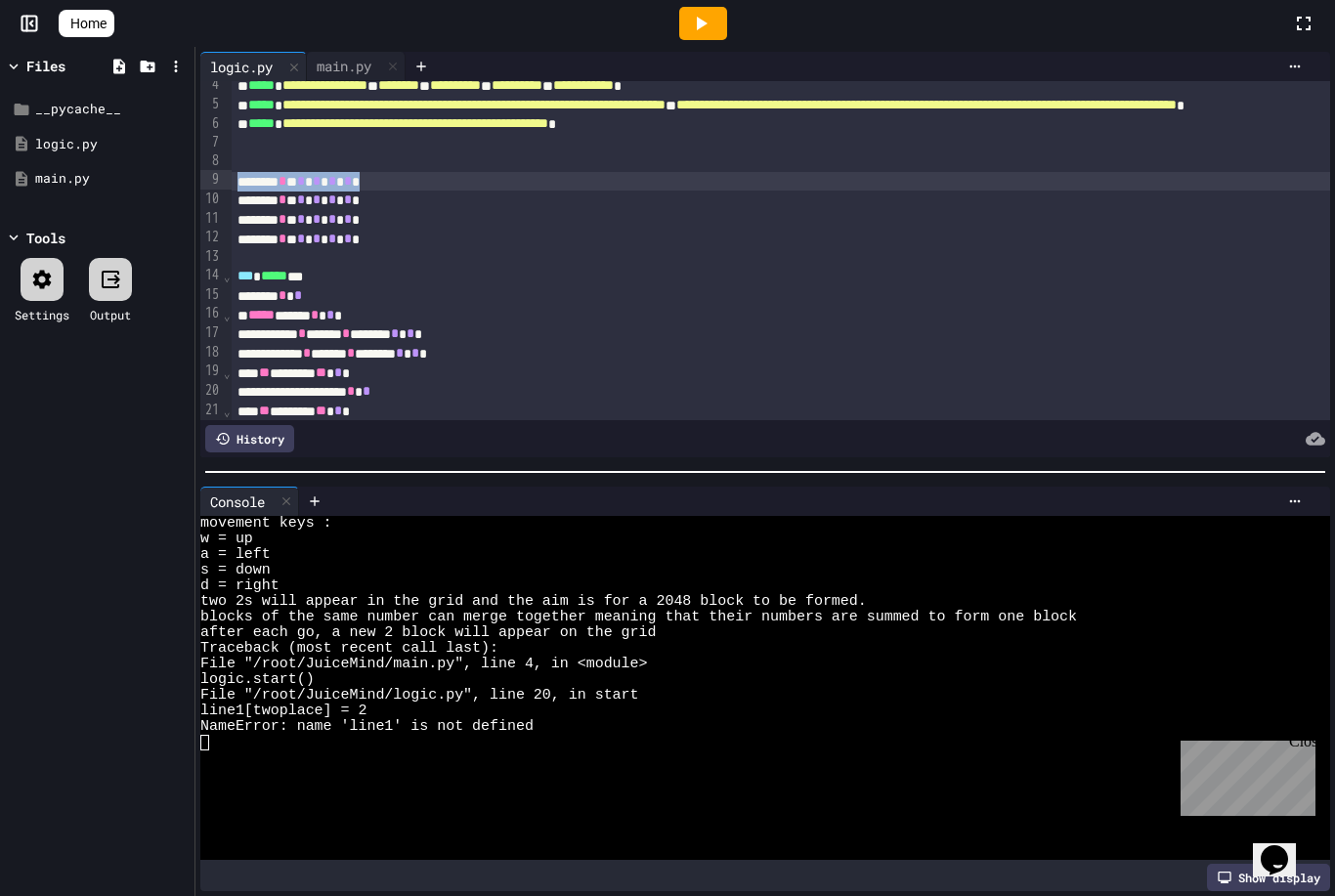 click on "*" at bounding box center [332, 199] 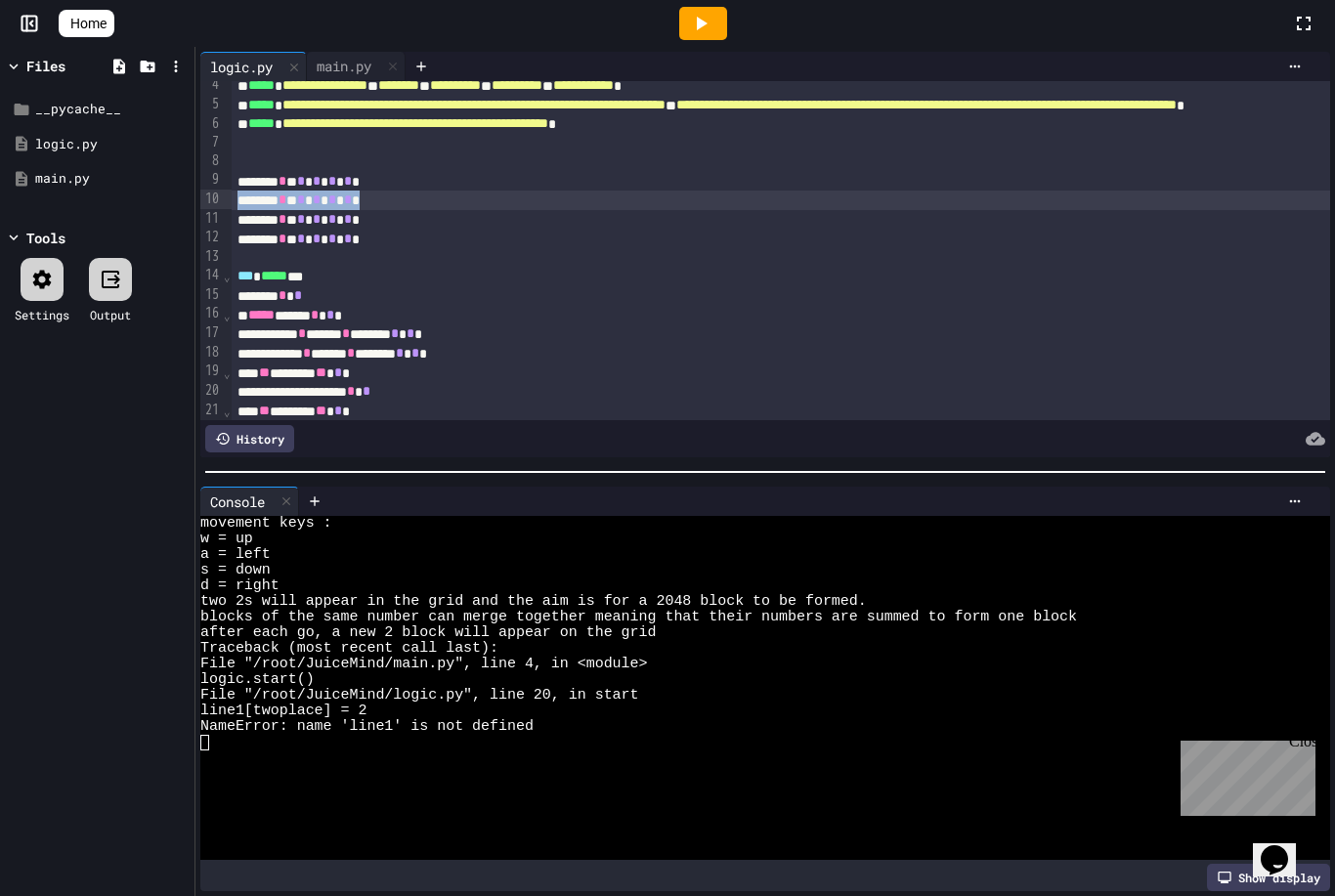 click on "***** * * * * * * * * * *" at bounding box center (1022, 239) 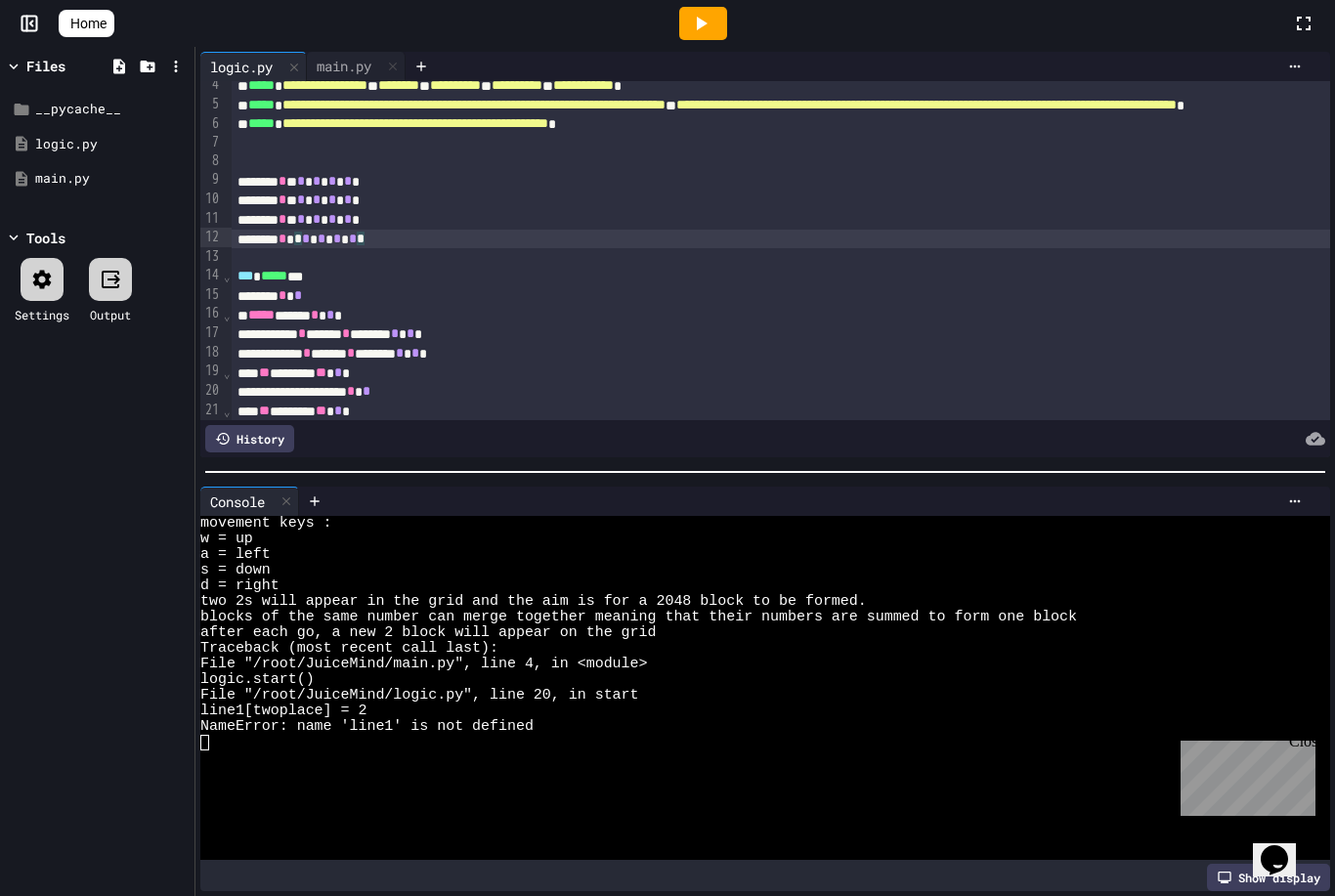 drag, startPoint x: 433, startPoint y: 244, endPoint x: 260, endPoint y: 173, distance: 187.00267 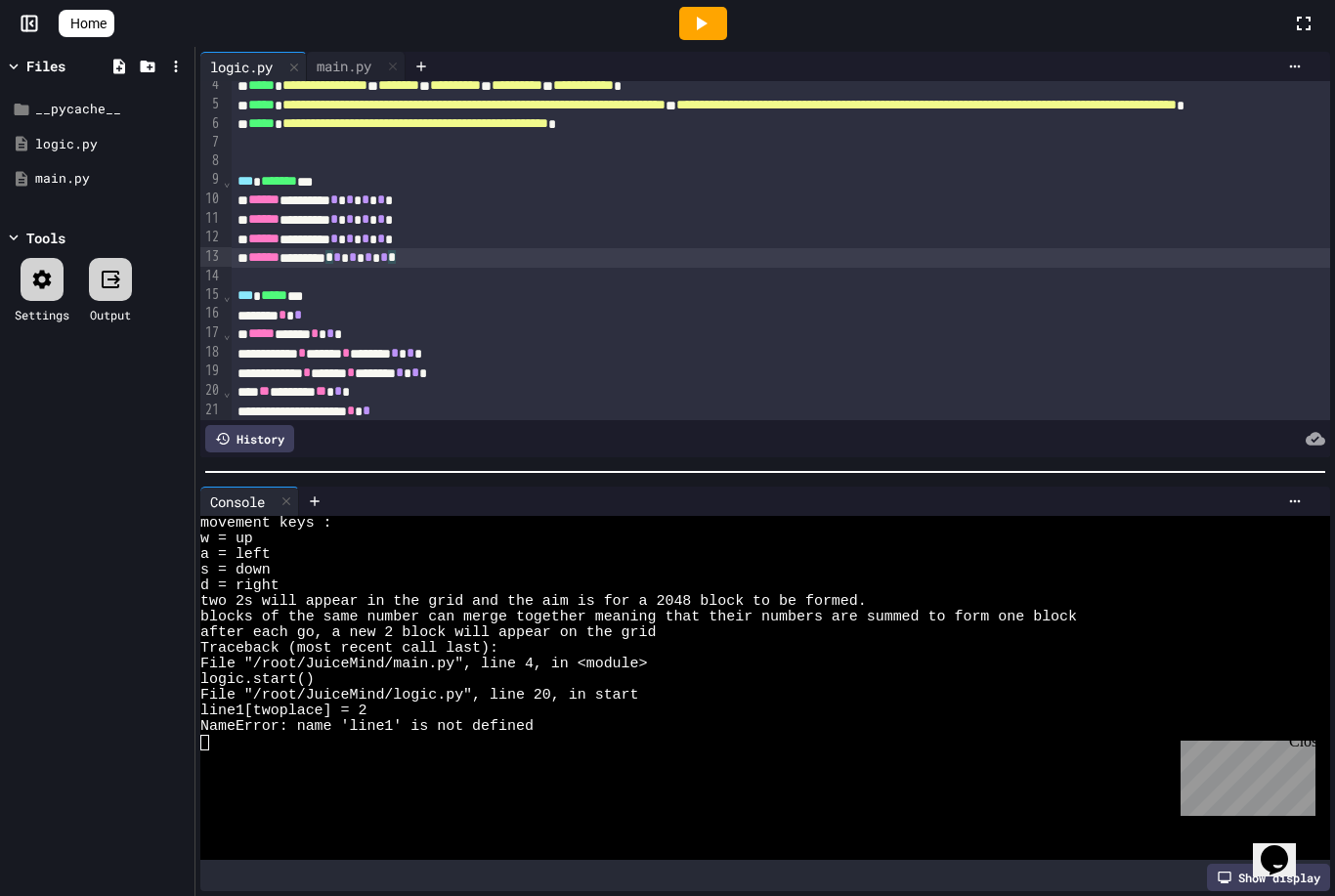 click on "***   ***** ***" at bounding box center [1022, 296] 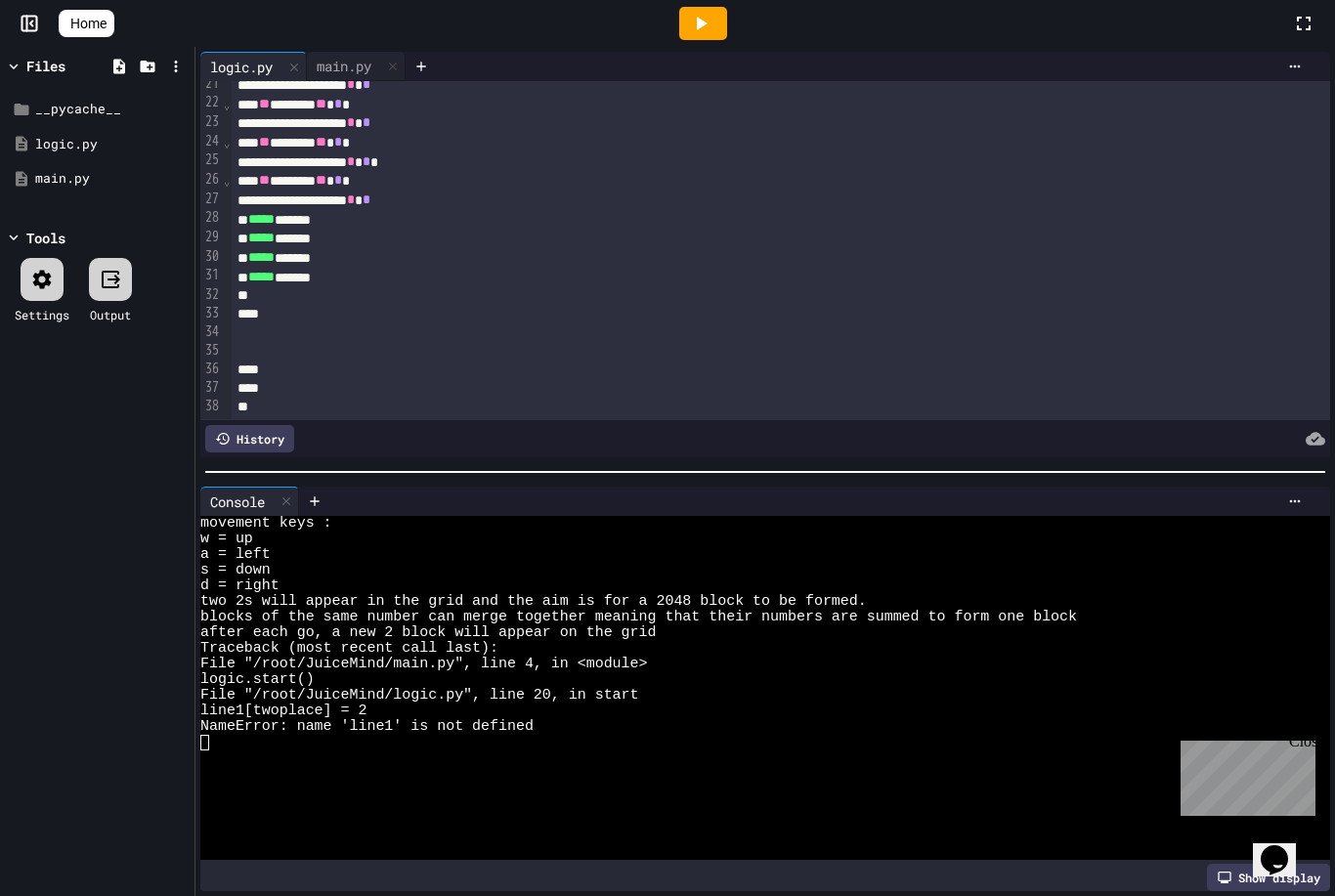 scroll, scrollTop: 392, scrollLeft: 0, axis: vertical 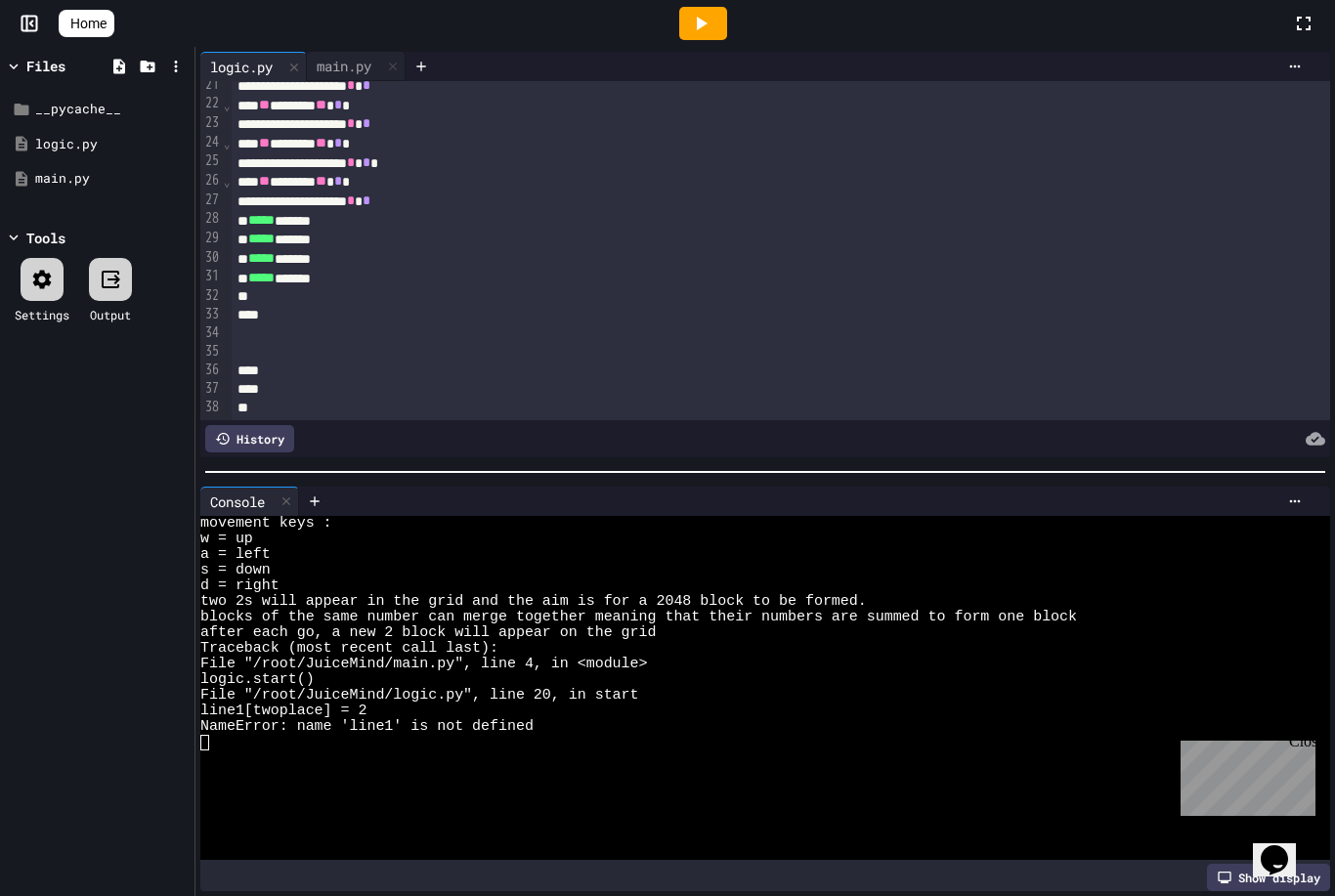 click 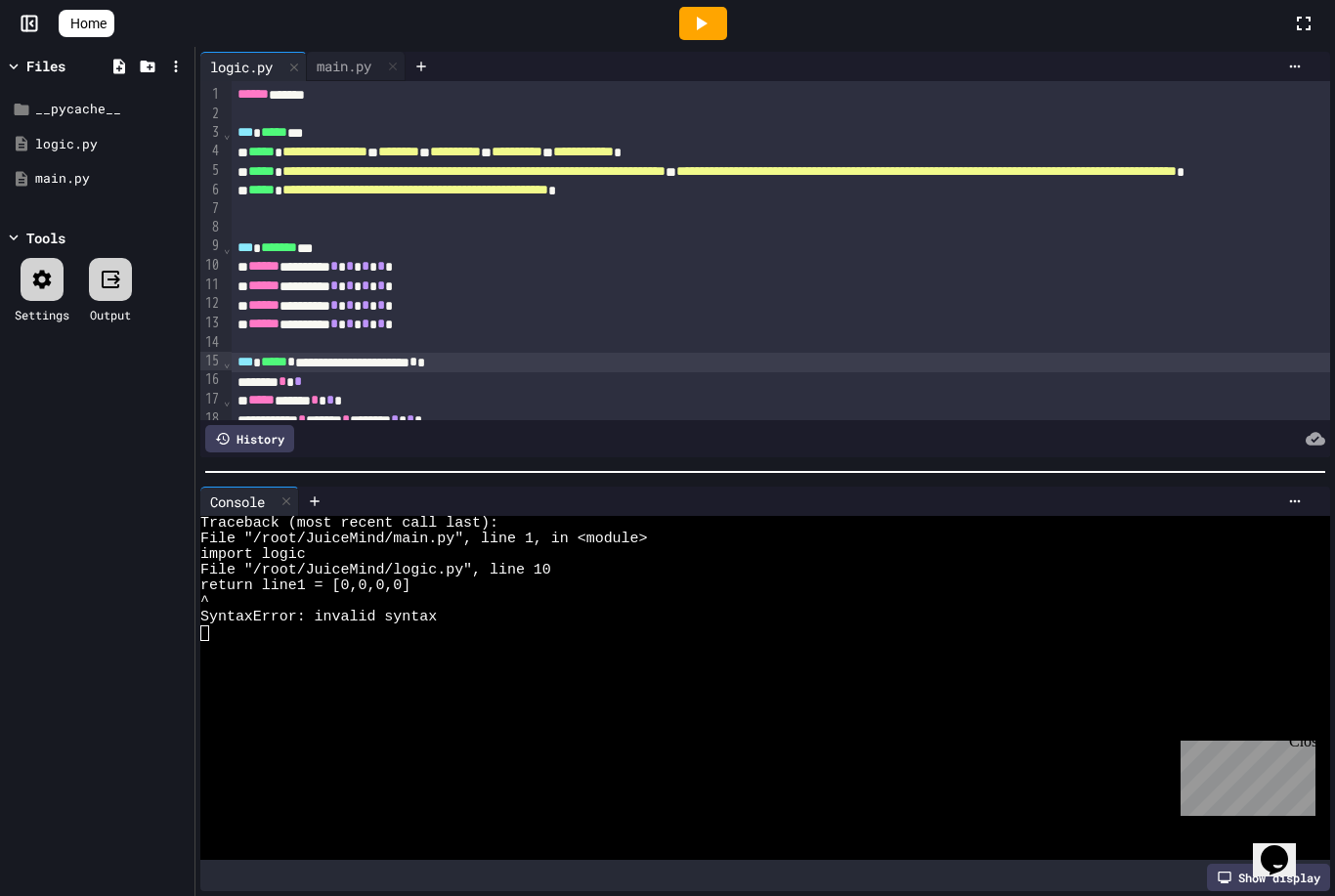 scroll, scrollTop: 0, scrollLeft: 0, axis: both 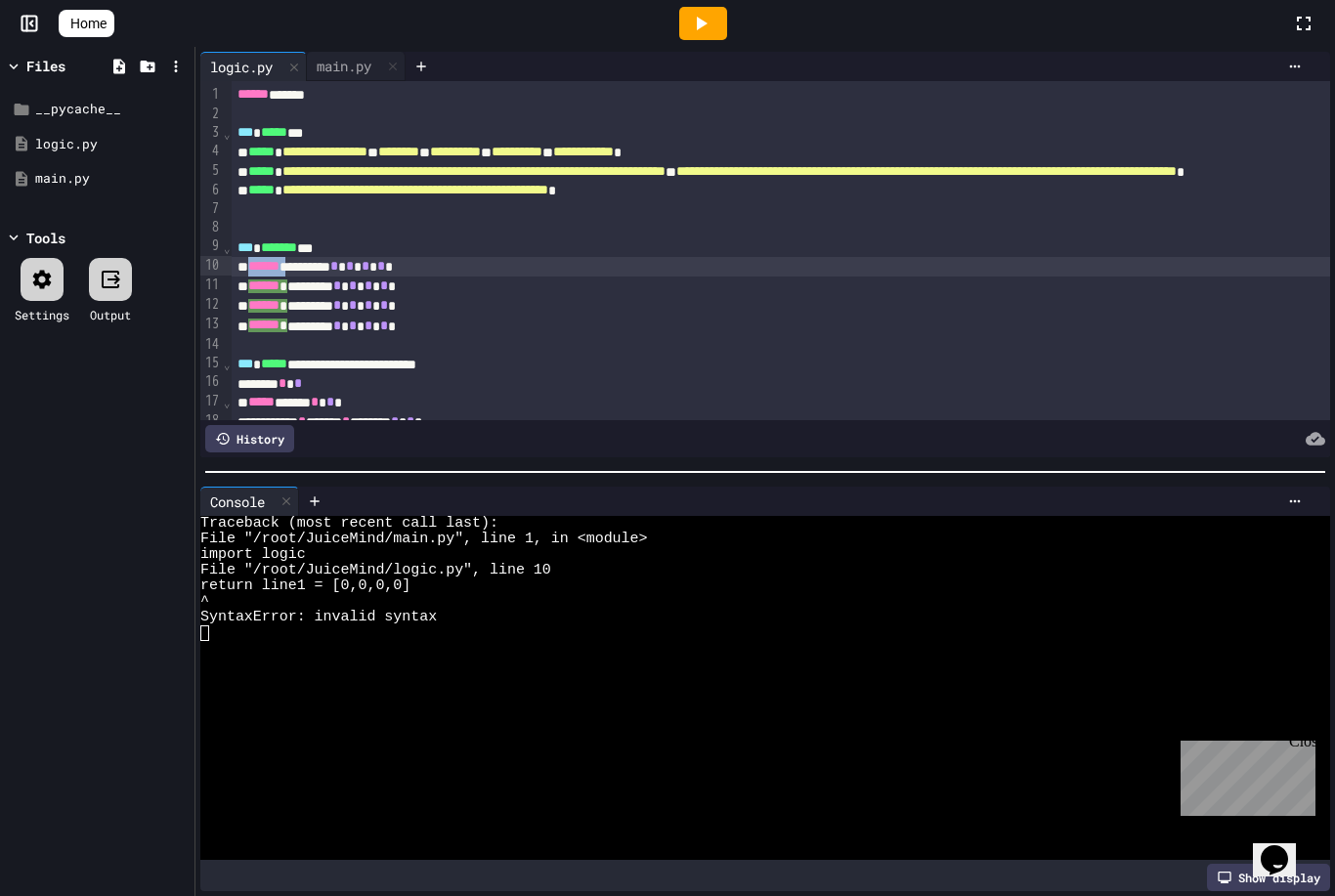 drag, startPoint x: 312, startPoint y: 265, endPoint x: 257, endPoint y: 271, distance: 55.3263 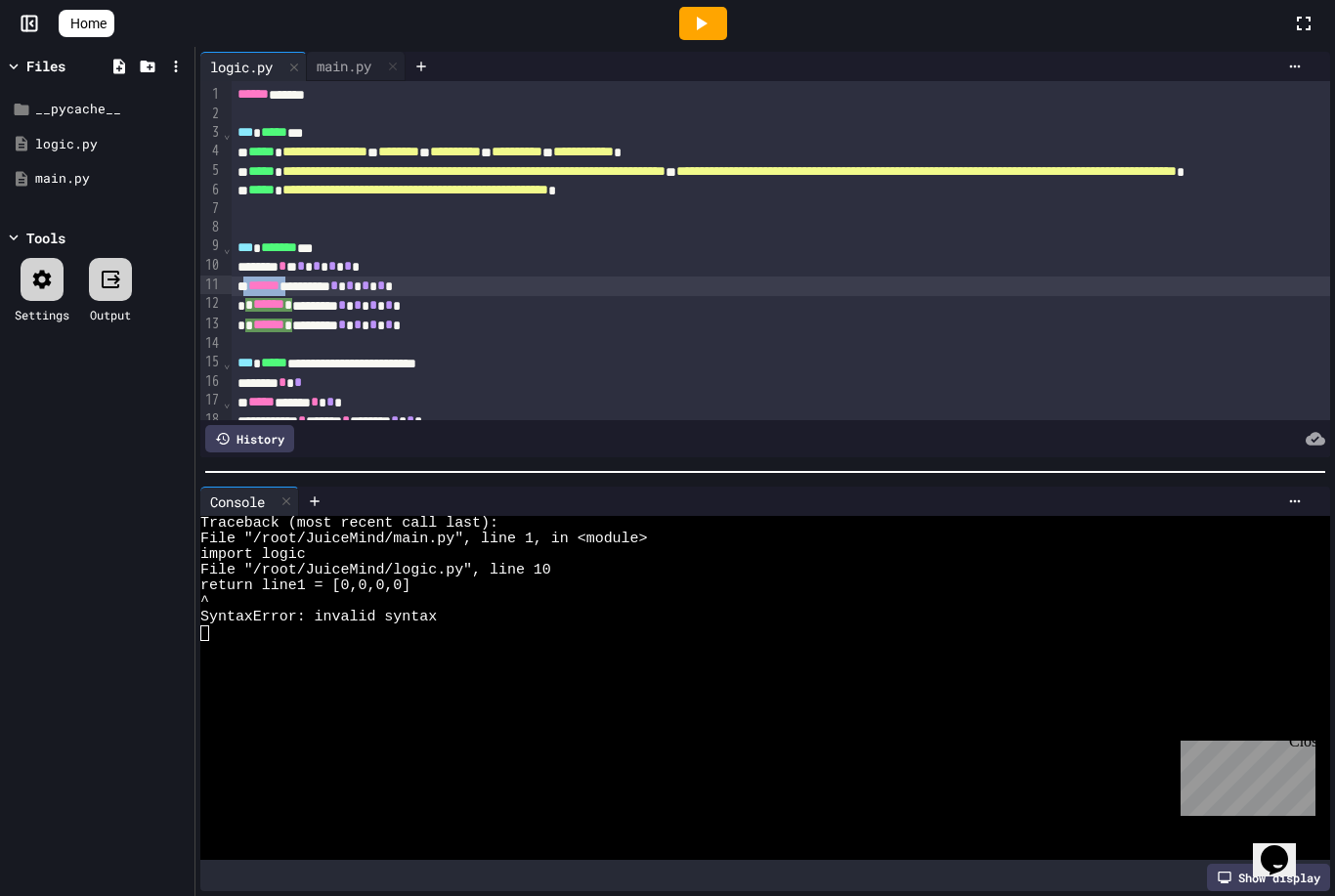 drag, startPoint x: 314, startPoint y: 282, endPoint x: 248, endPoint y: 287, distance: 66.18912 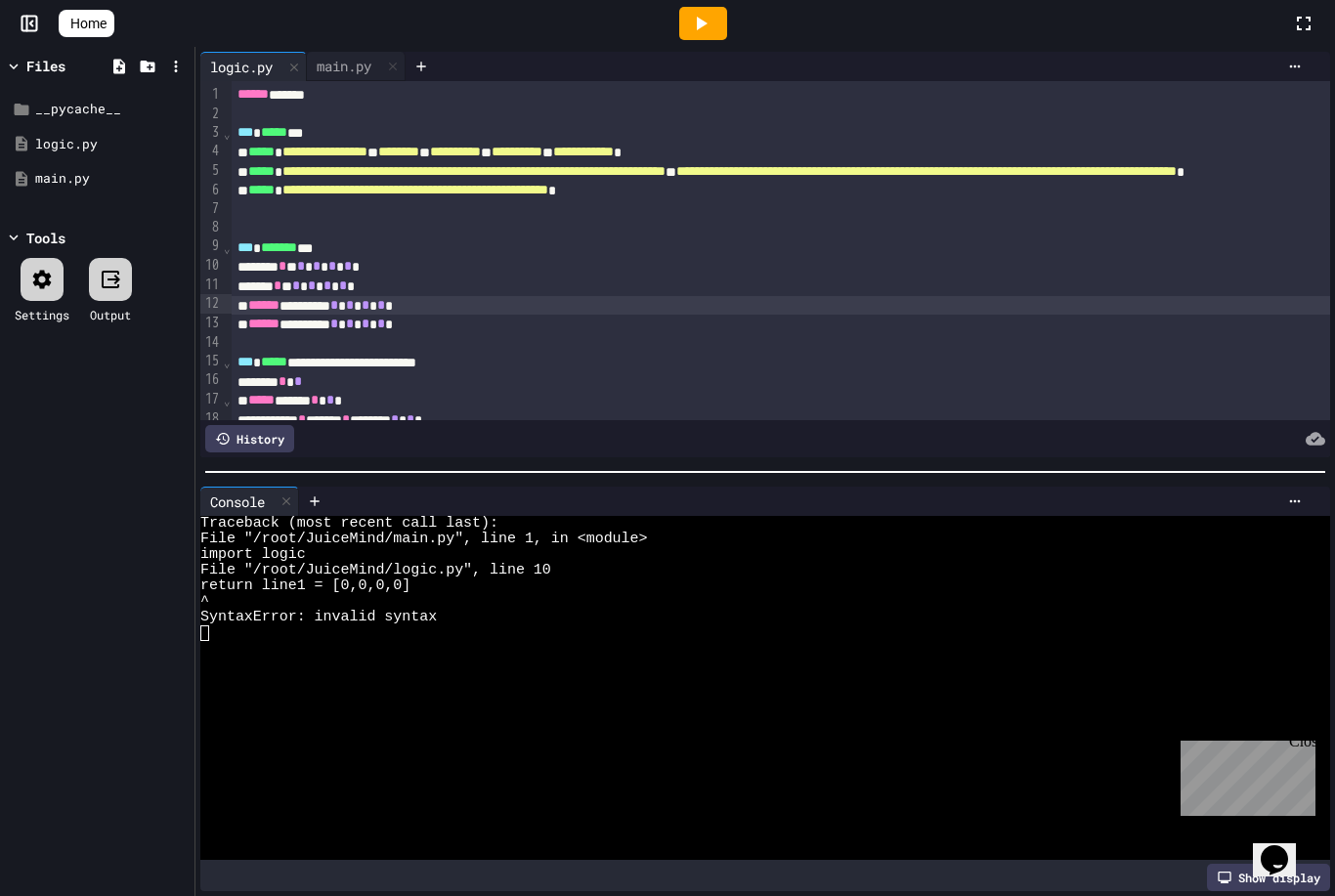 click on "****** ********* * * * * * * * *" at bounding box center [1022, 306] 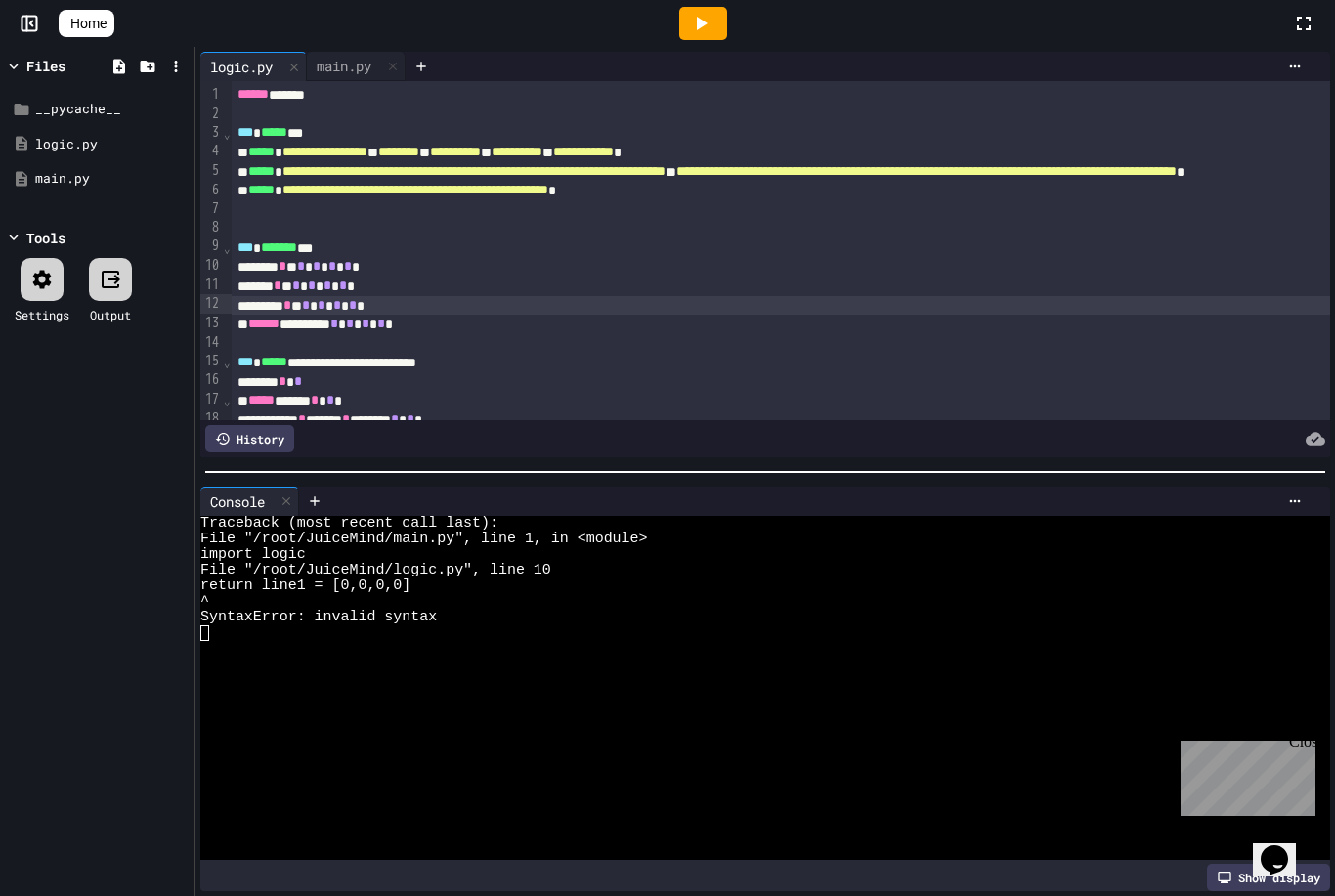 click on "****** ********* * * * * * * * *" at bounding box center [1022, 324] 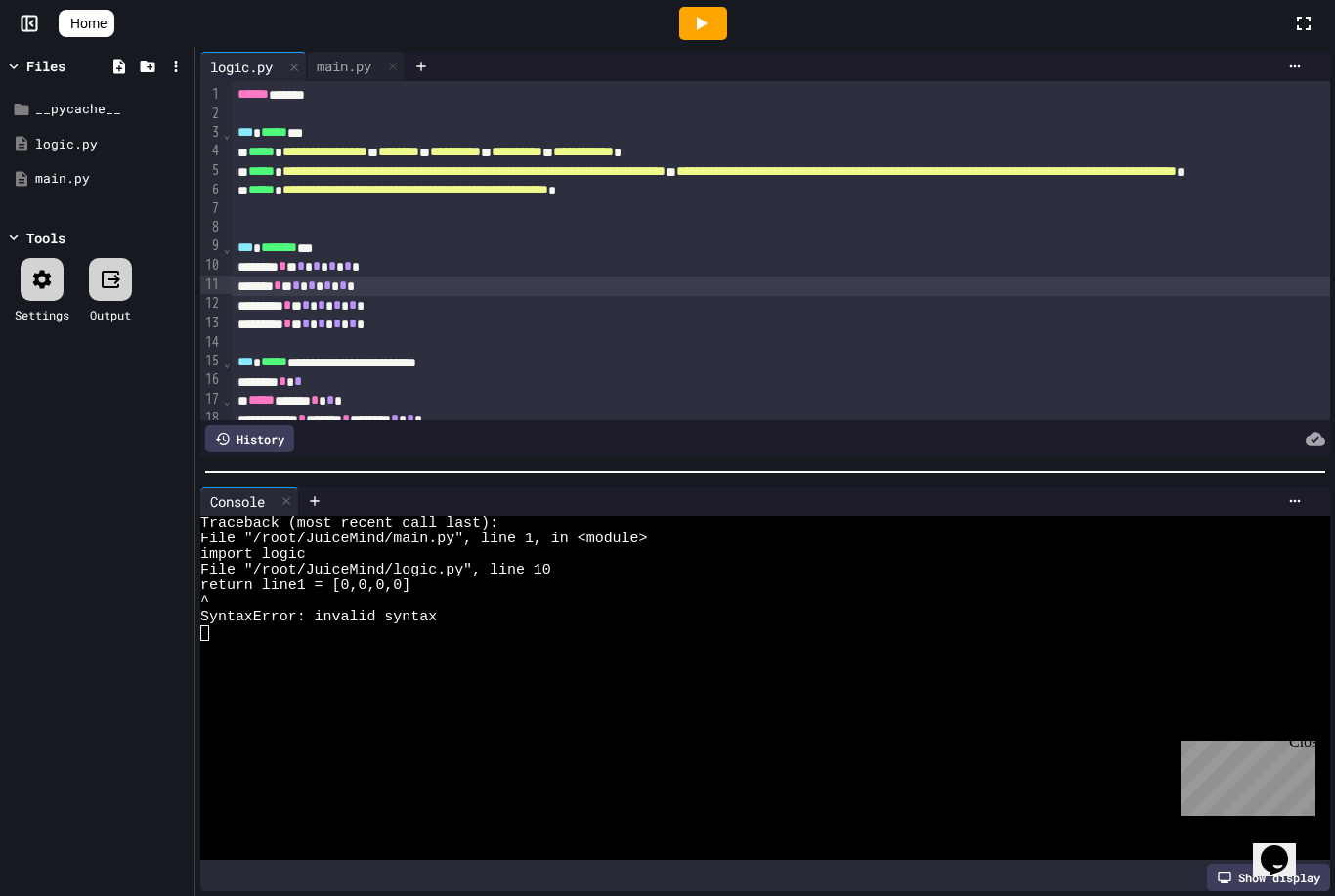 click on "***** * * * * * * * * * *" at bounding box center [1022, 286] 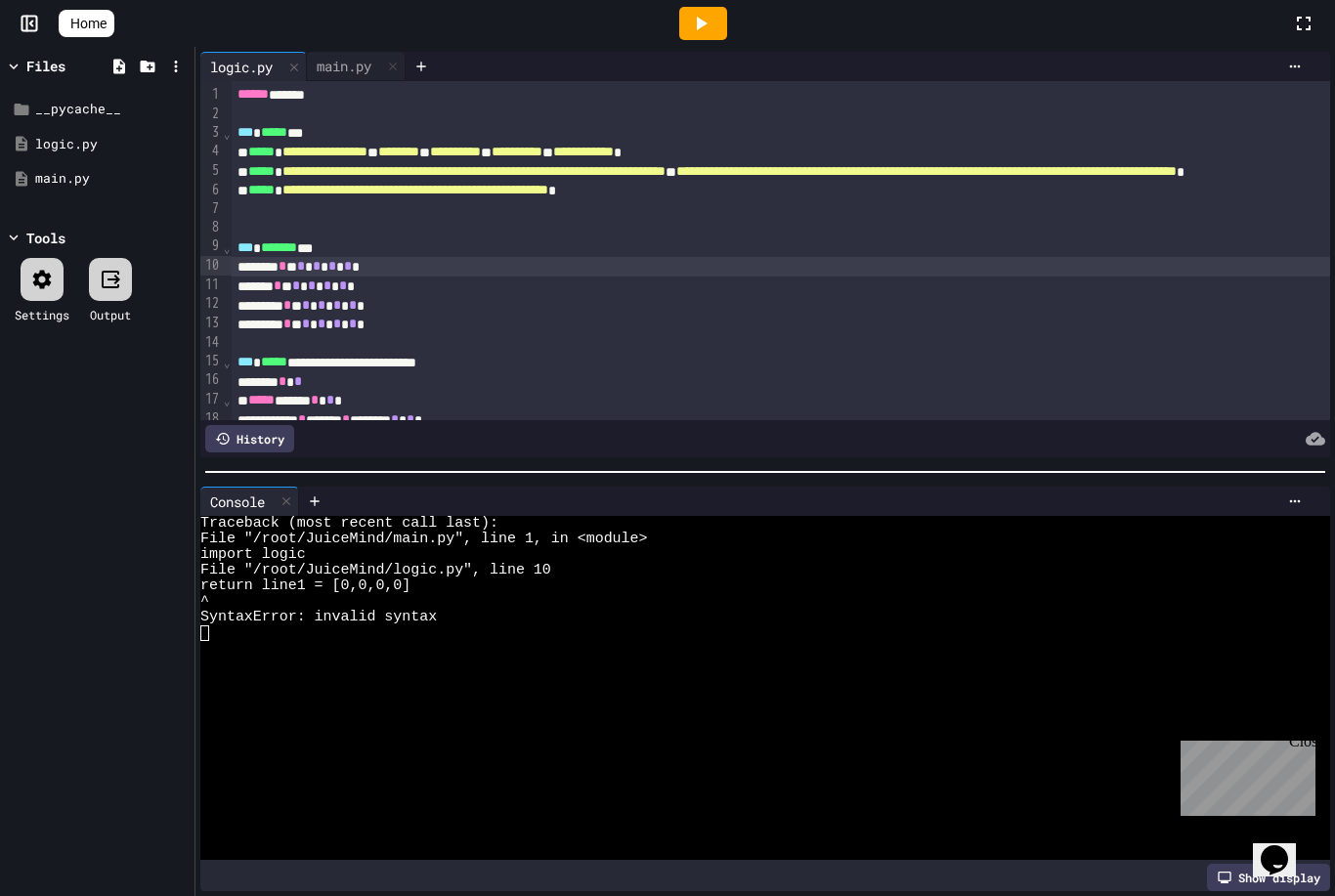 click on "***** * * * * * * * * * *" at bounding box center (1022, 267) 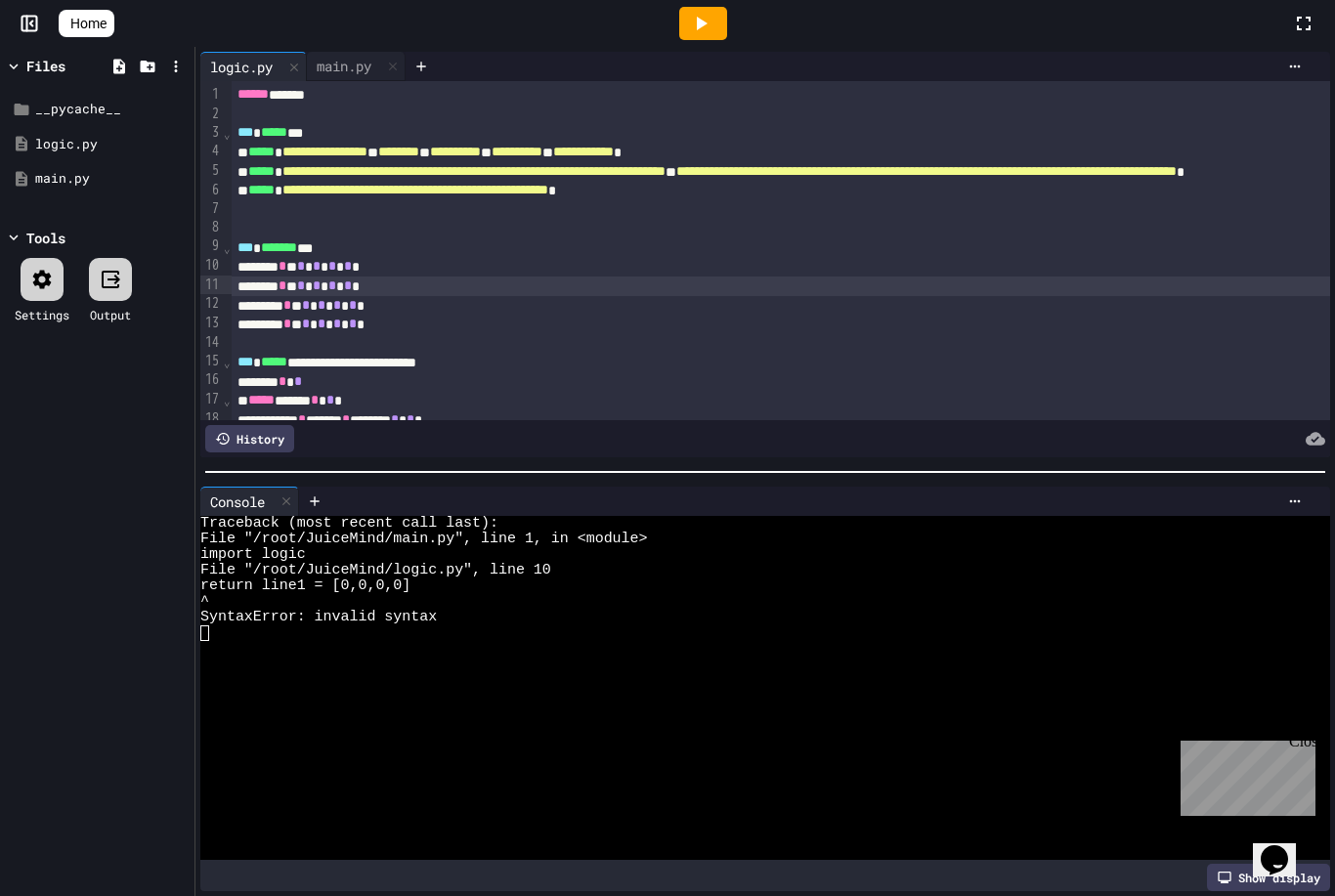 click on "***** * * * * * * * * * *" at bounding box center [1022, 306] 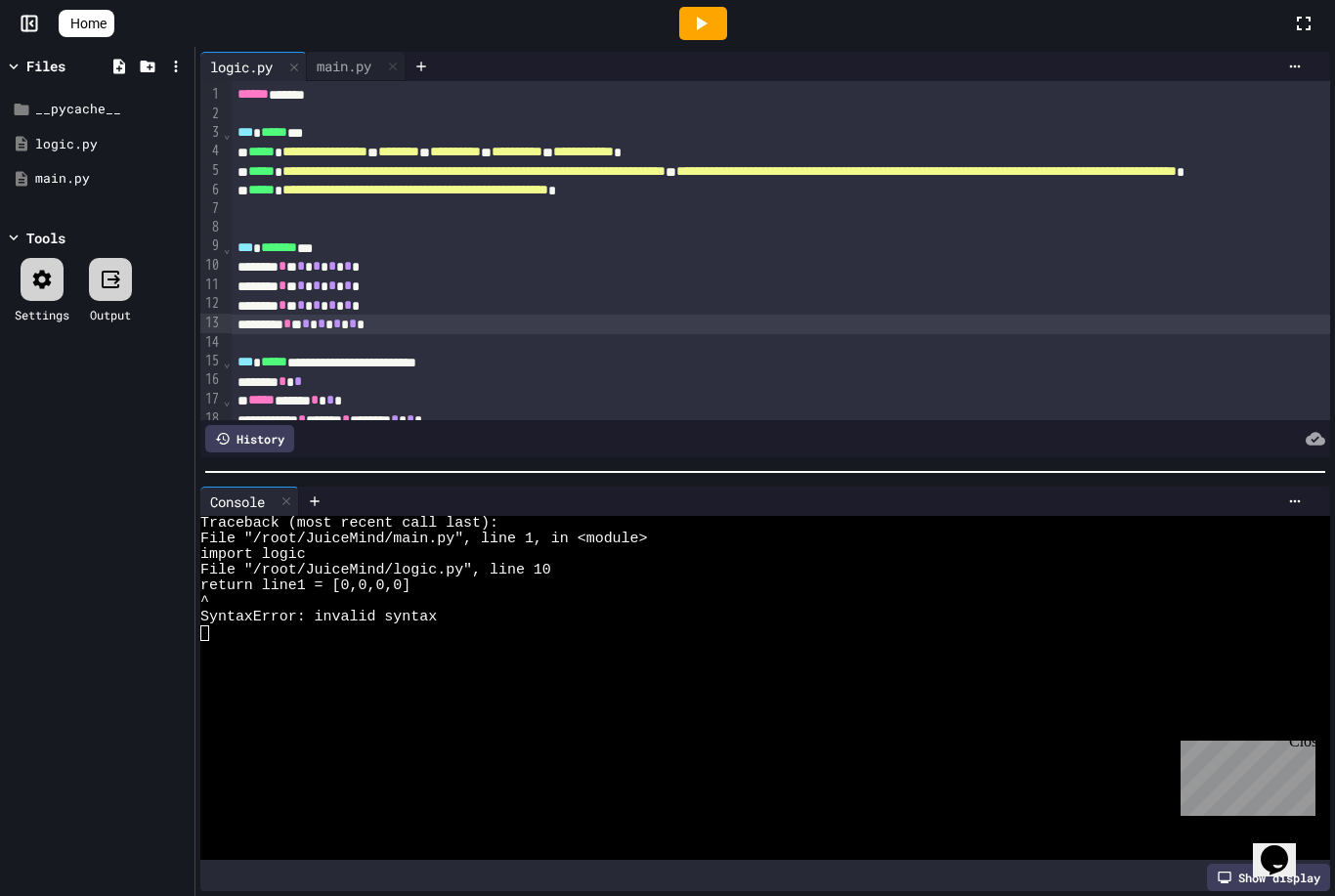 click on "***** * * * * * * * * * *" at bounding box center [1022, 324] 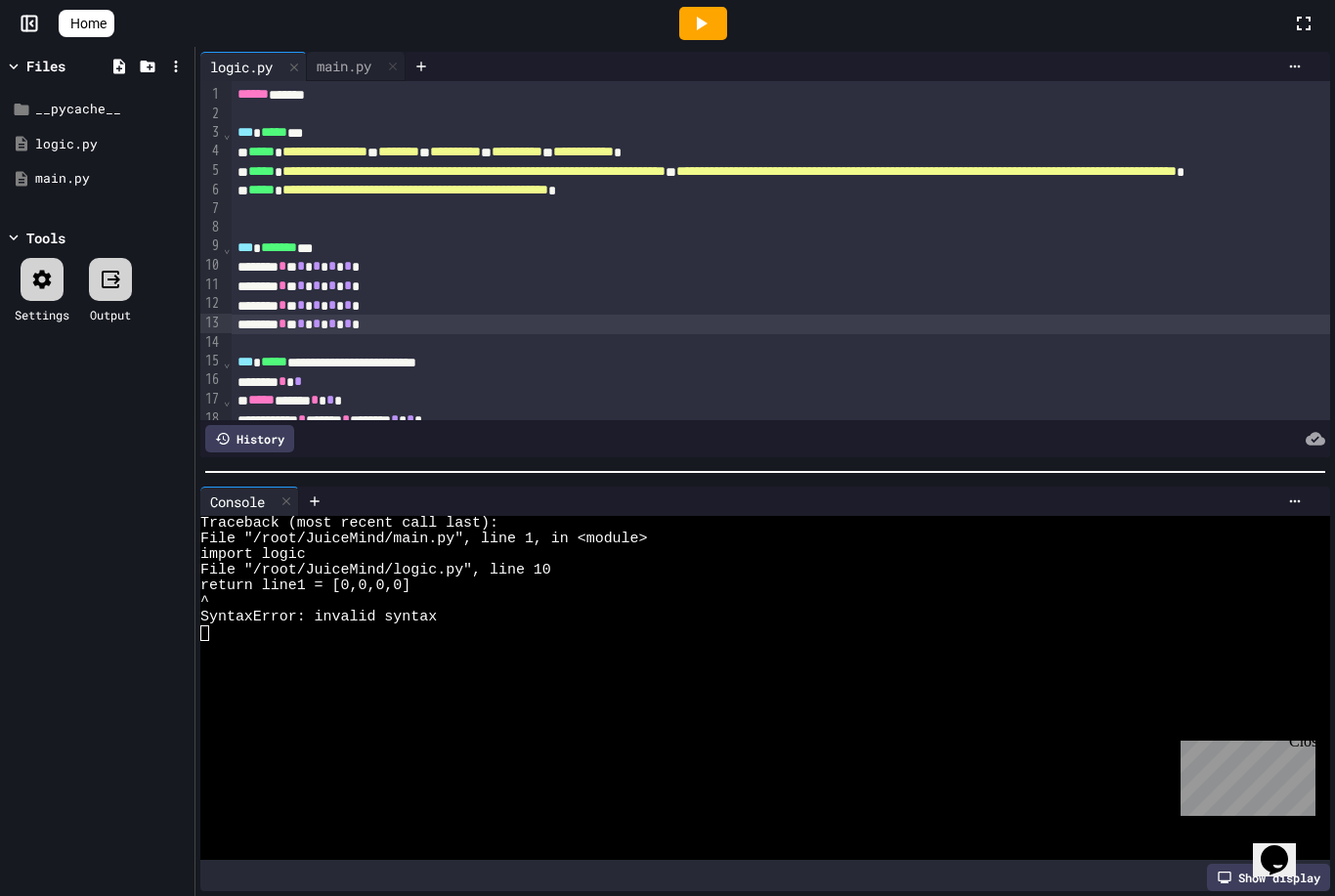click 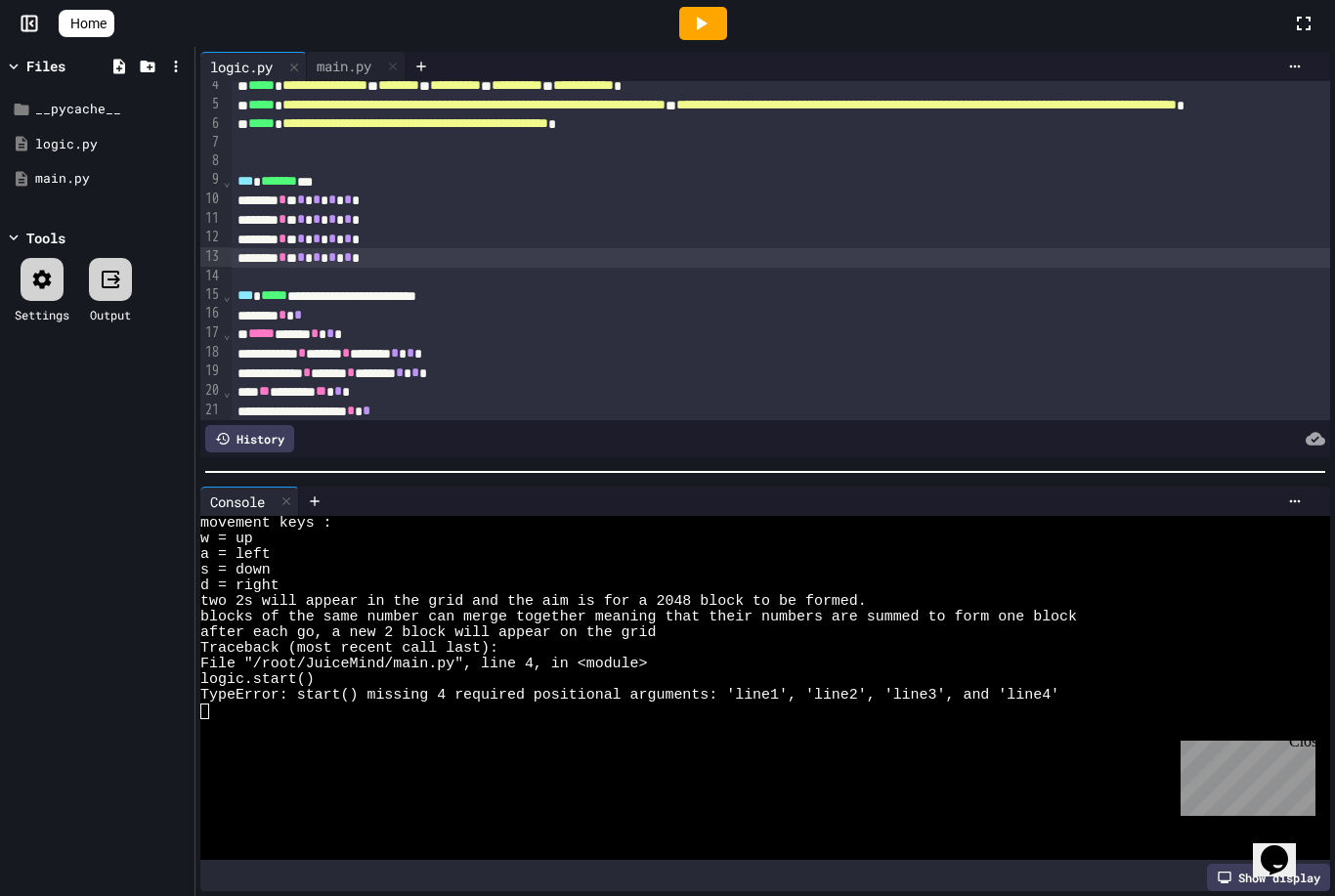 scroll, scrollTop: 51, scrollLeft: 0, axis: vertical 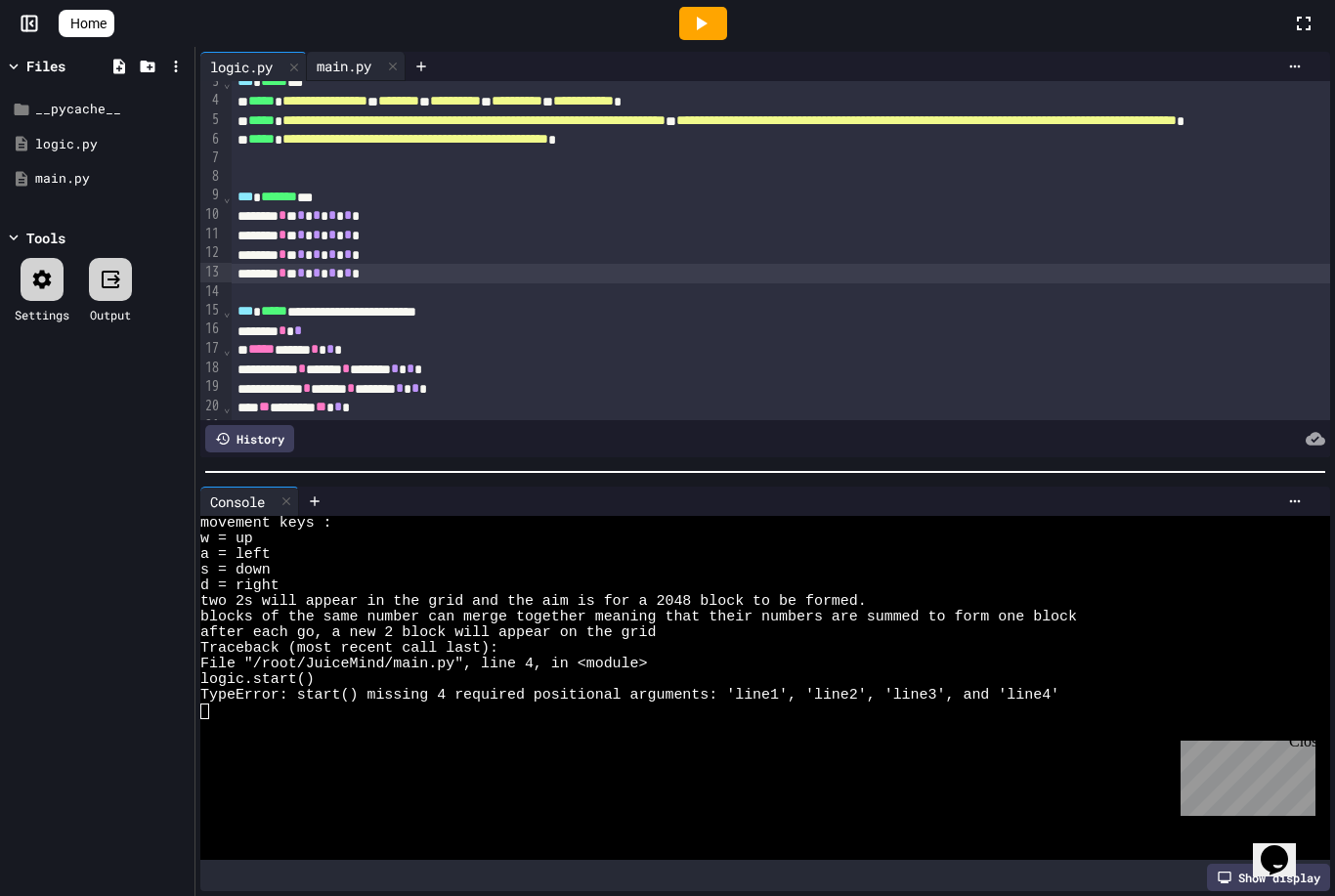 click on "main.py" at bounding box center [344, 65] 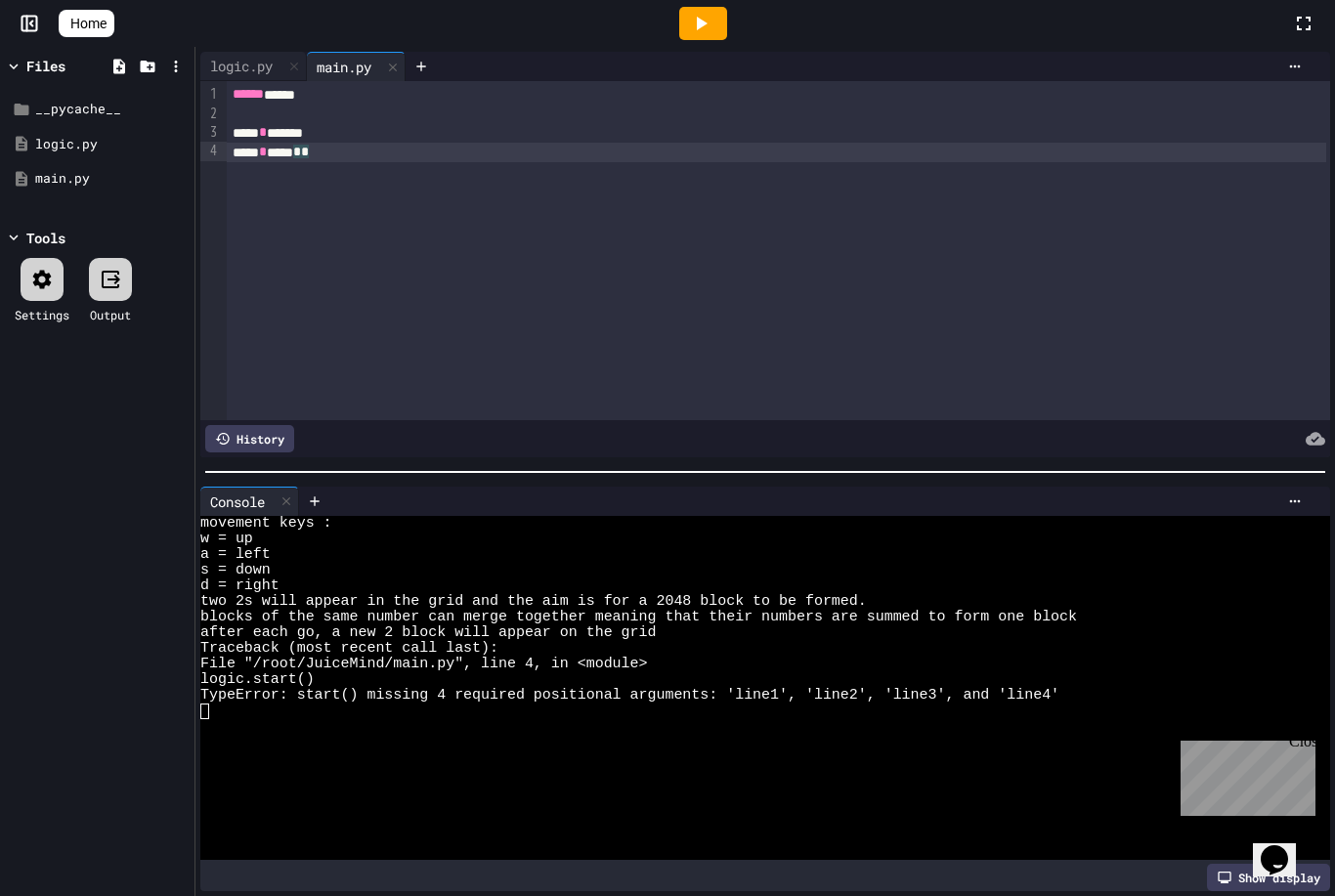 click on "*" at bounding box center [305, 151] 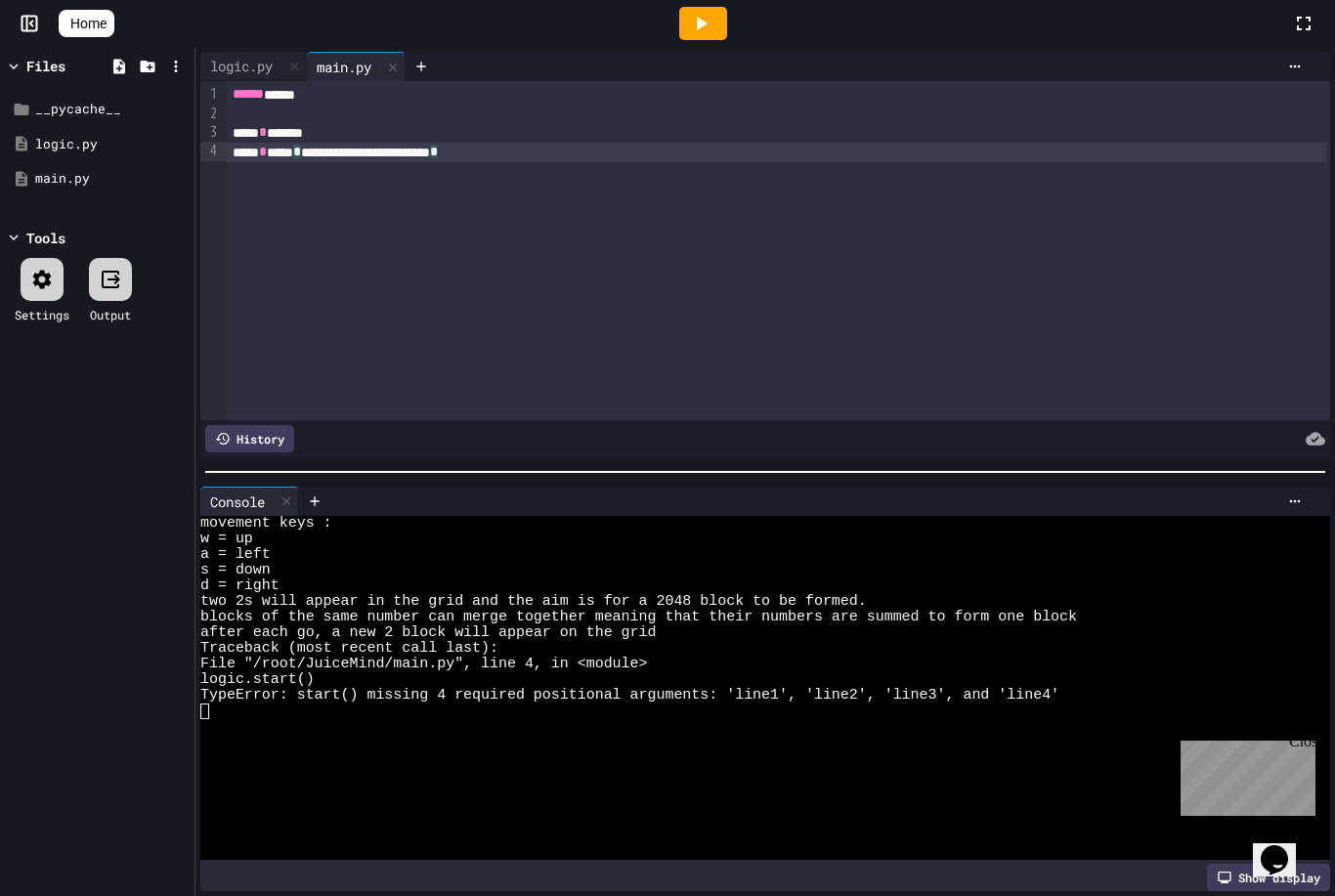 click 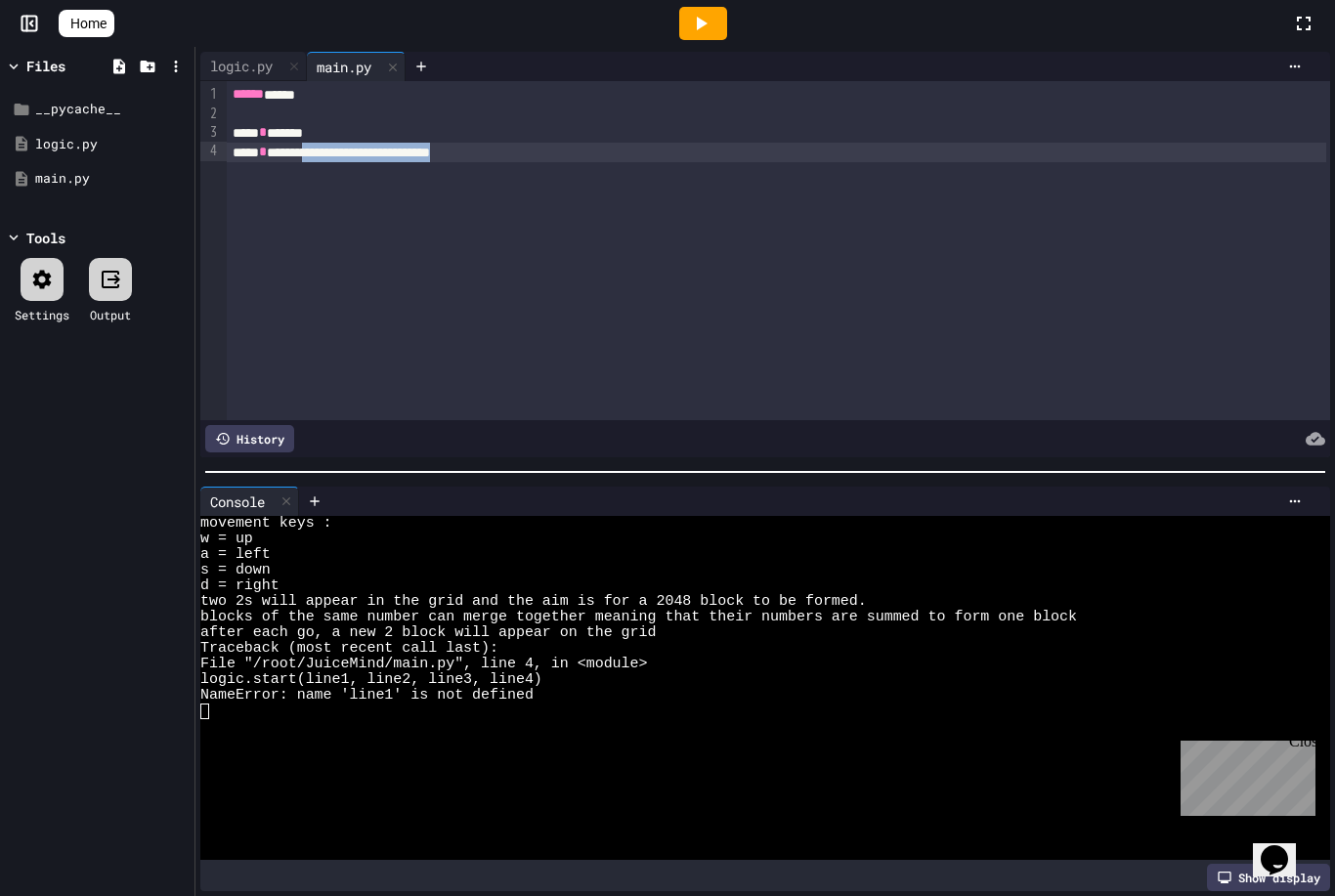 drag, startPoint x: 557, startPoint y: 148, endPoint x: 339, endPoint y: 157, distance: 218.1857 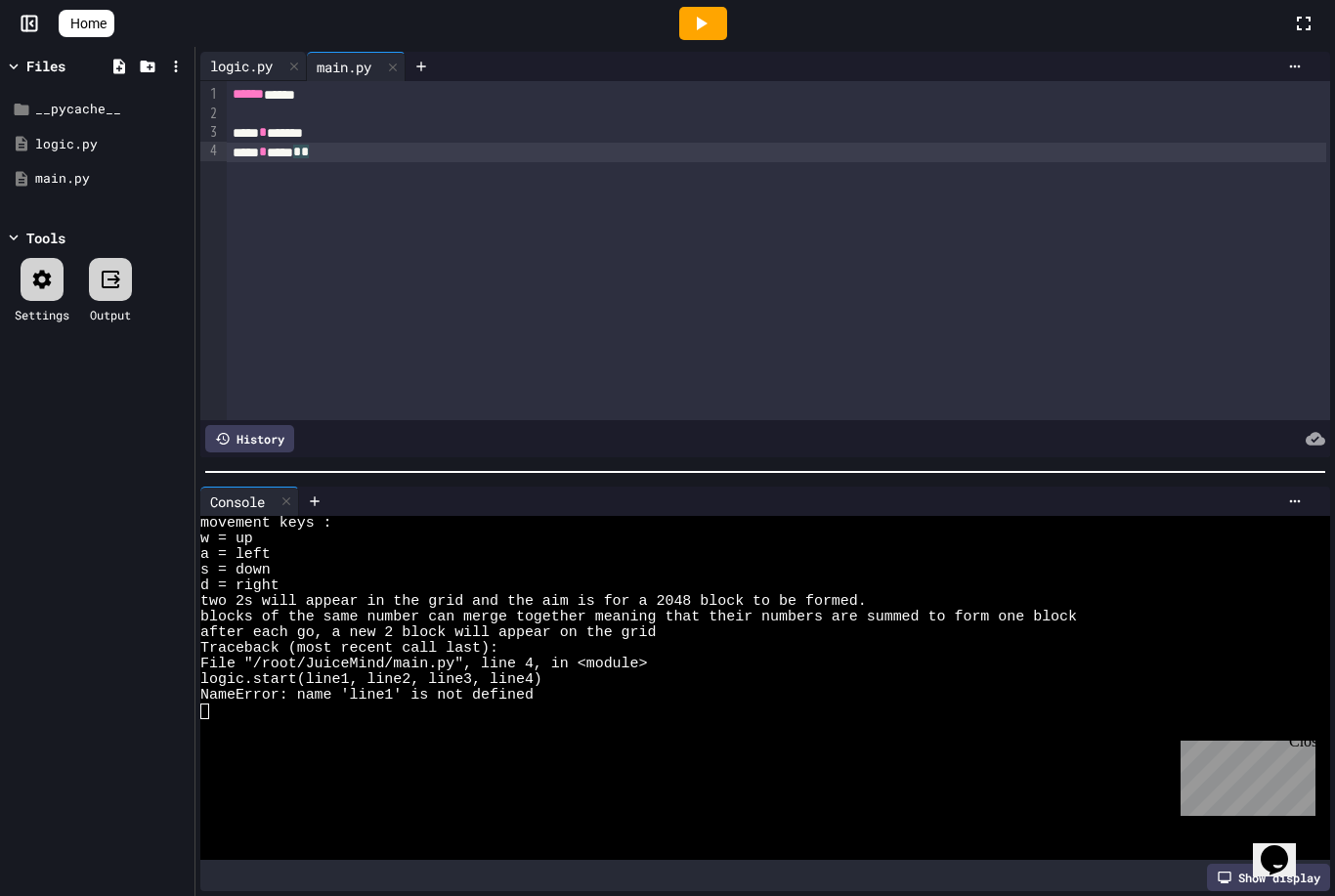 click on "logic.py" at bounding box center (241, 65) 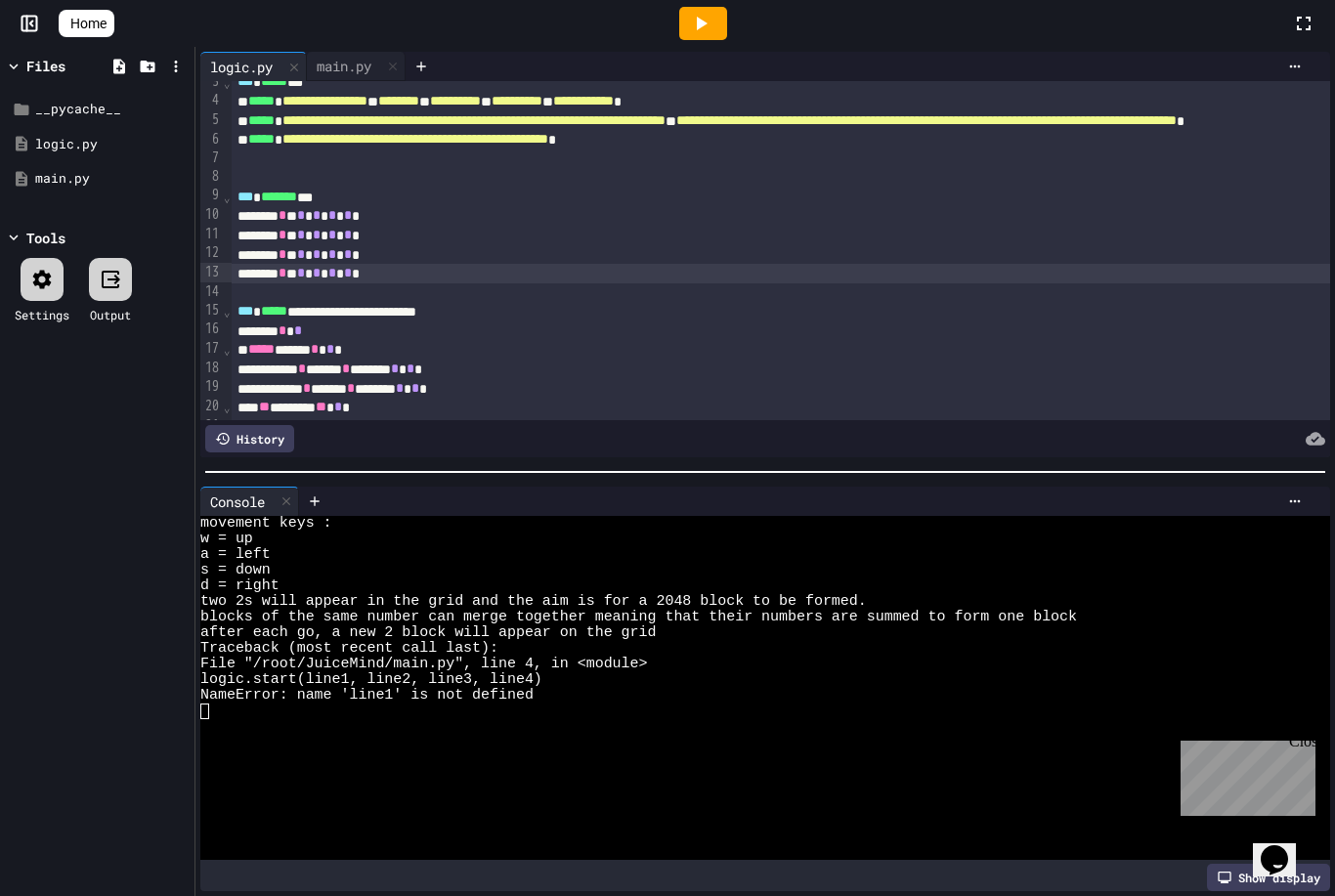 click on "***** * * * * * * * * * *" at bounding box center [1022, 216] 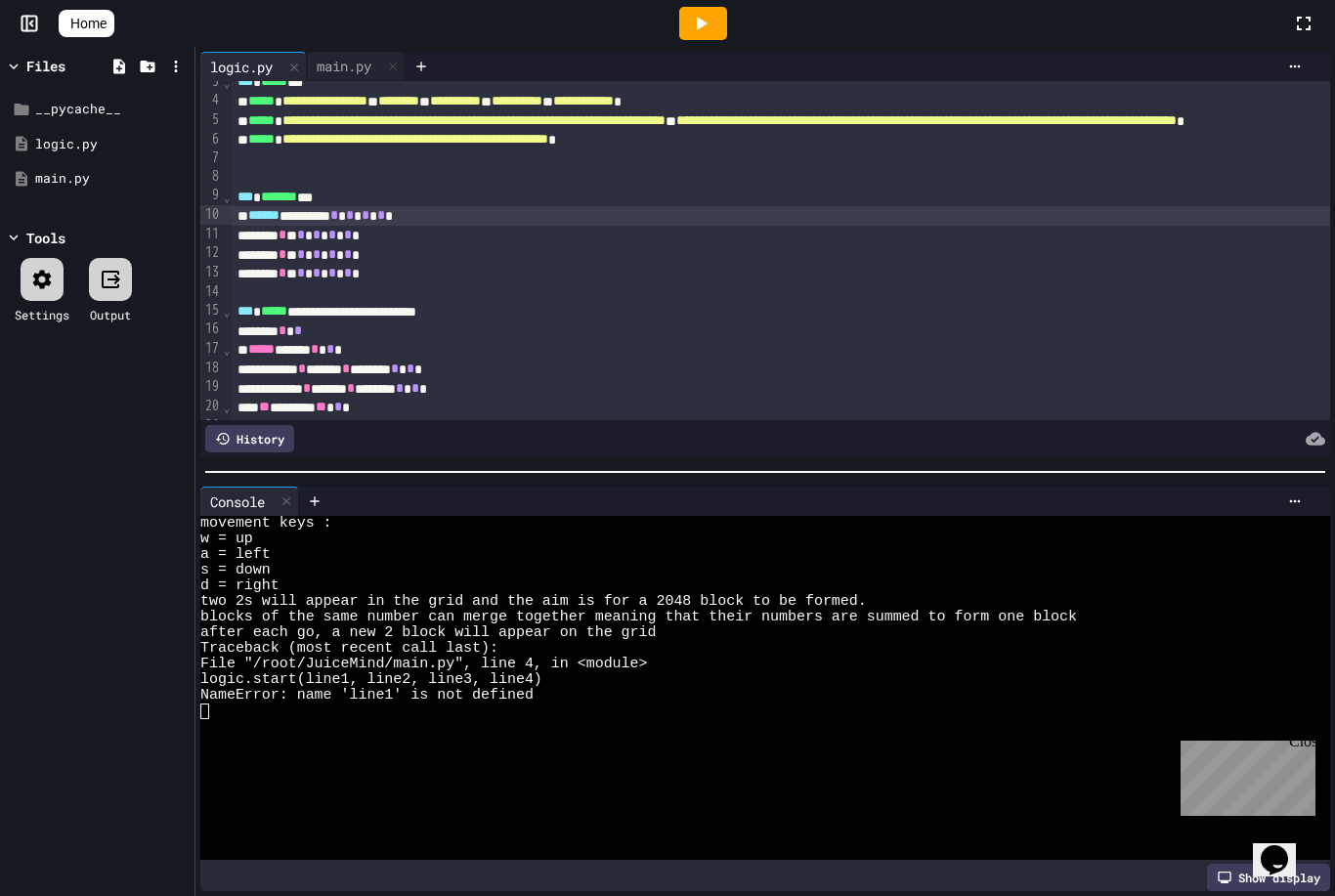 click on "***** * * * * * * * * * *" at bounding box center (1022, 235) 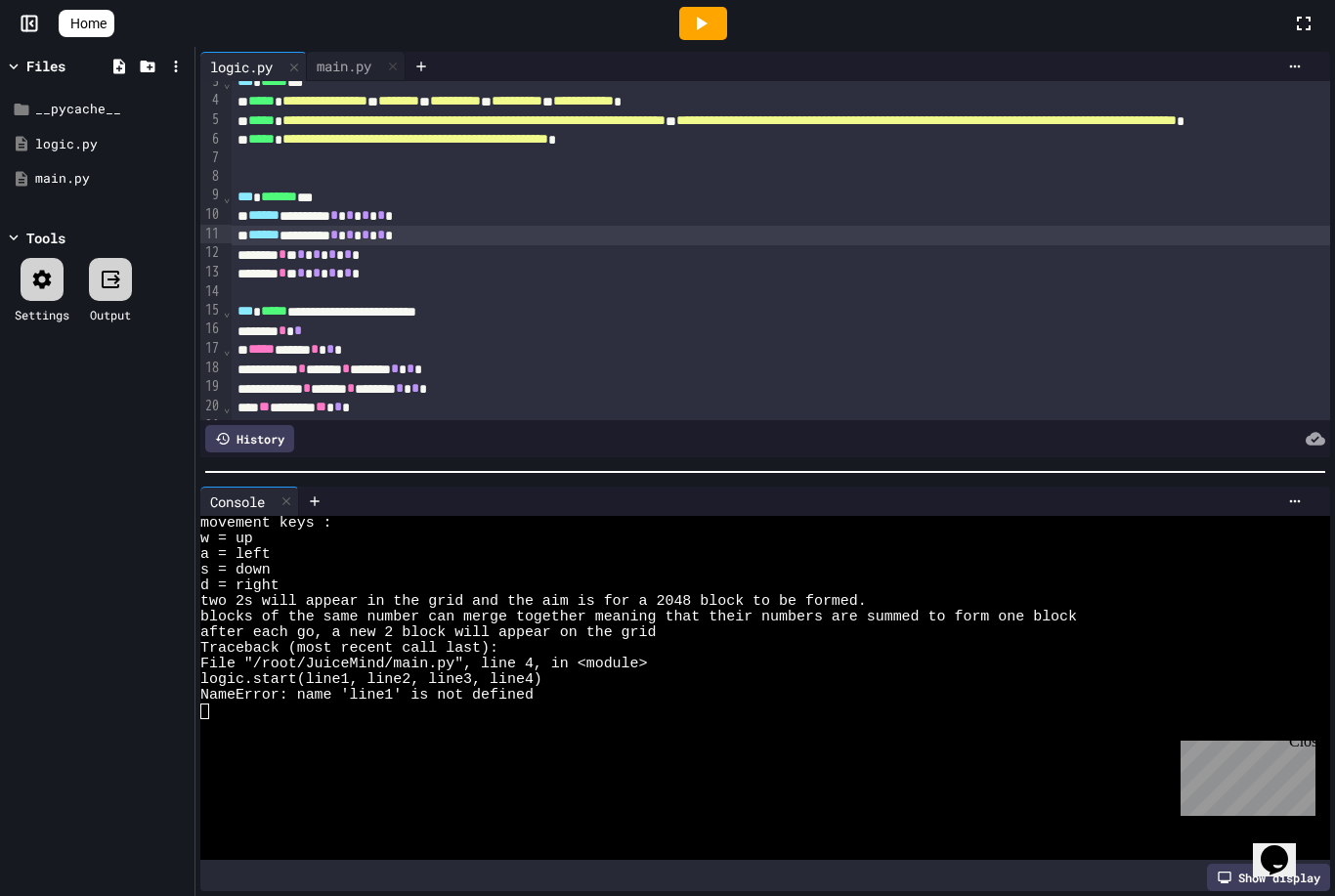 click on "***** * * * * * * * * * *" at bounding box center [1022, 255] 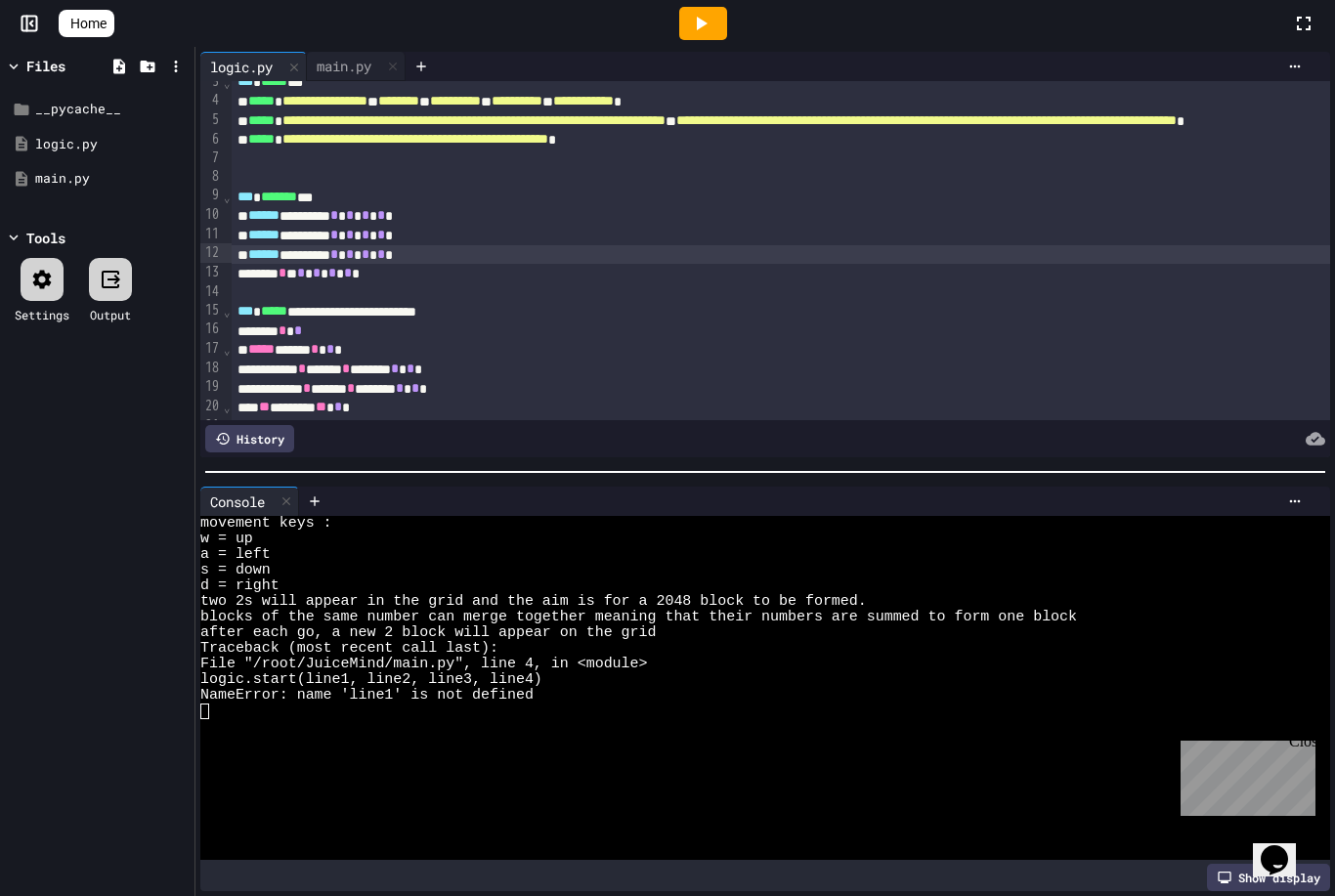 click on "***** * * * * * * * * * *" at bounding box center [1022, 274] 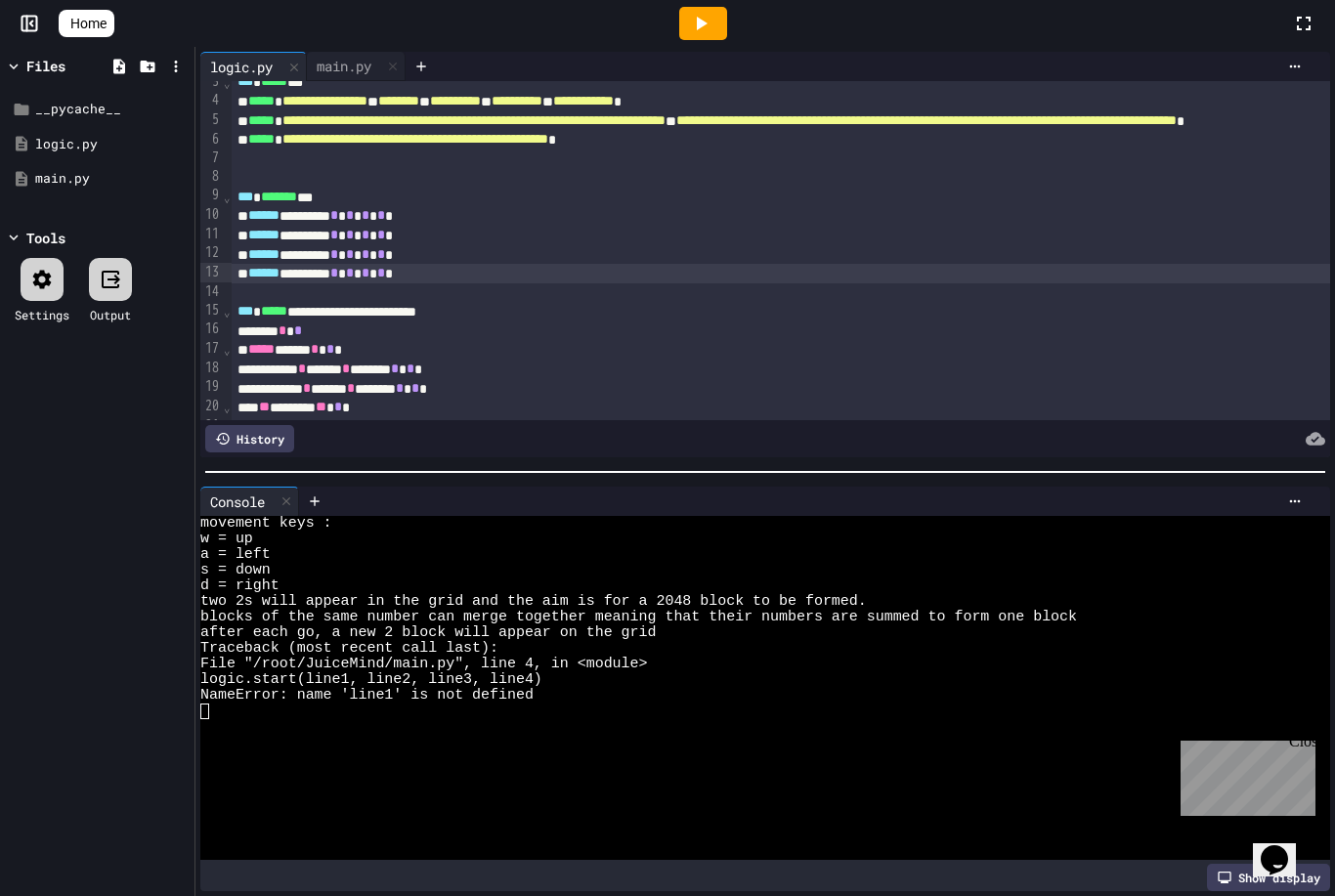 click at bounding box center [703, 23] 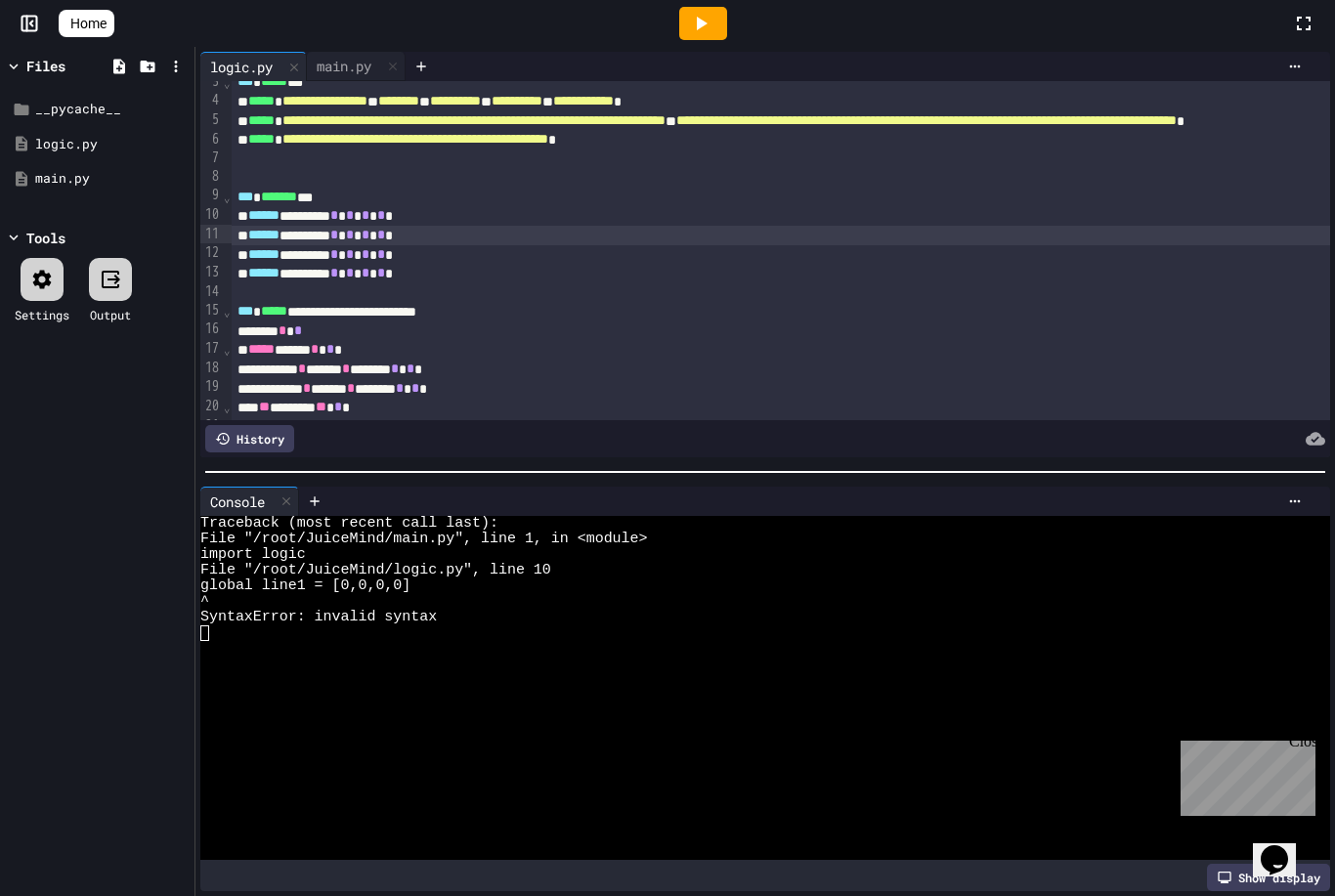 click on "****** ********* * * * * * * * *" at bounding box center (1022, 235) 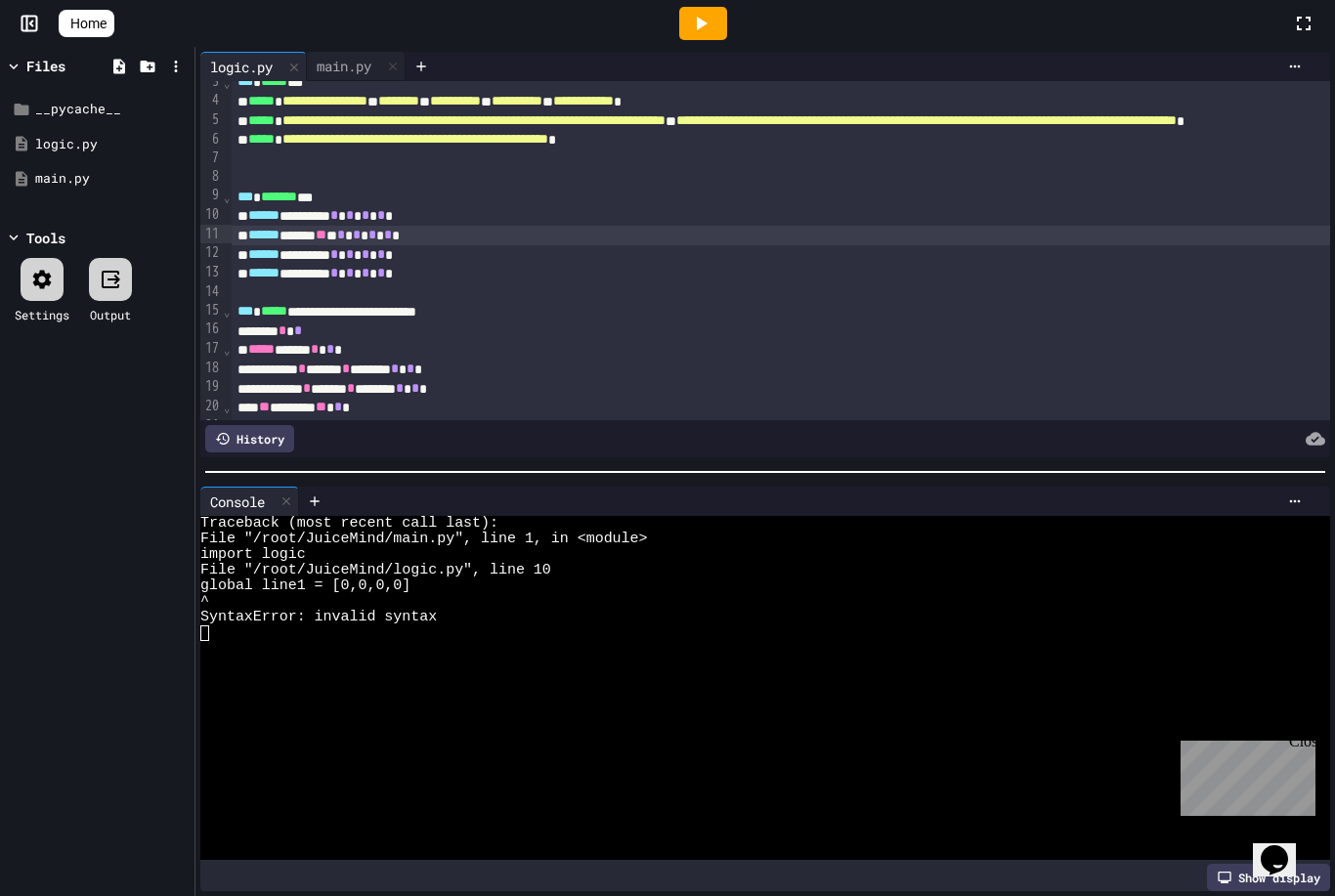 click on "****** ********* * * * * * * * *" at bounding box center (1022, 216) 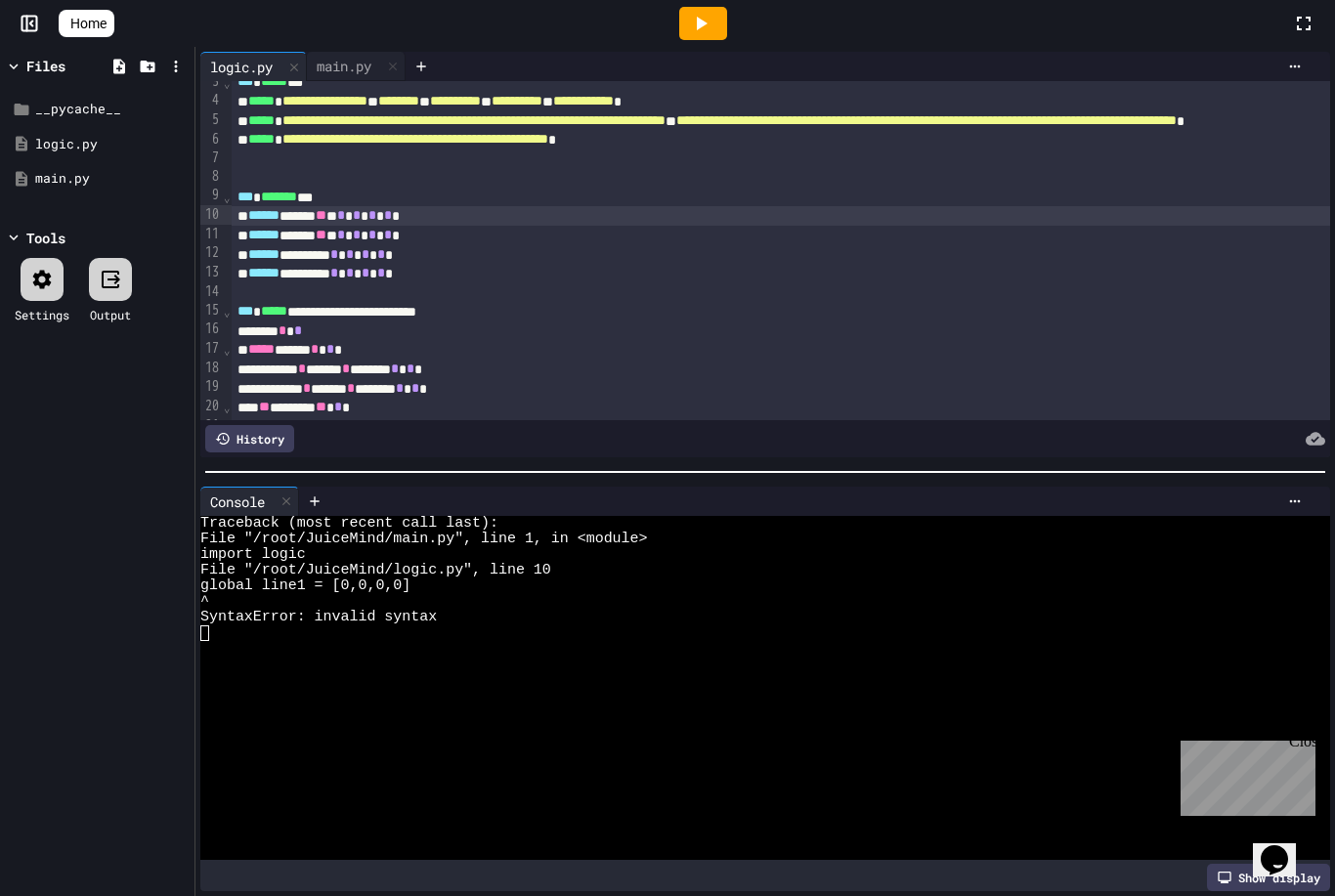 click on "****** ********* * * * * * * * *" at bounding box center [1022, 255] 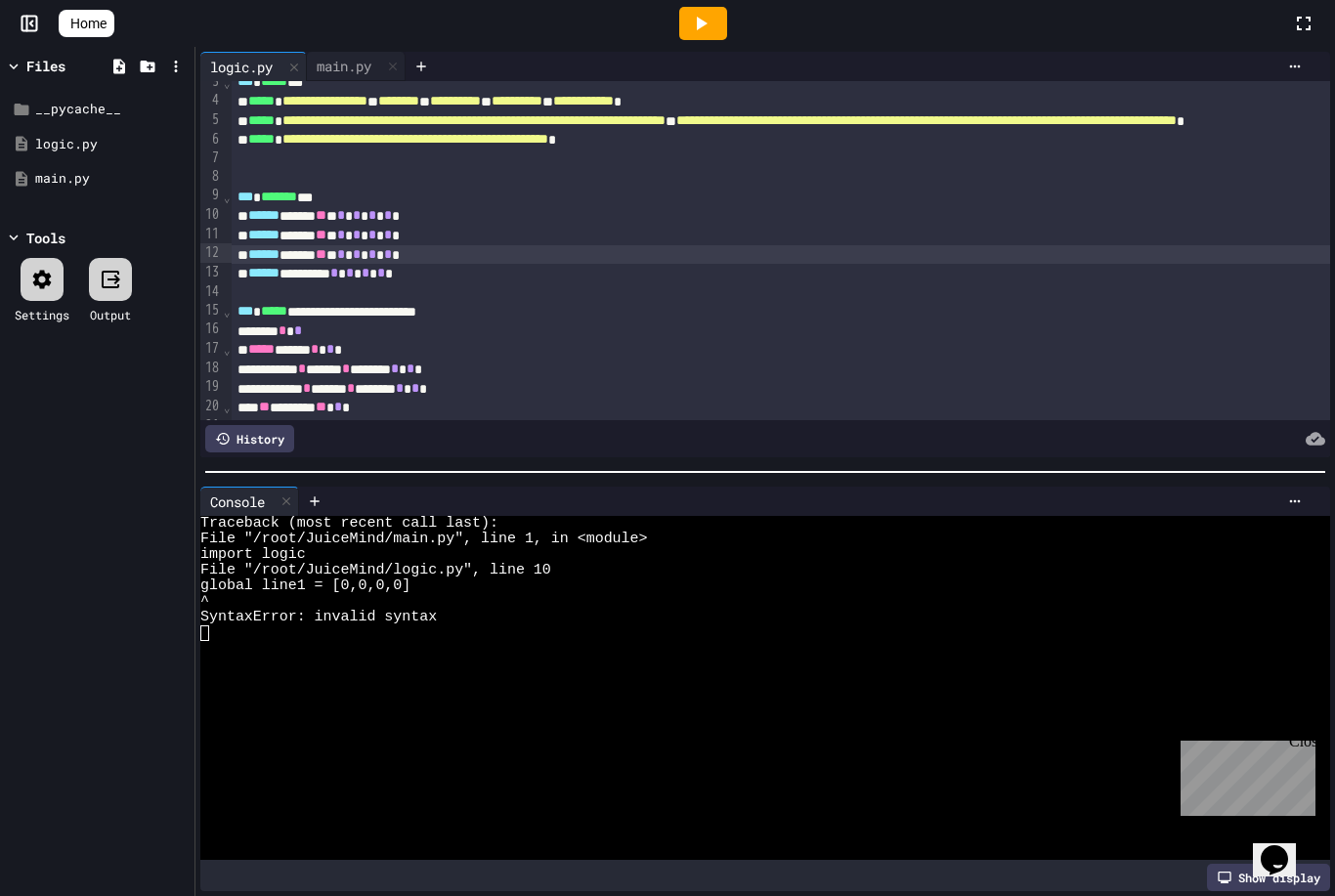 click on "****** ********* * * * * * * * *" at bounding box center (1022, 274) 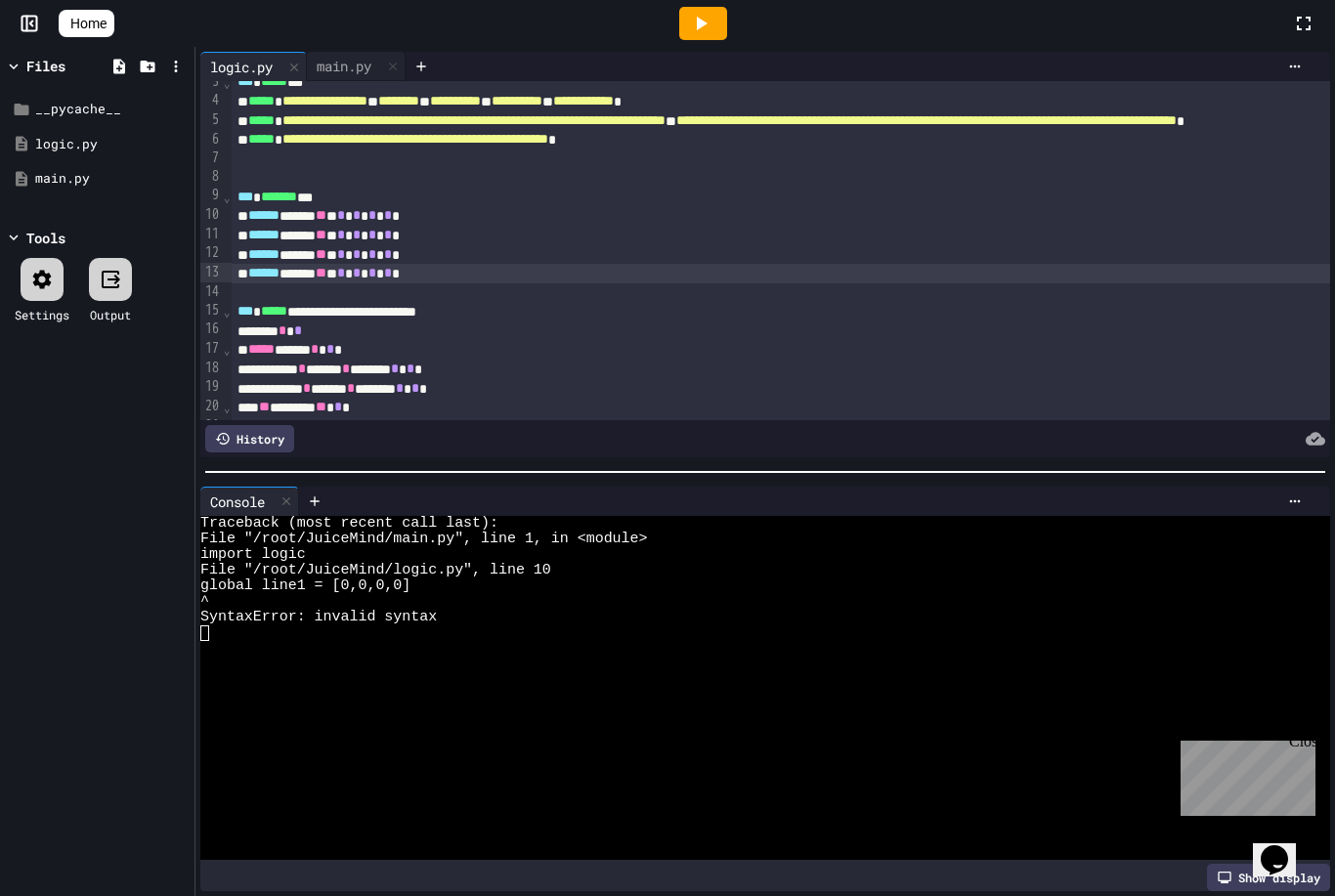 click 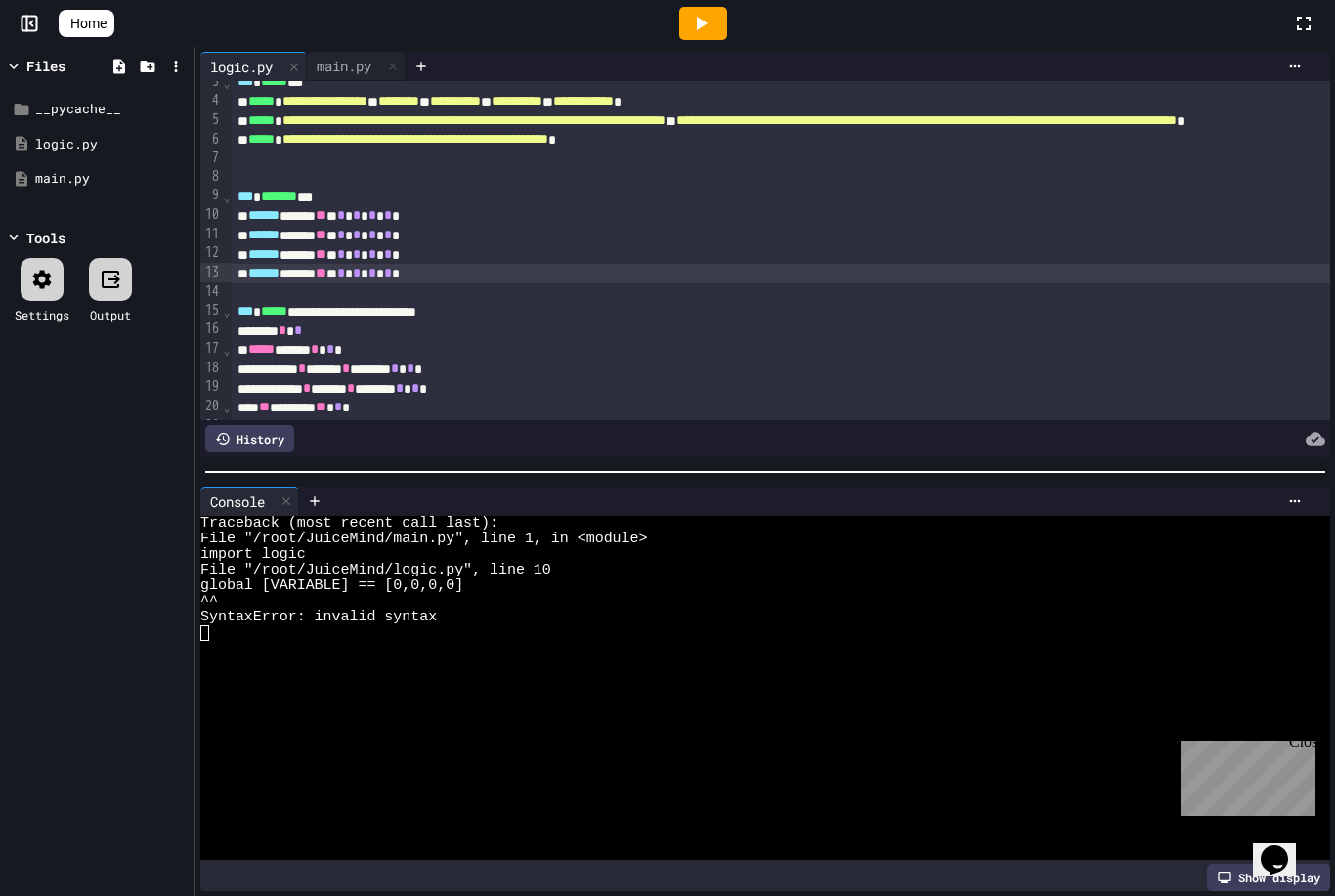 click on "**" at bounding box center (321, 273) 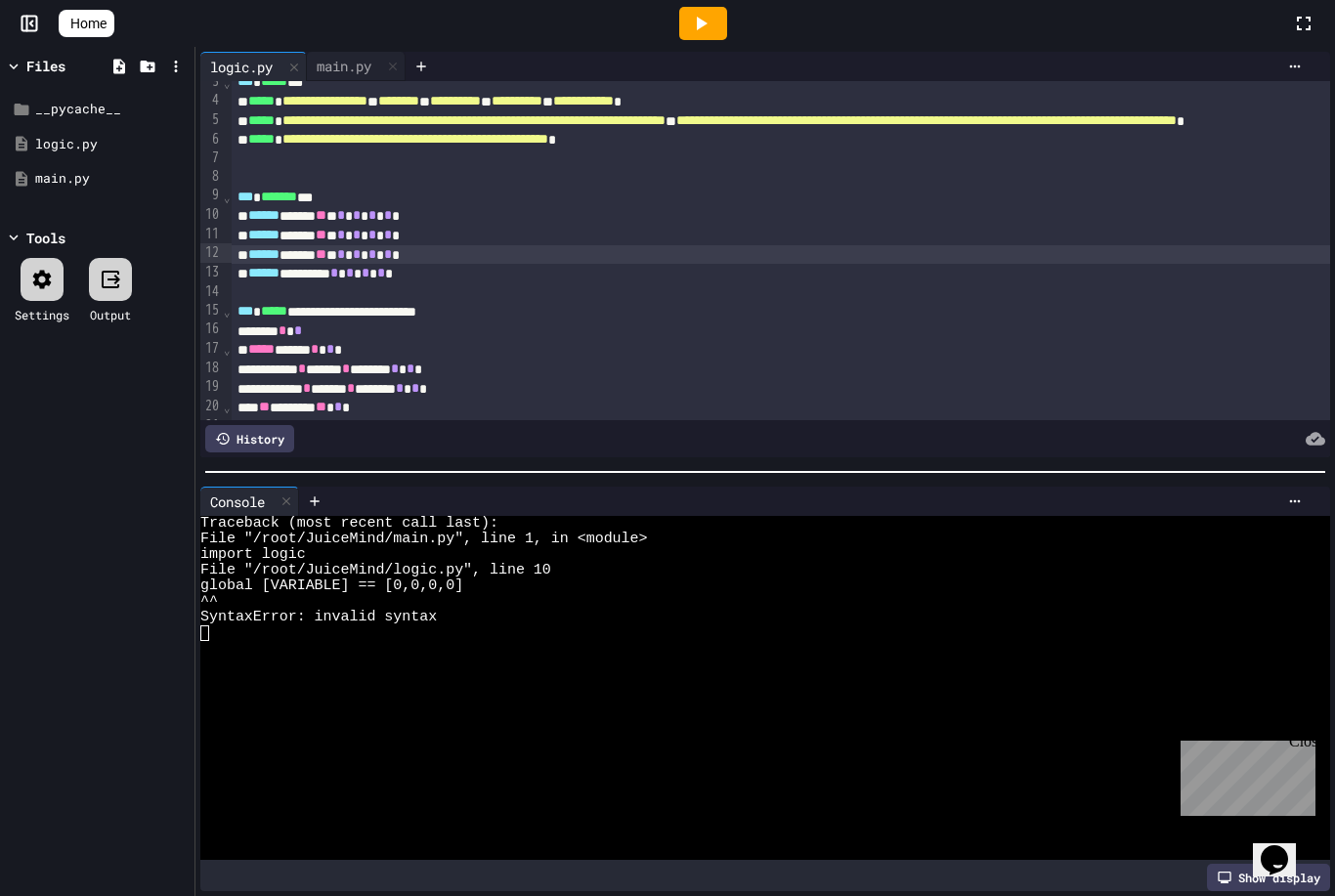click on "**" at bounding box center (321, 254) 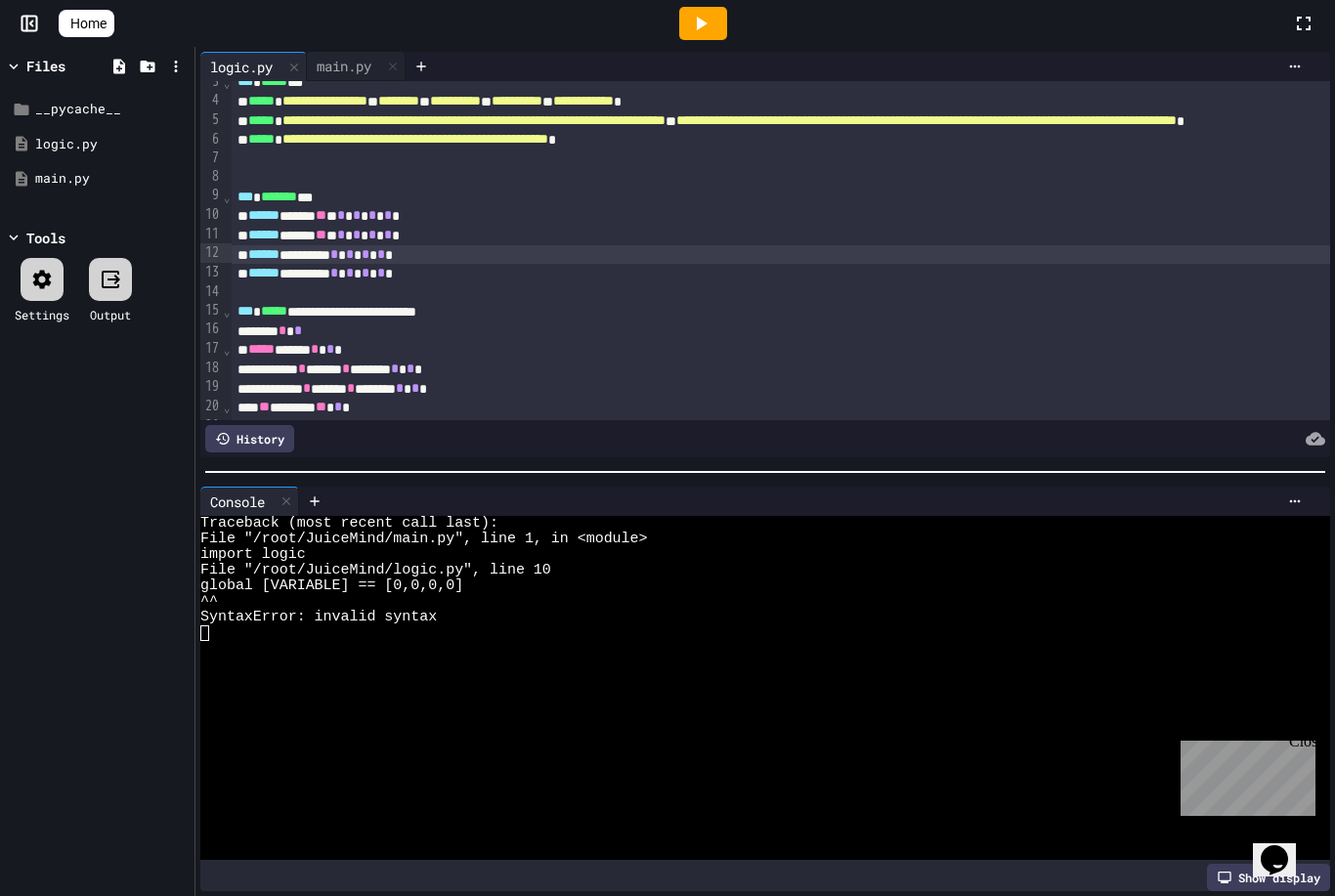 click on "**" at bounding box center [321, 235] 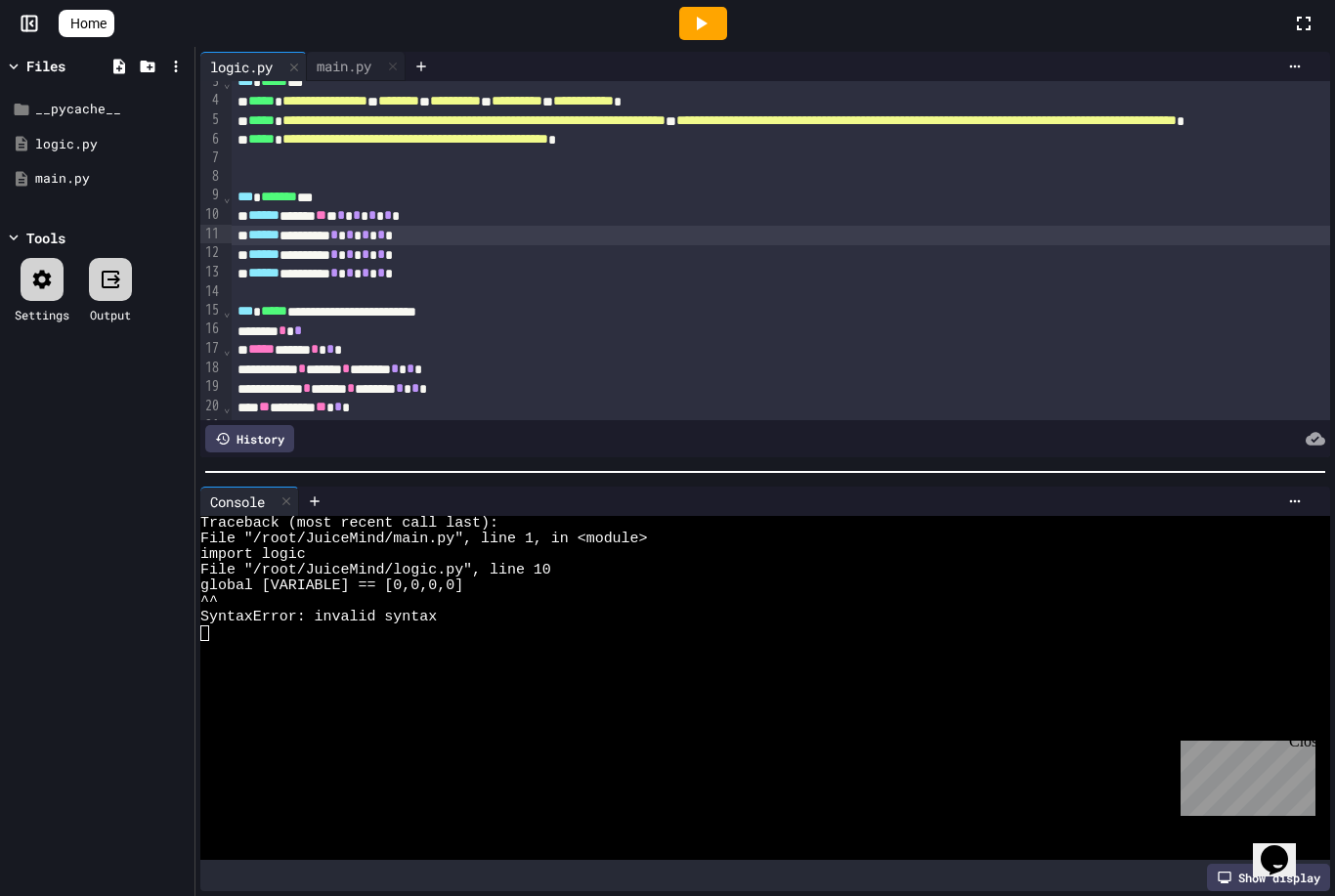 click on "**" at bounding box center [321, 215] 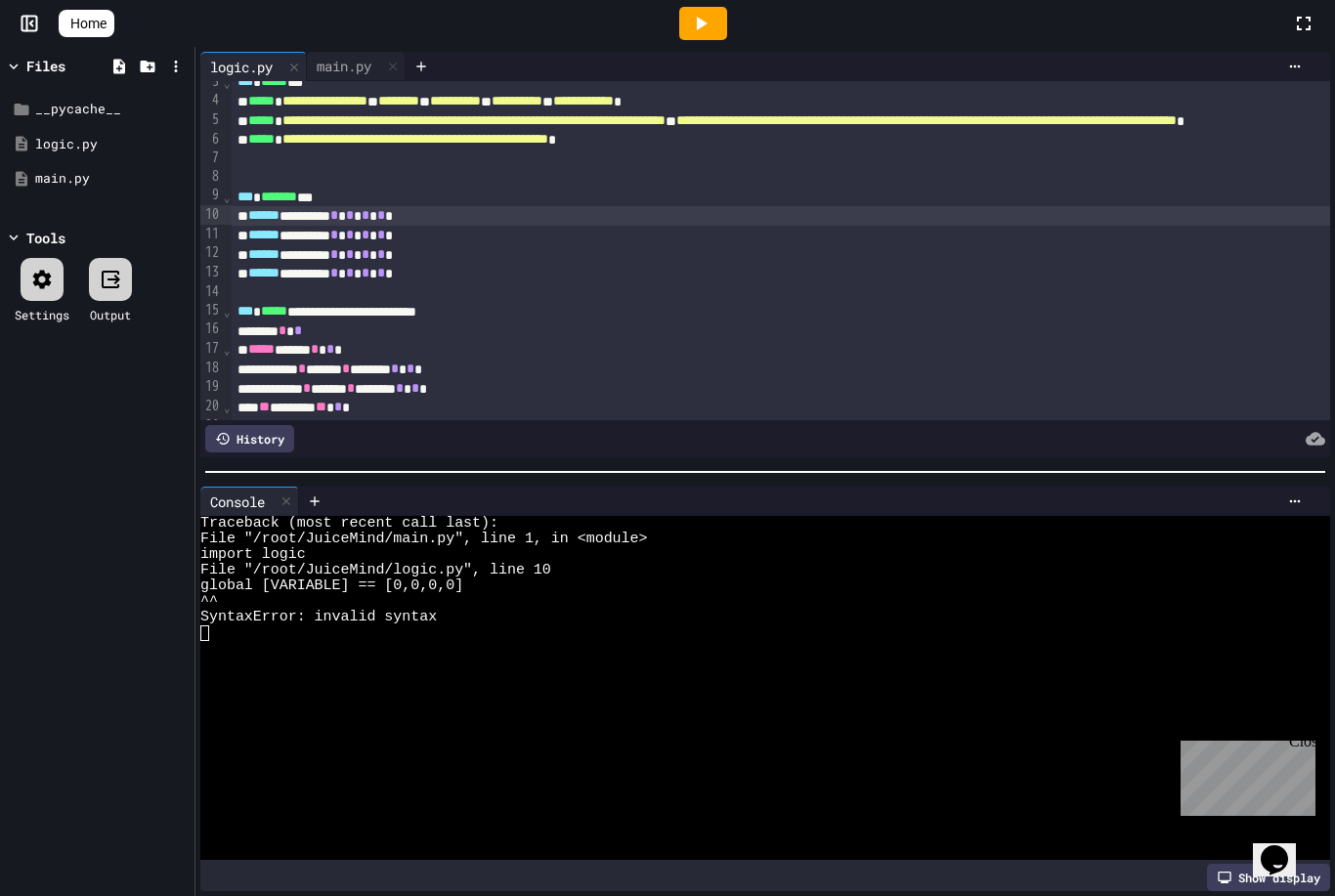 click on "****** ********* * * * * * * * *" at bounding box center [1022, 216] 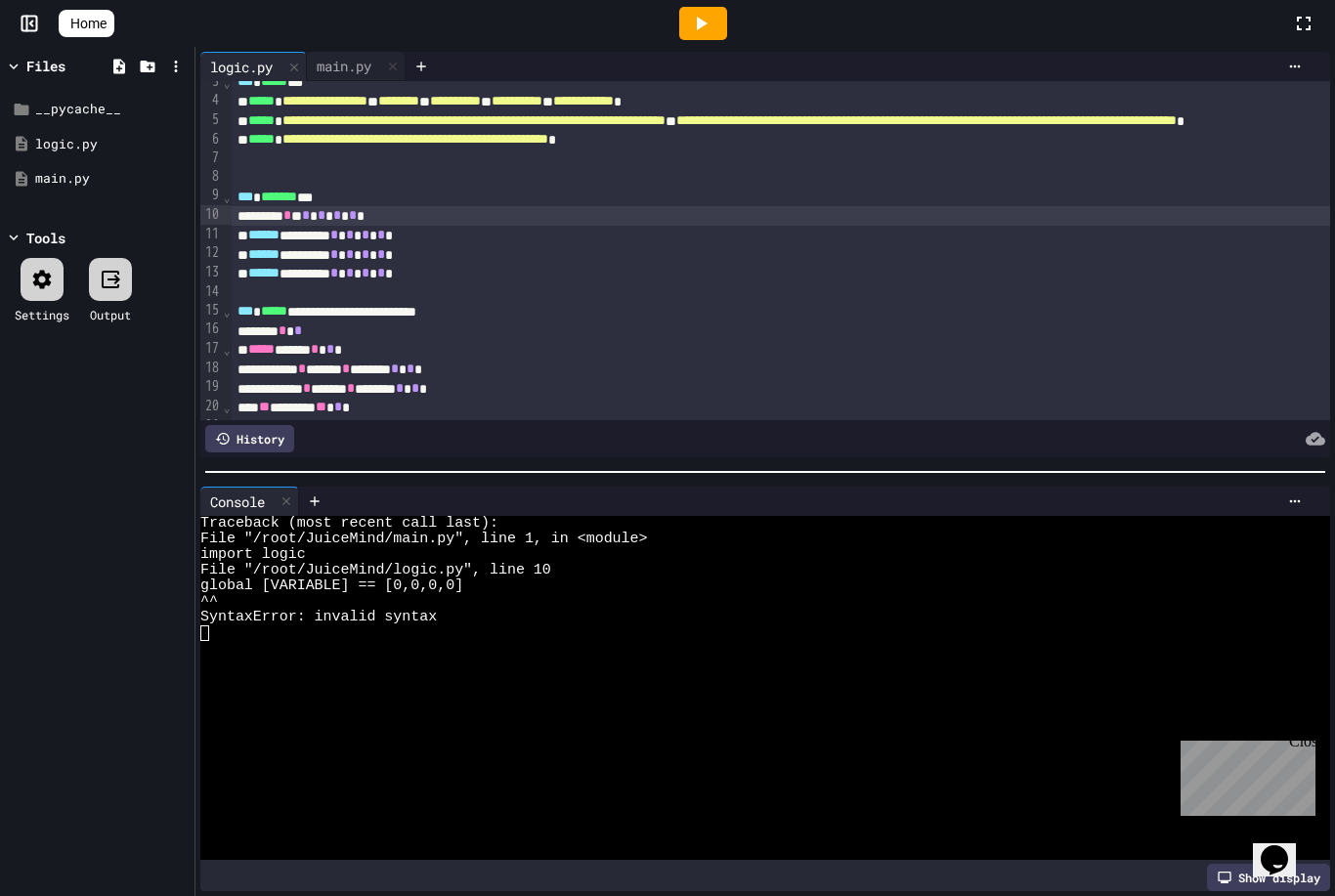 click on "****** ********* * * * * * * * *" at bounding box center [1022, 235] 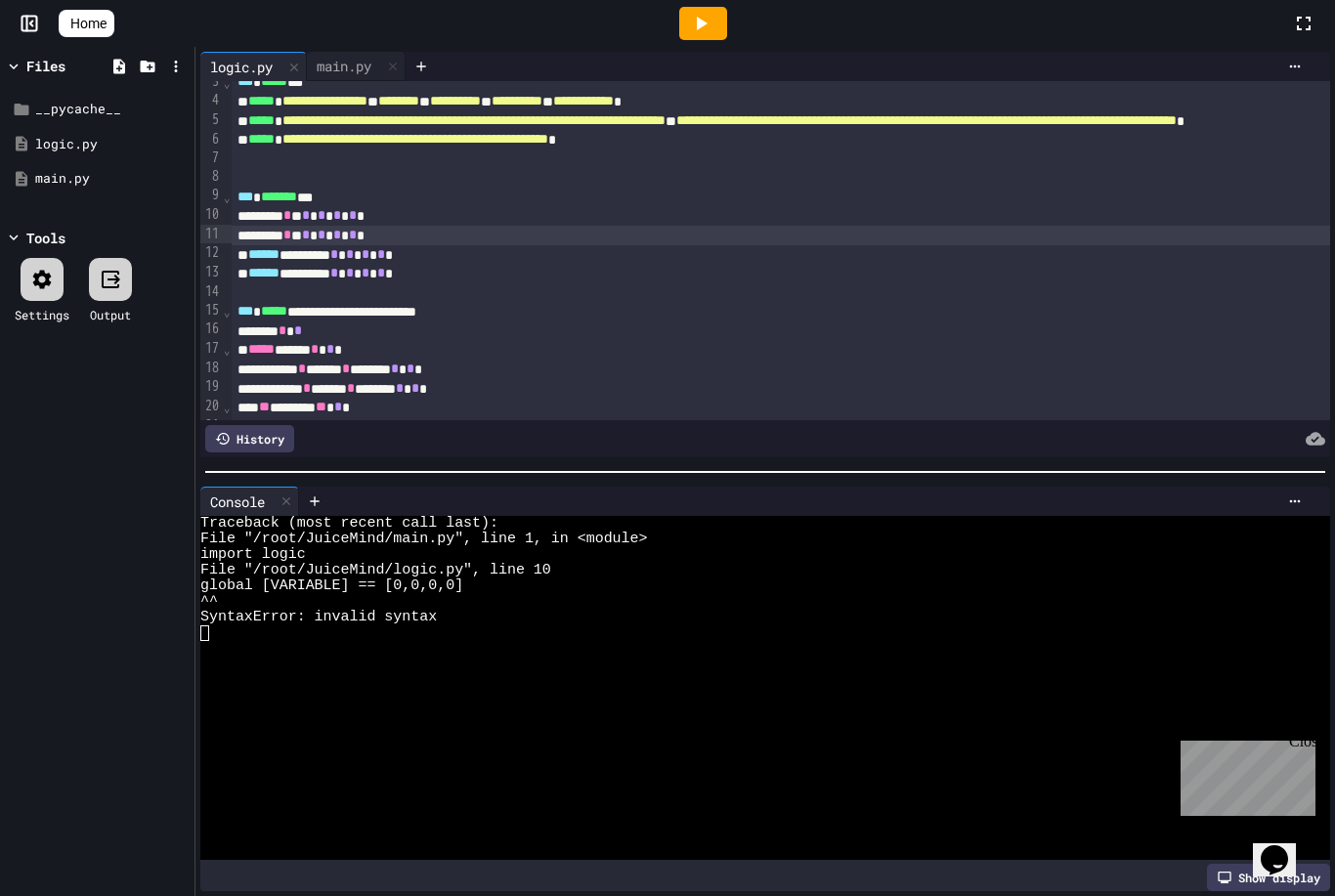 click on "**********" at bounding box center (668, 448) 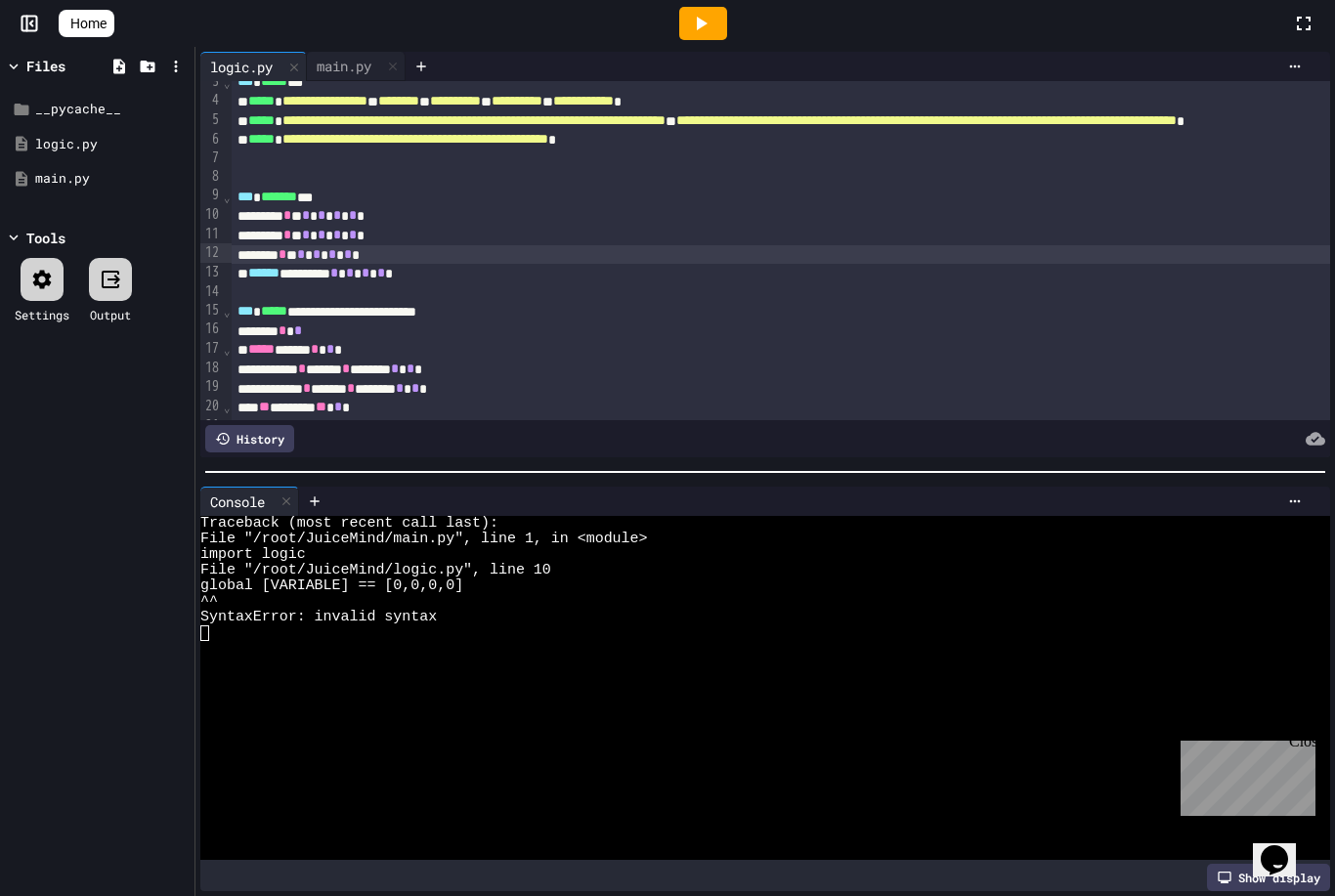 click on "****** ********* * * * * * * * *" at bounding box center (1022, 274) 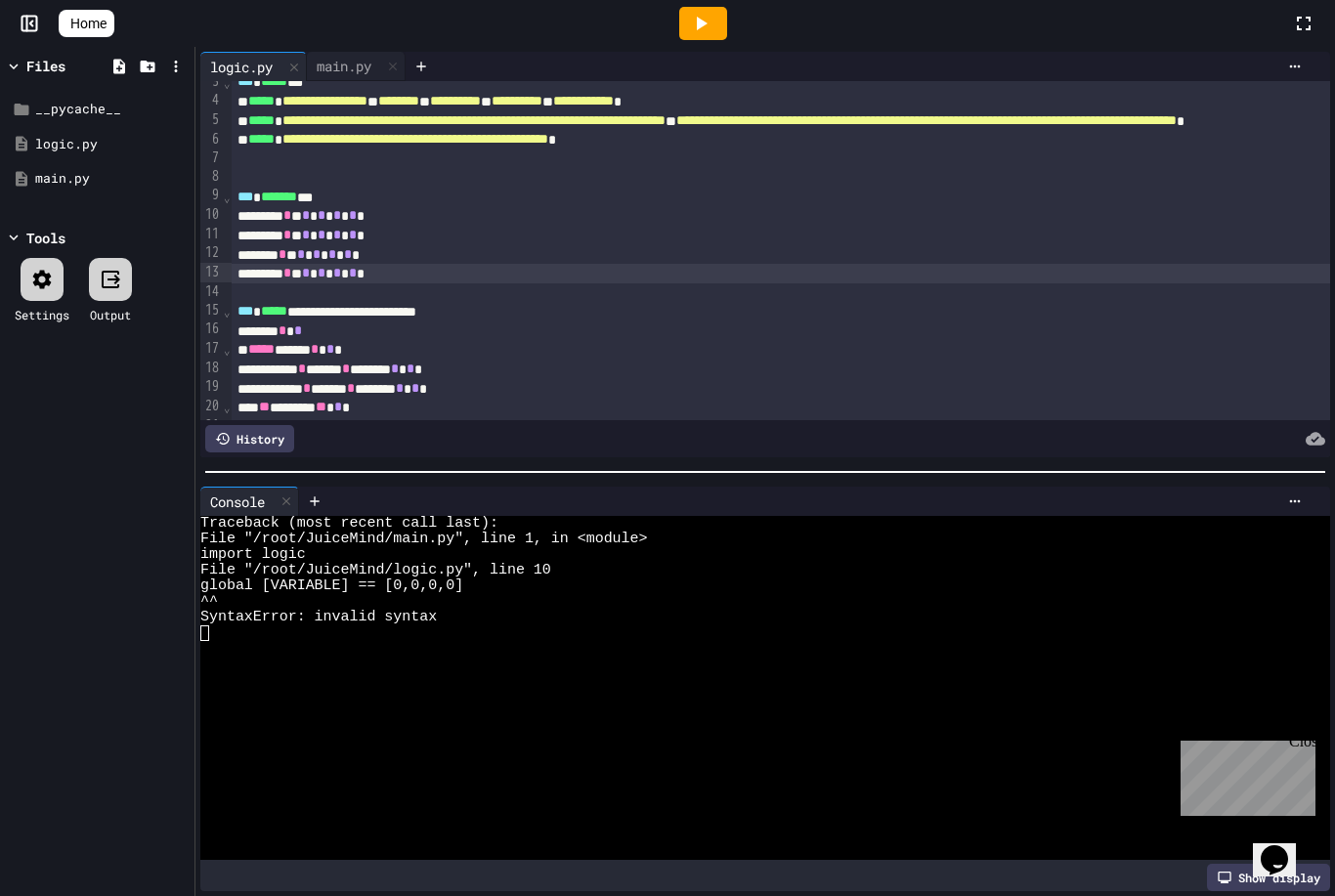 click on "***** * * * * * * * * * *" at bounding box center (1022, 274) 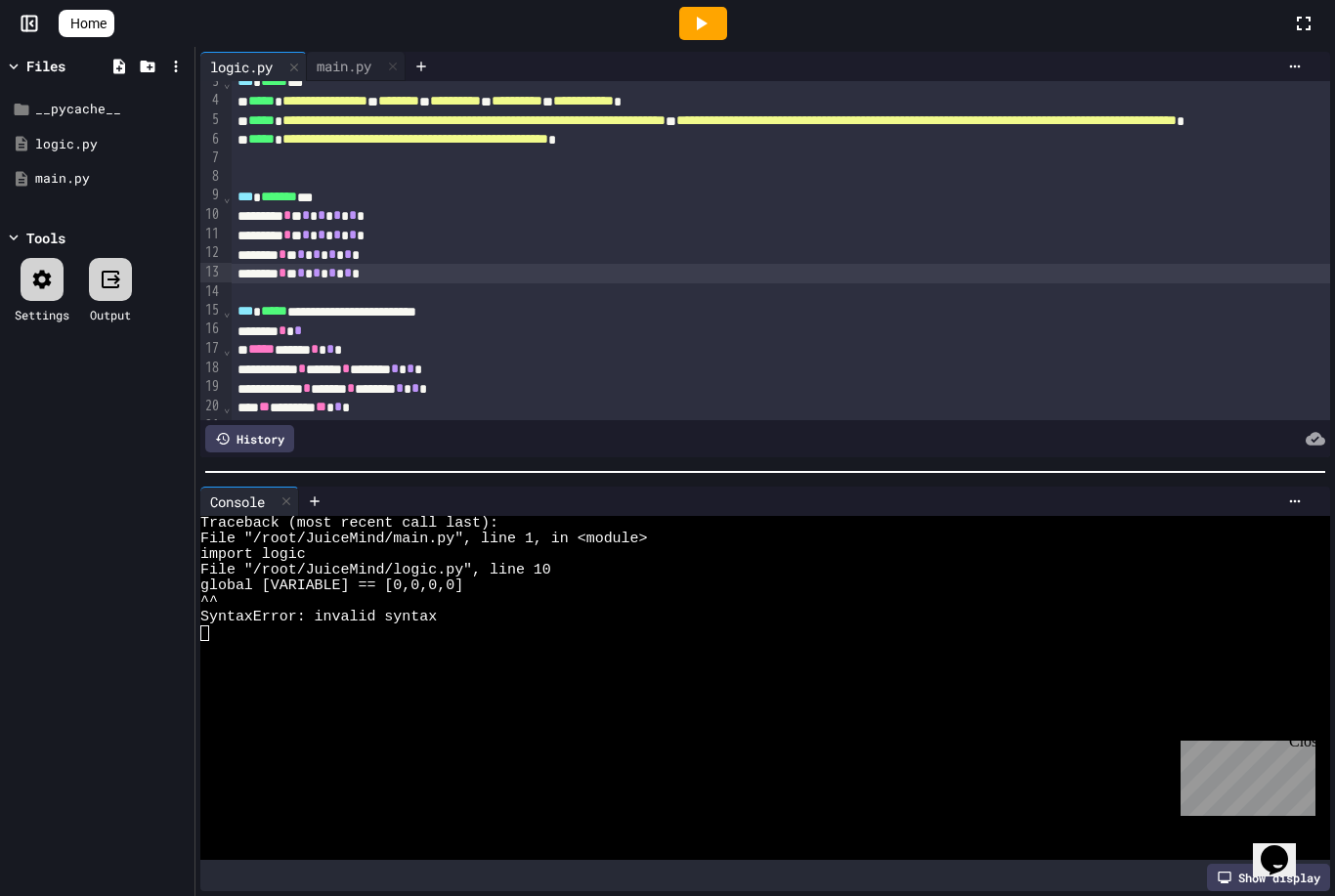 click on "***** * * * * * * * * * *" at bounding box center (1022, 235) 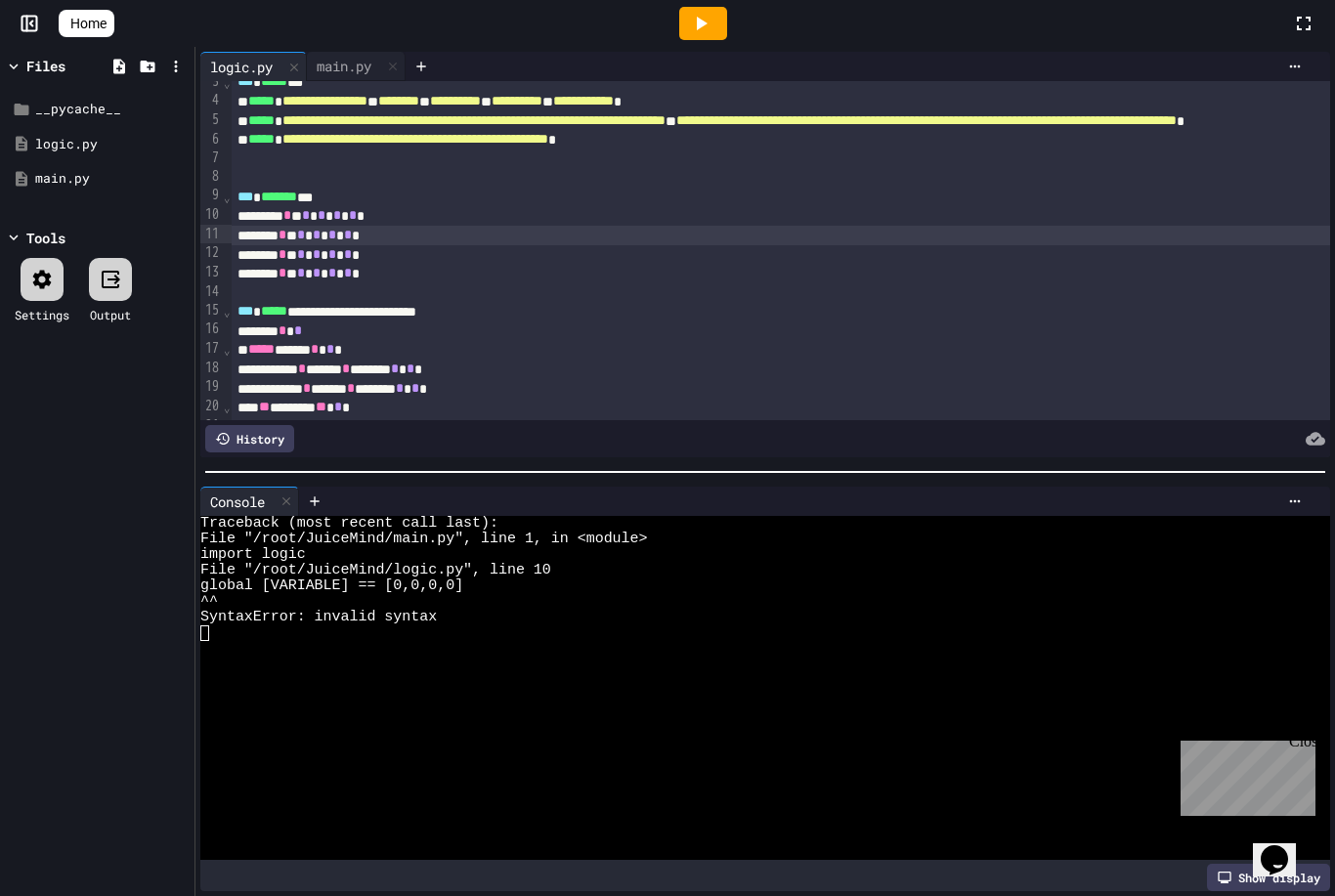 click on "***** * * * * * * * * * *" at bounding box center (1022, 216) 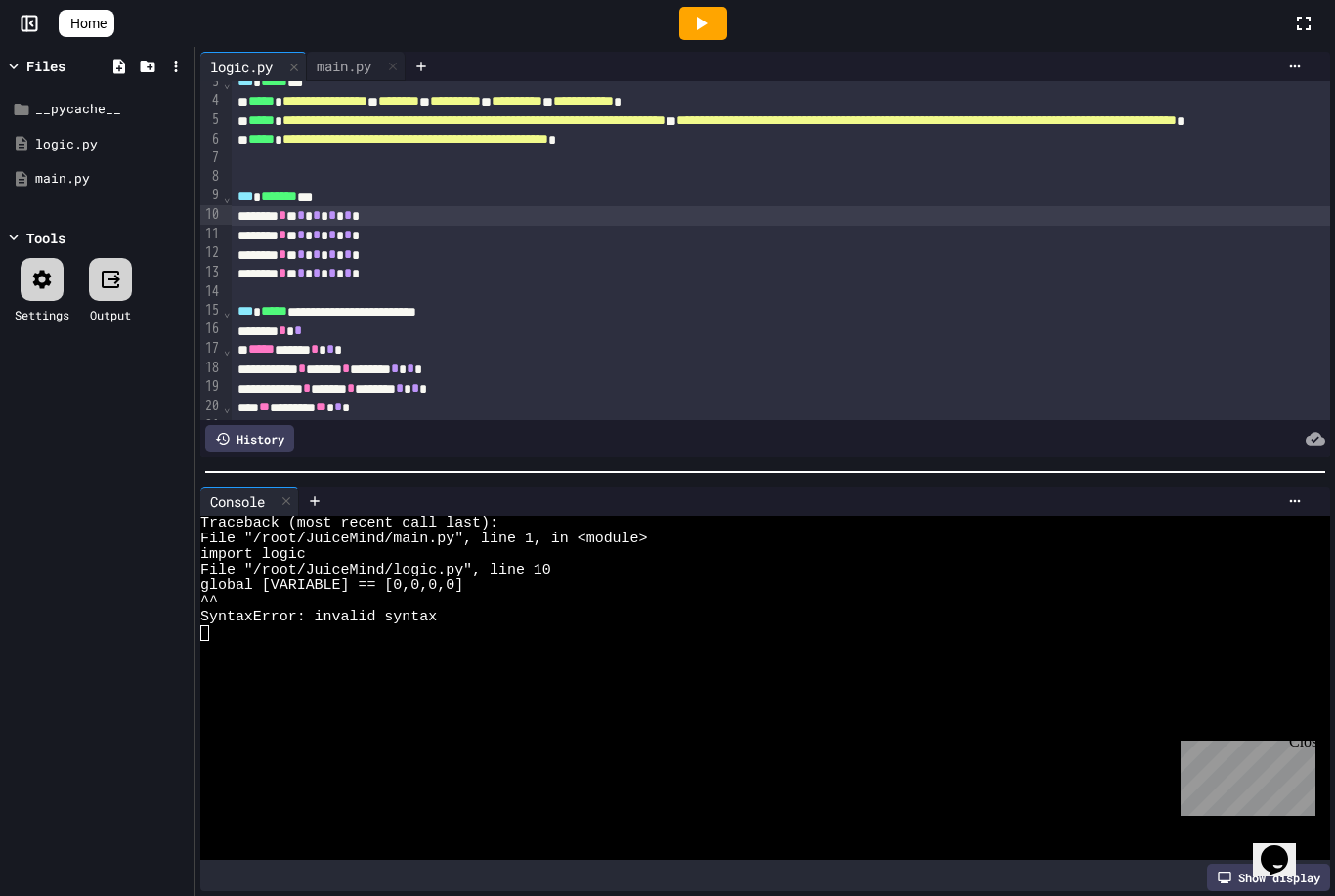 click on "***** * * * * * * * * * *" at bounding box center (1022, 274) 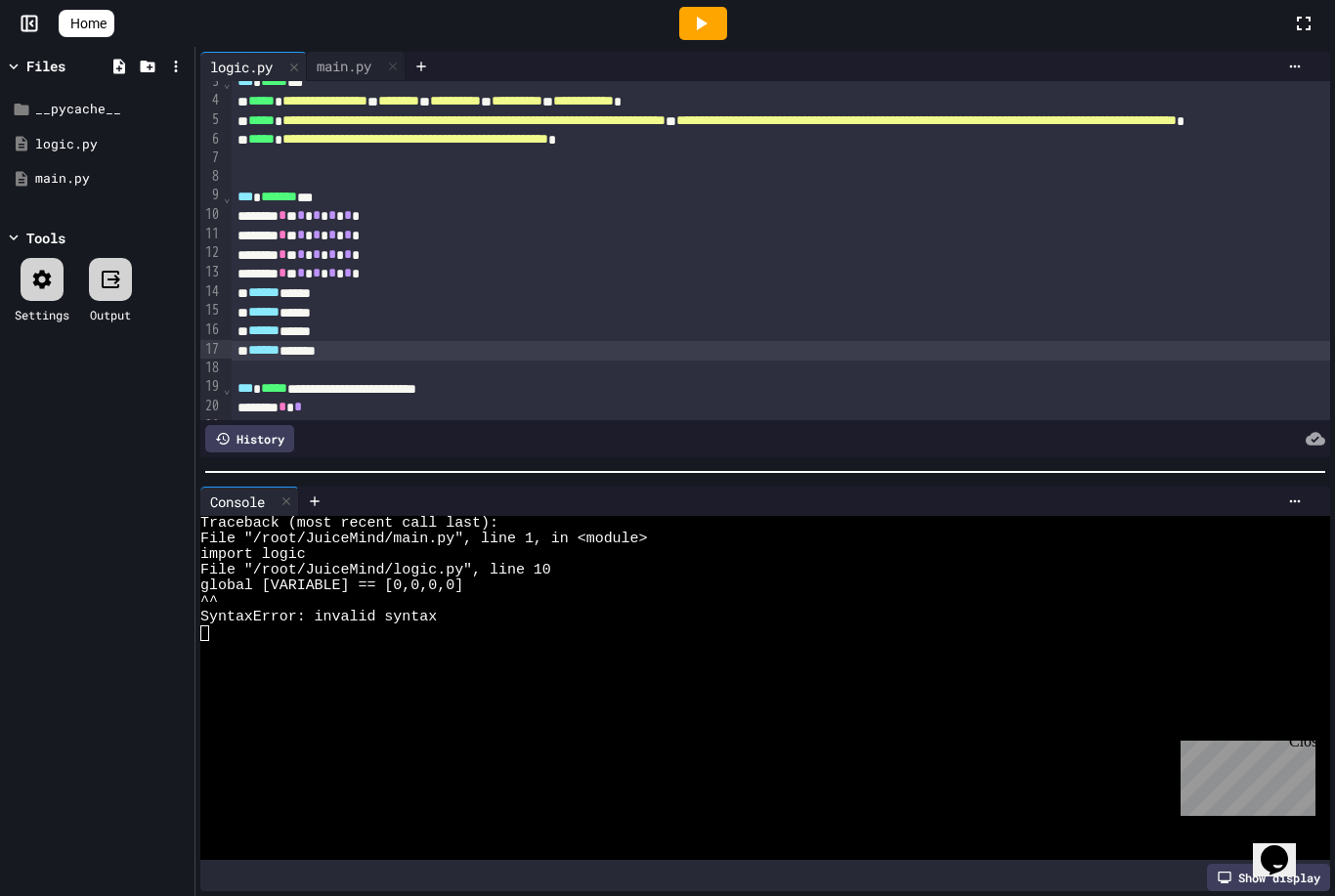 click 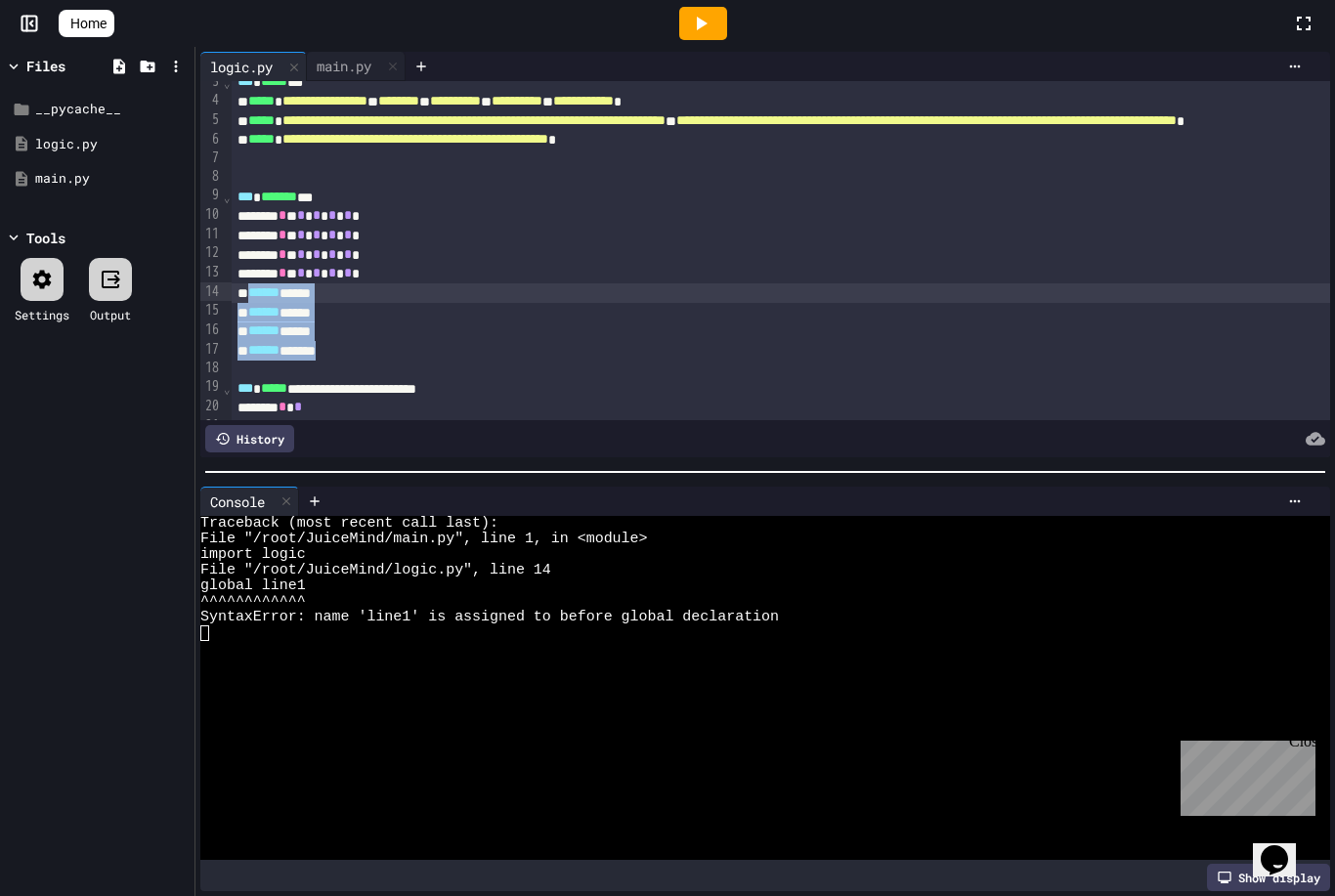 drag, startPoint x: 373, startPoint y: 346, endPoint x: 258, endPoint y: 293, distance: 126.62543 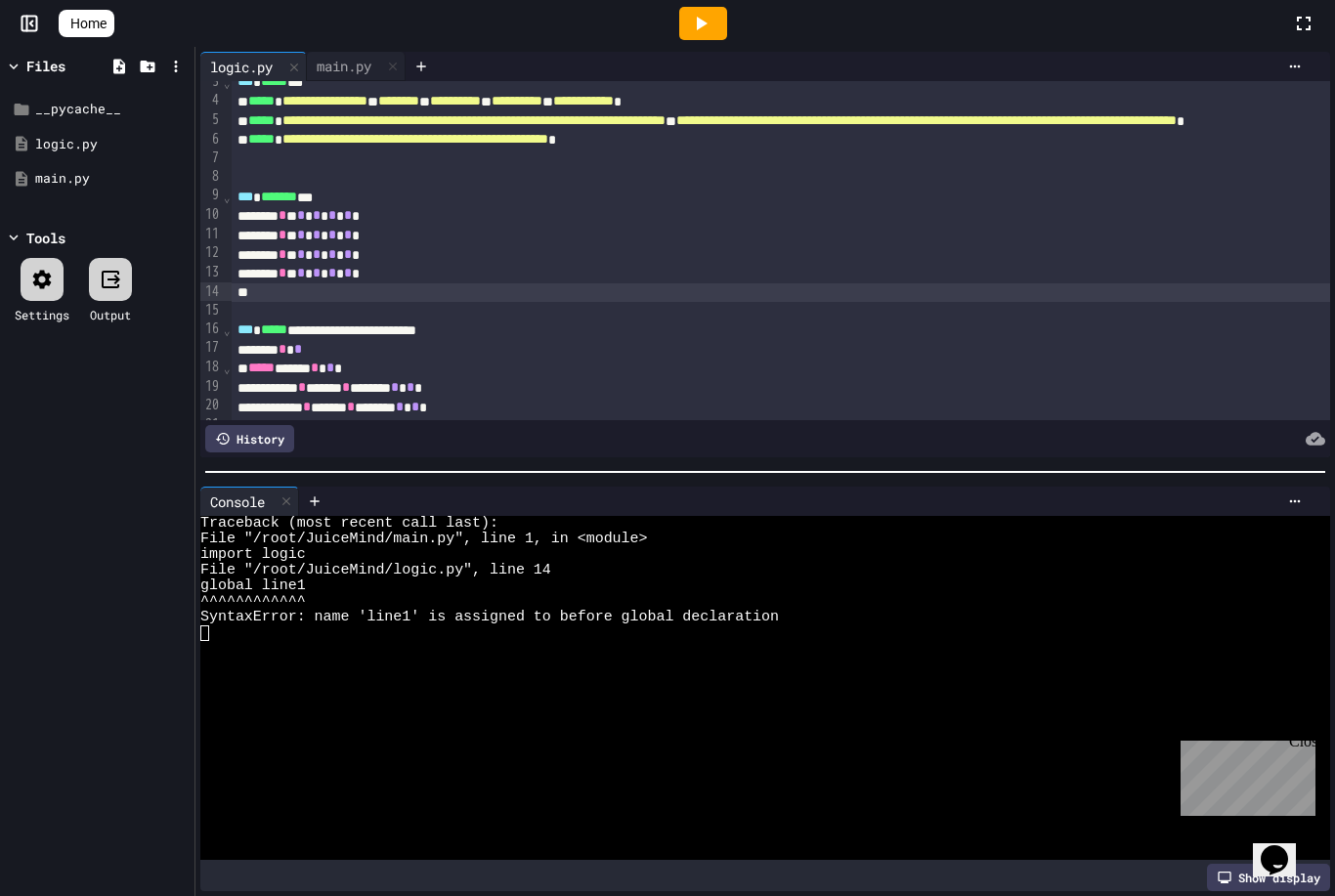 click on "***** * * * * * * * * * *" at bounding box center (1022, 216) 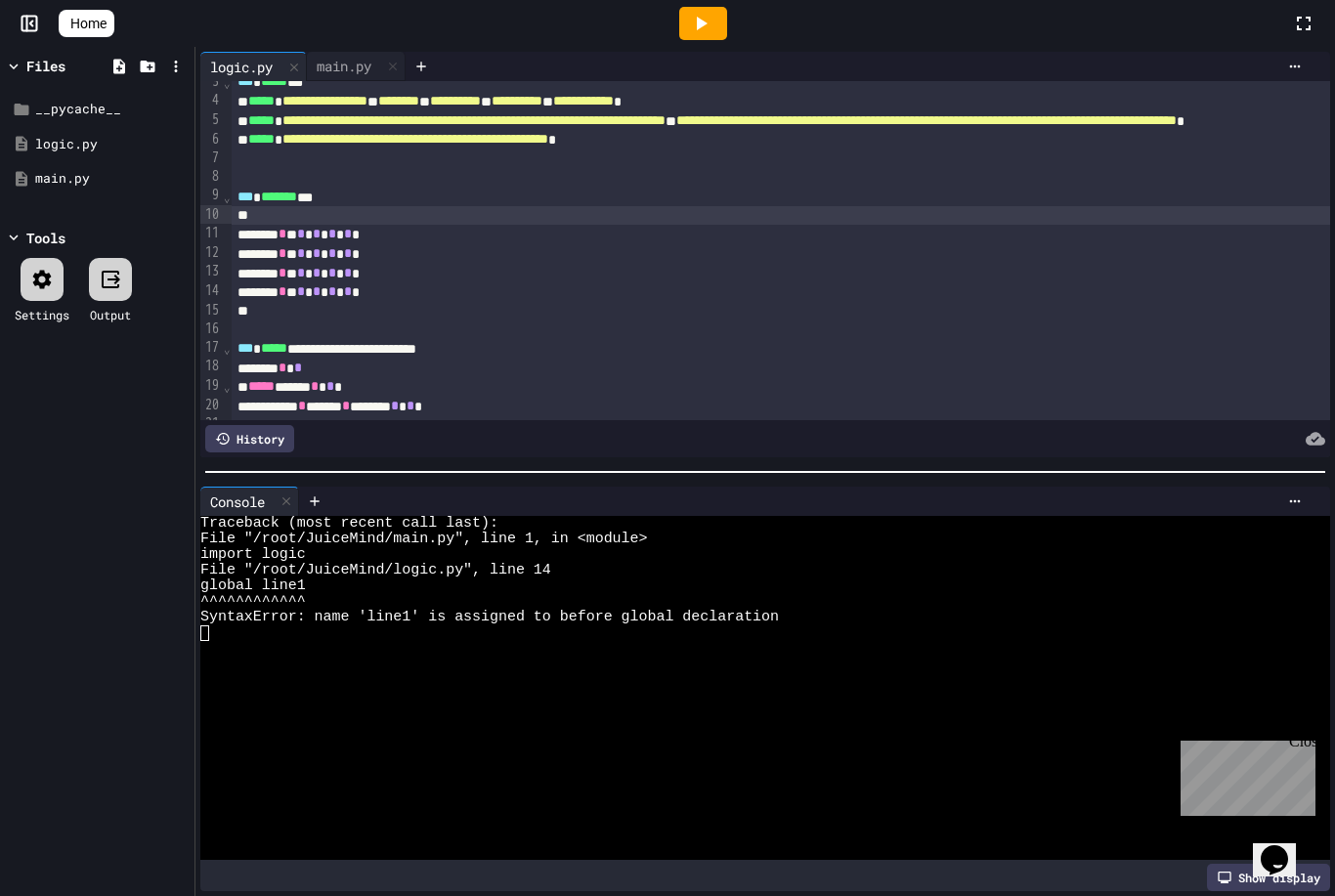 click at bounding box center [1022, 215] 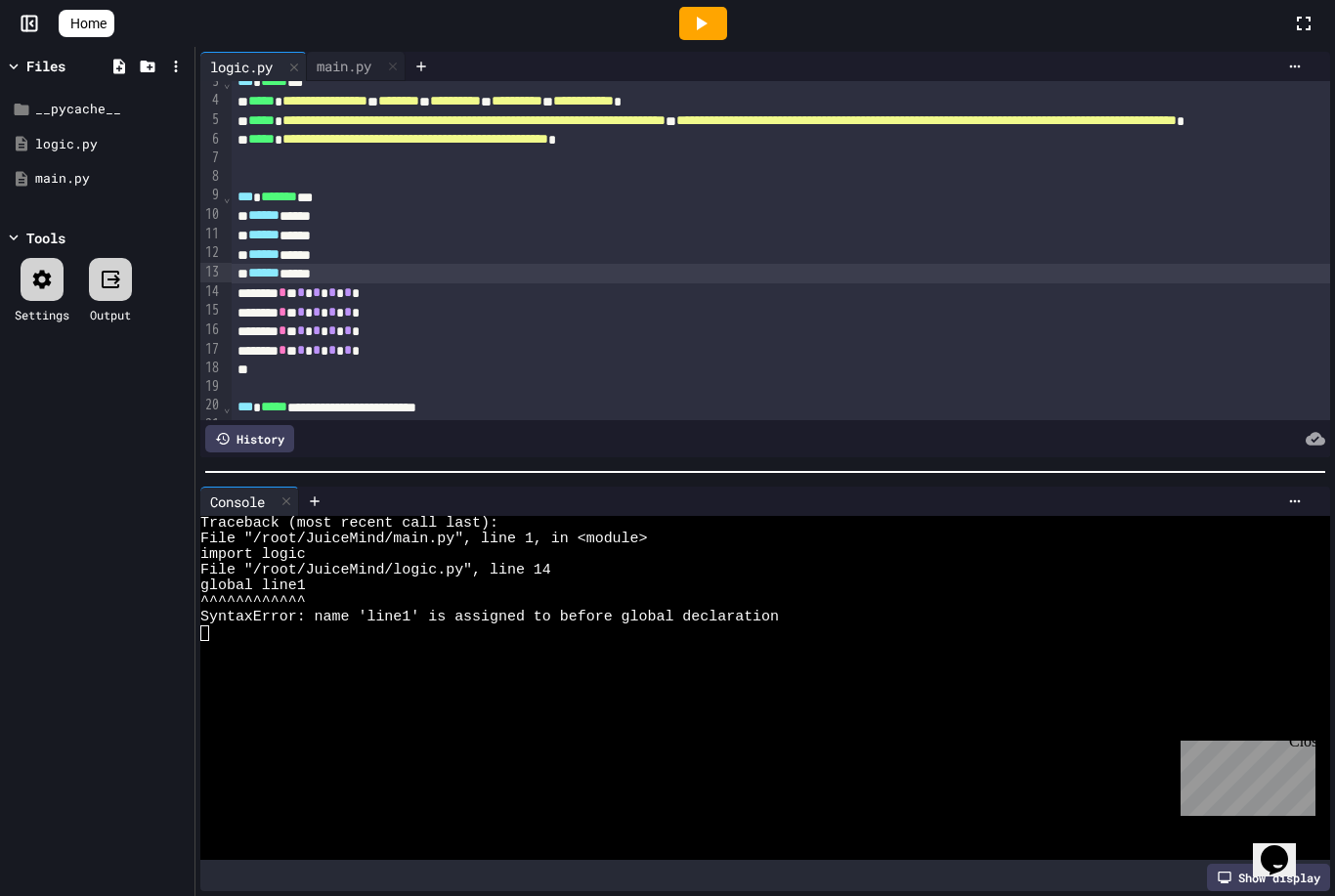click at bounding box center [703, 23] 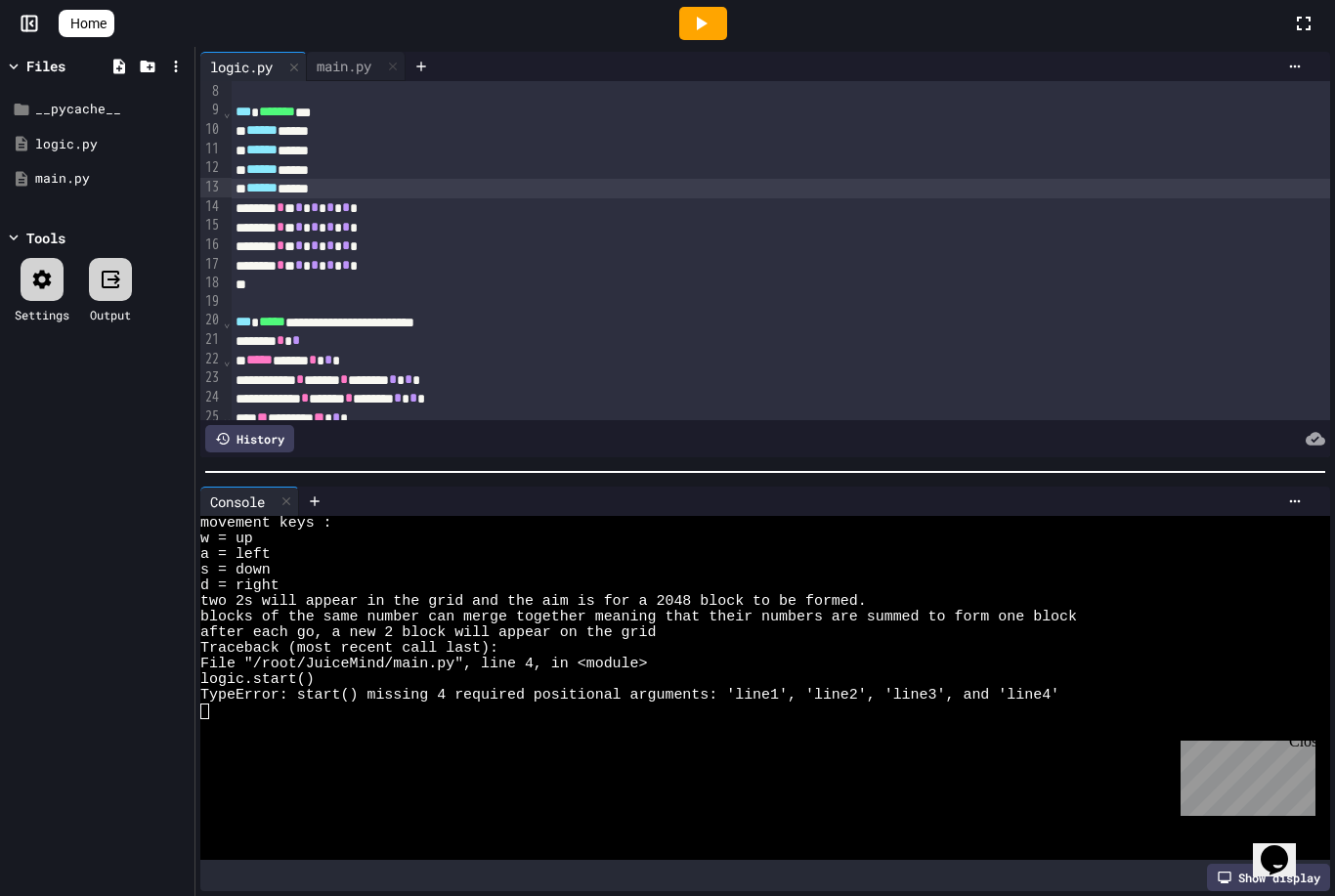 scroll, scrollTop: 167, scrollLeft: 2, axis: both 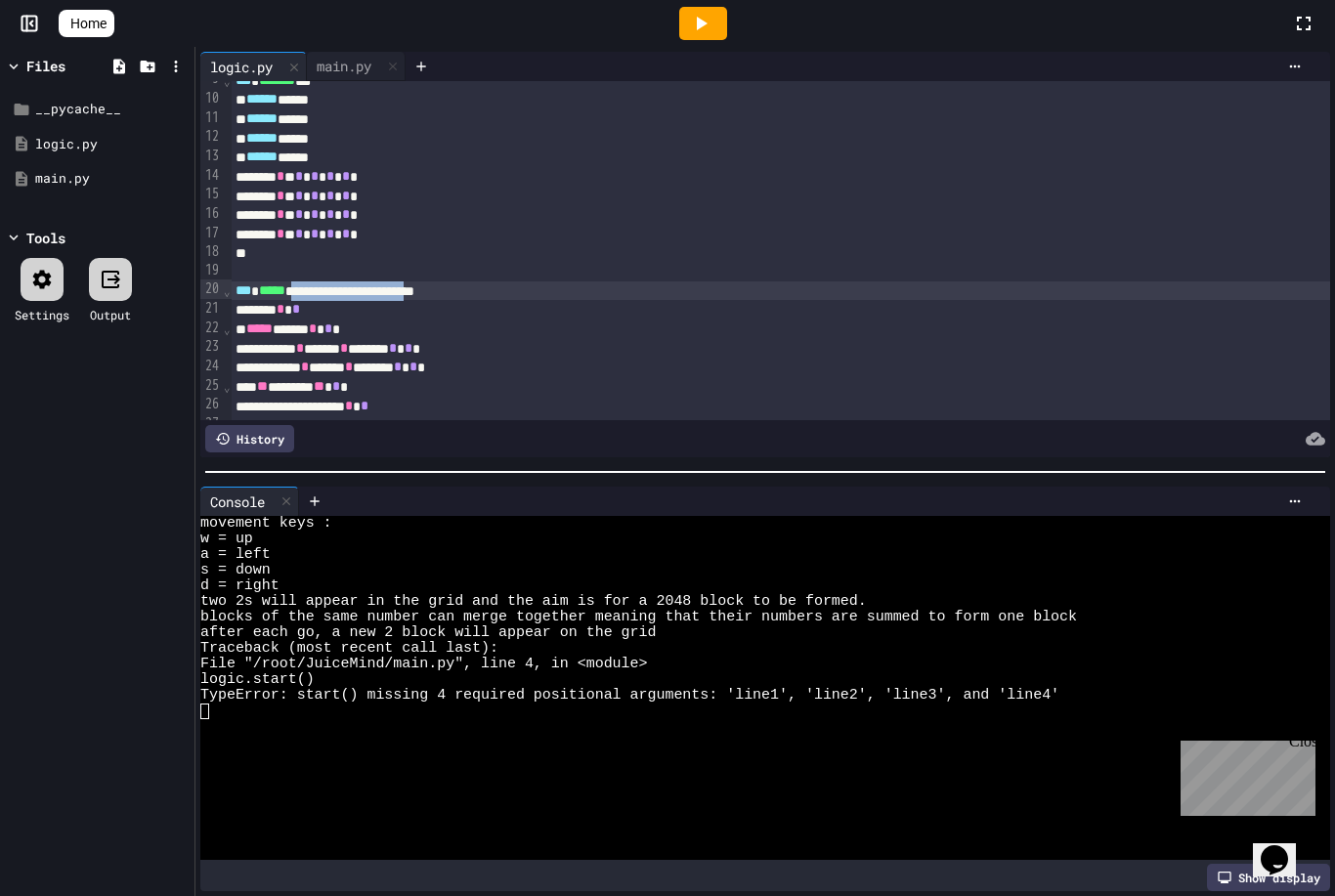 click on "**********" at bounding box center (1020, 291) 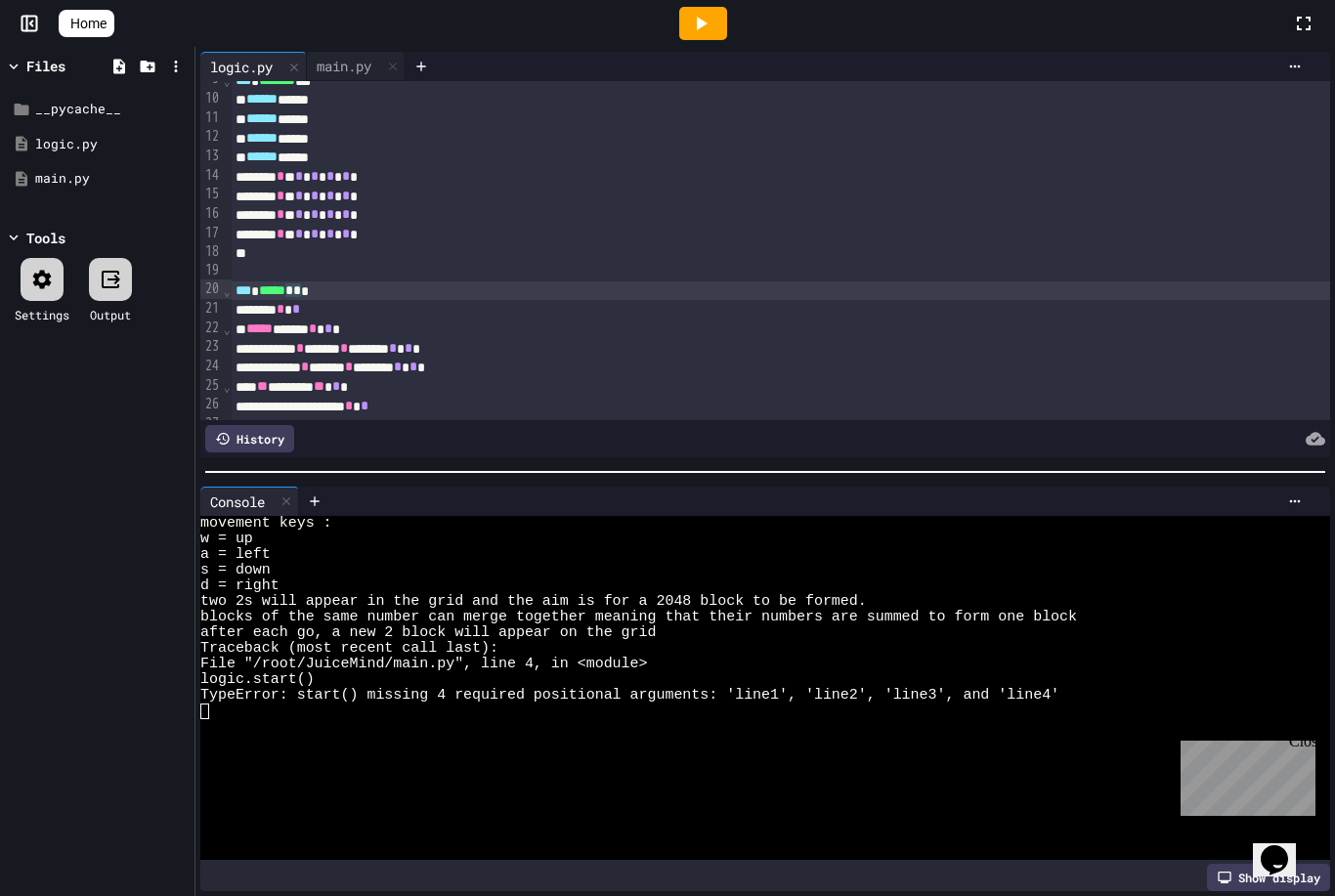click 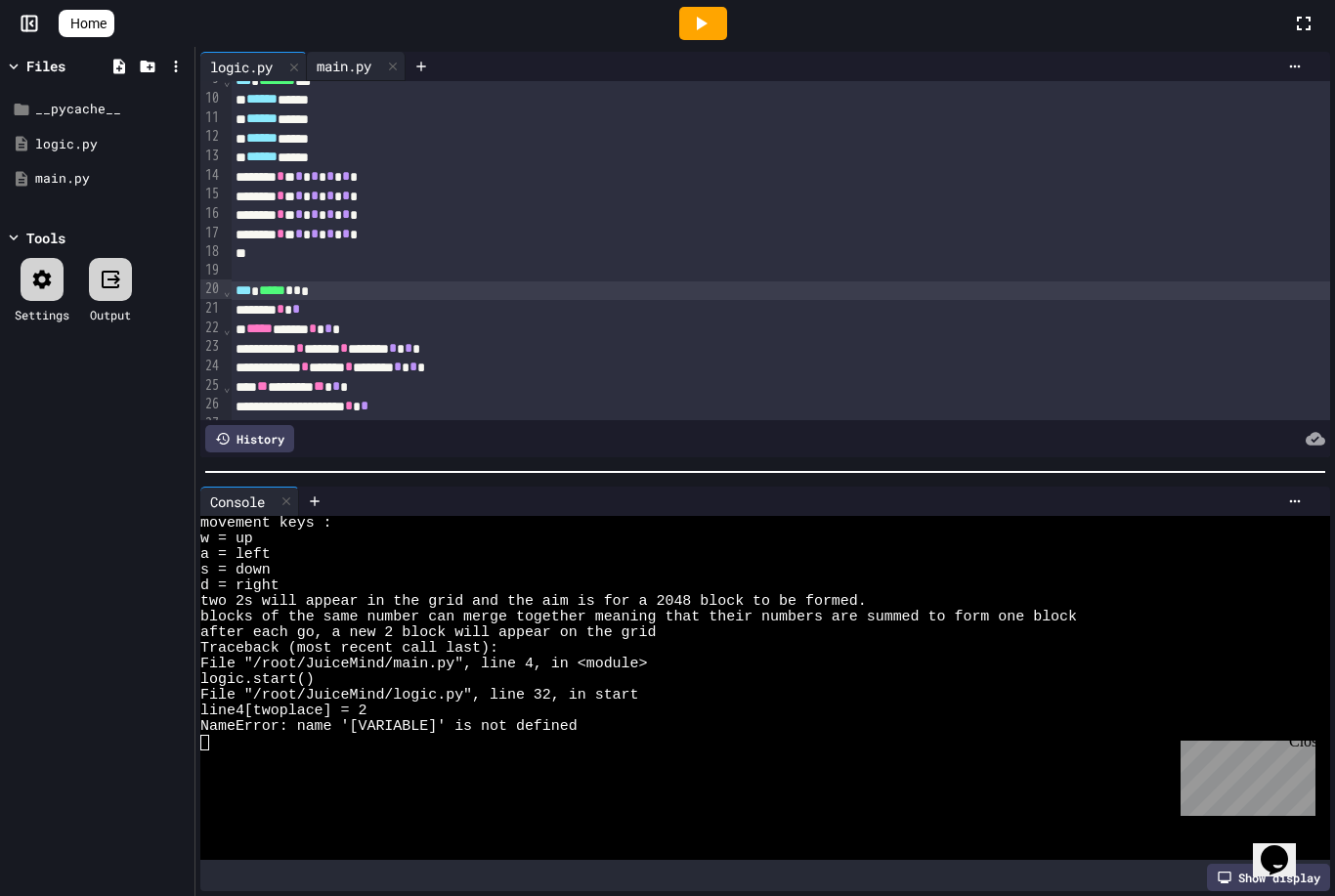 click on "main.py" at bounding box center [356, 66] 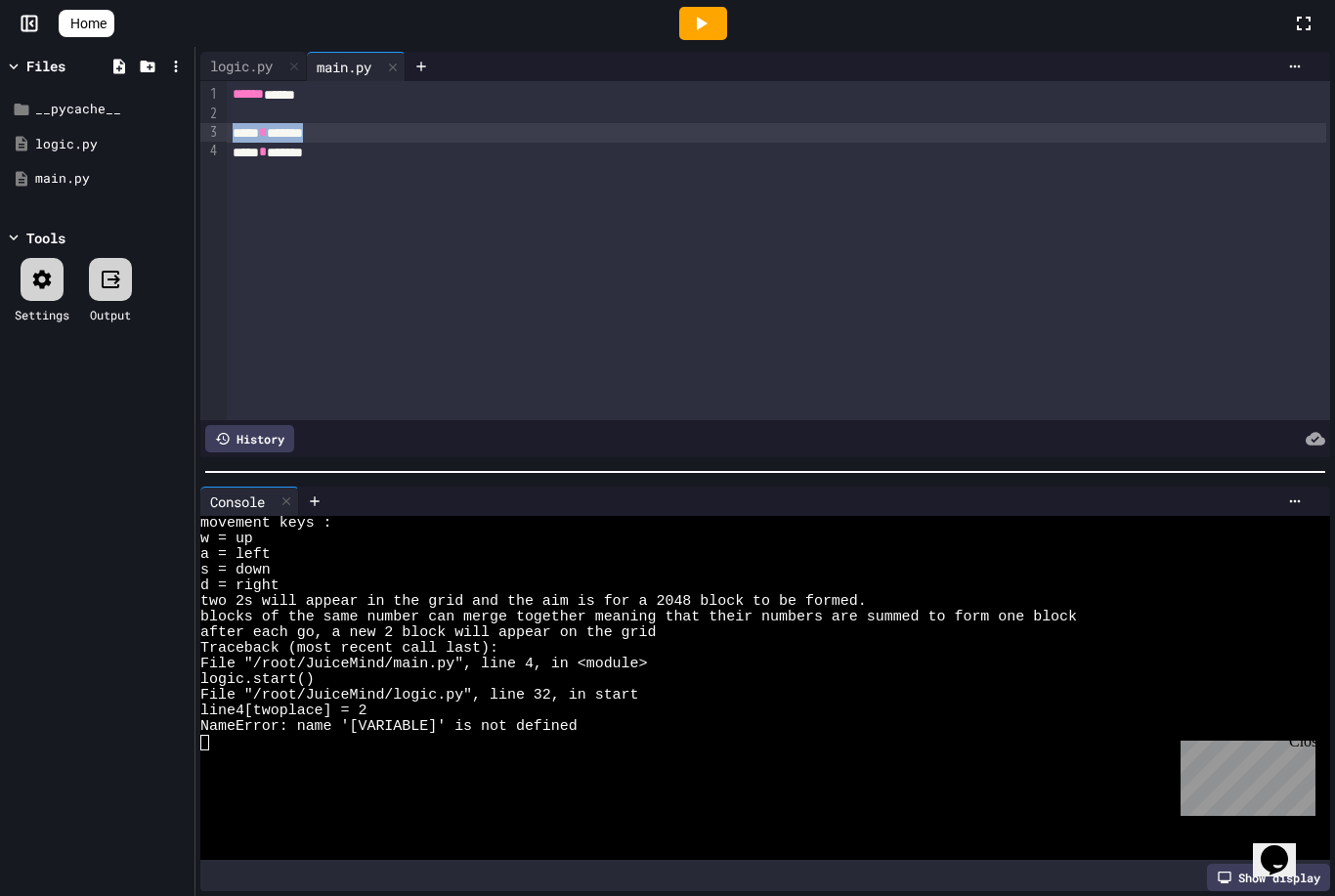 drag, startPoint x: 342, startPoint y: 125, endPoint x: 201, endPoint y: 136, distance: 141.42843 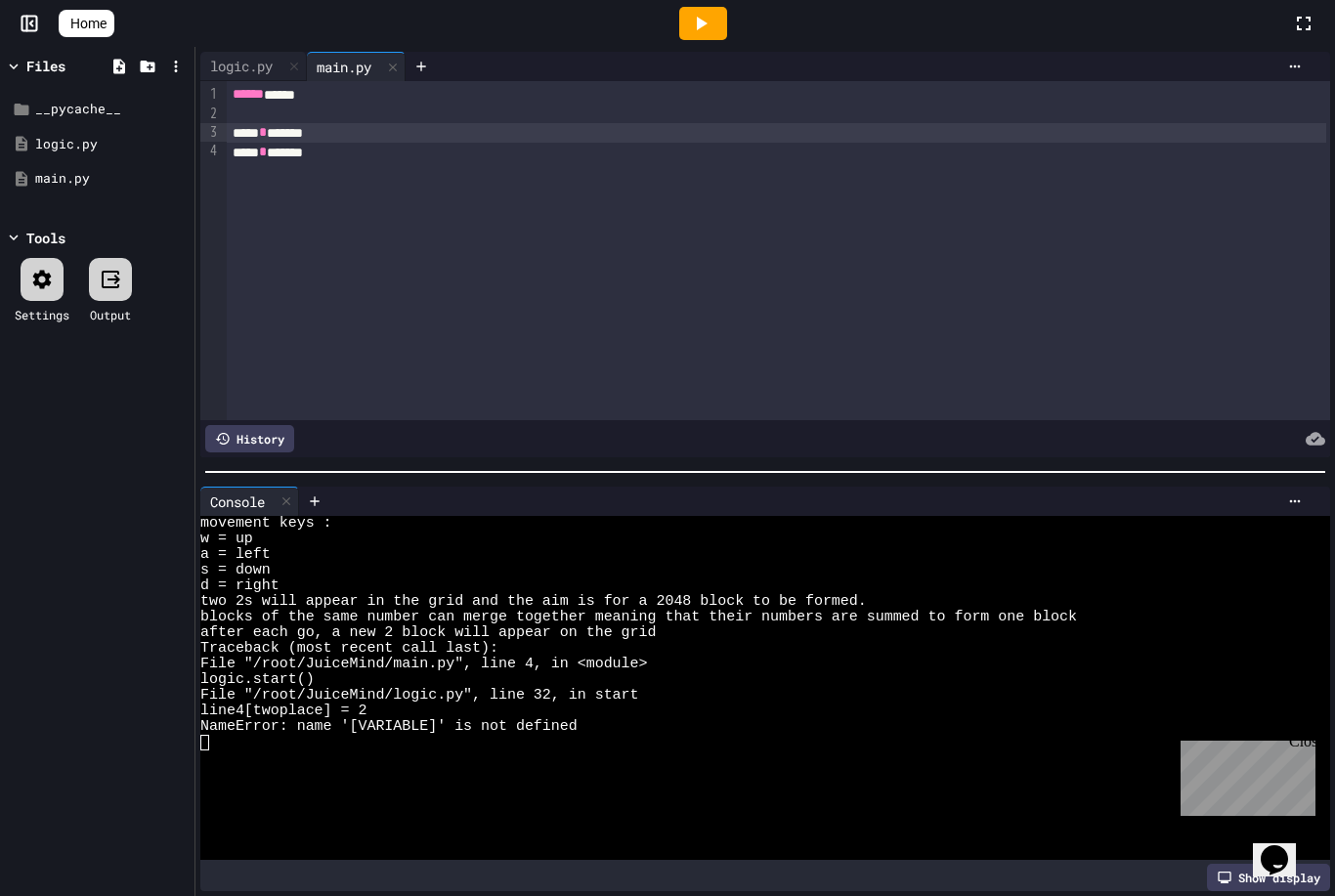 click on "****** ***** ***** * ******* ***** * *******" at bounding box center [778, 250] 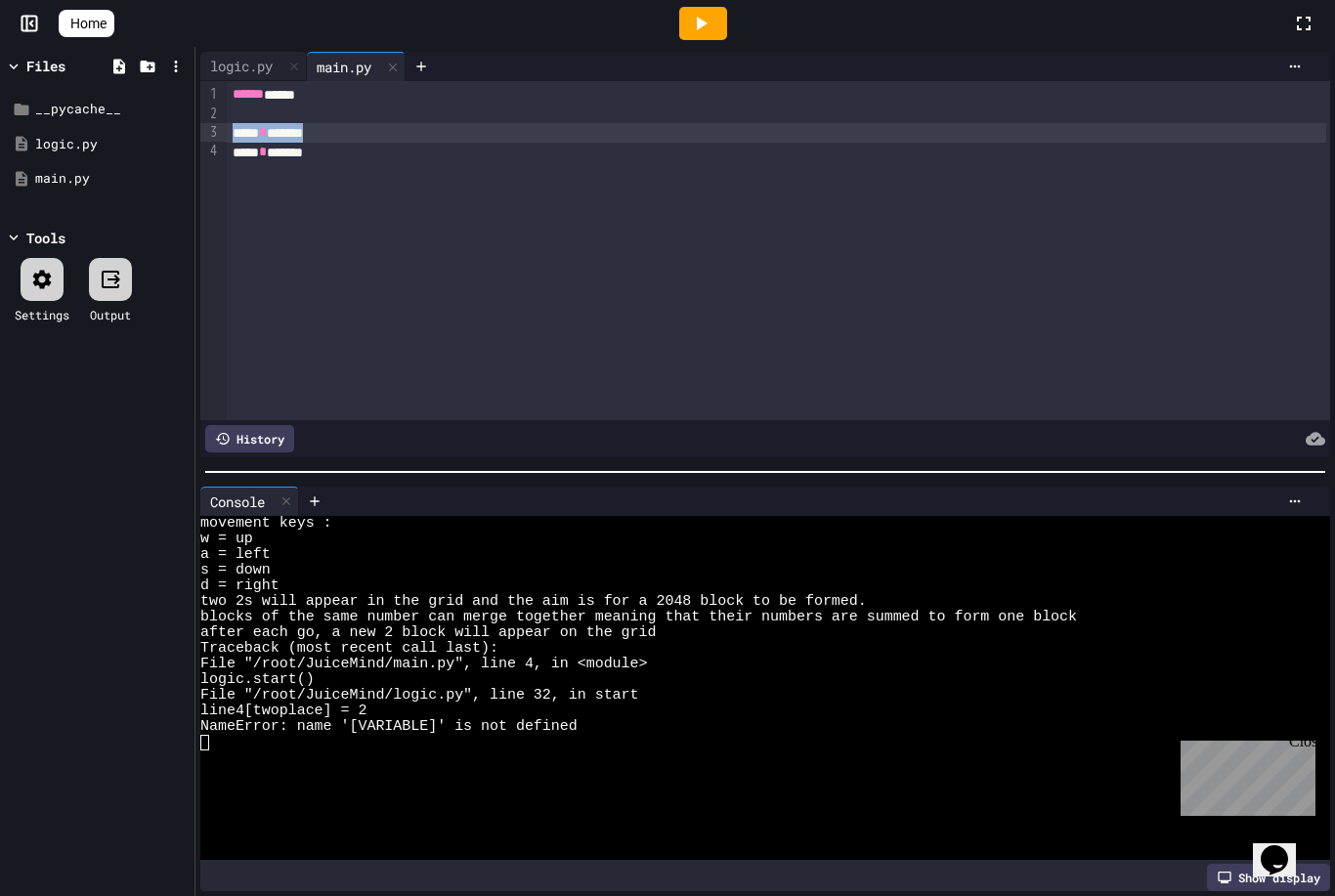 drag, startPoint x: 344, startPoint y: 137, endPoint x: 230, endPoint y: 126, distance: 114.52947 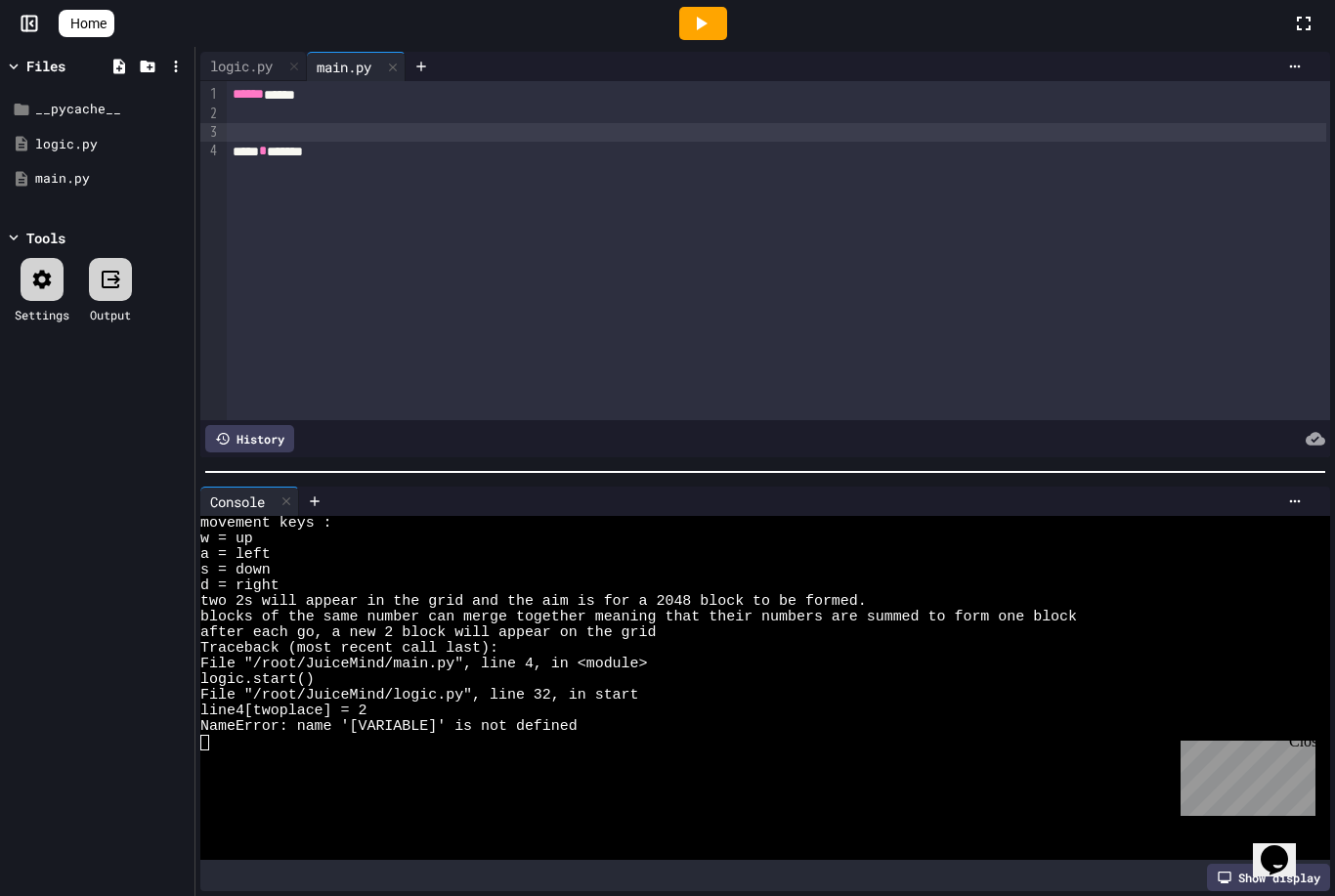 click at bounding box center (703, 23) 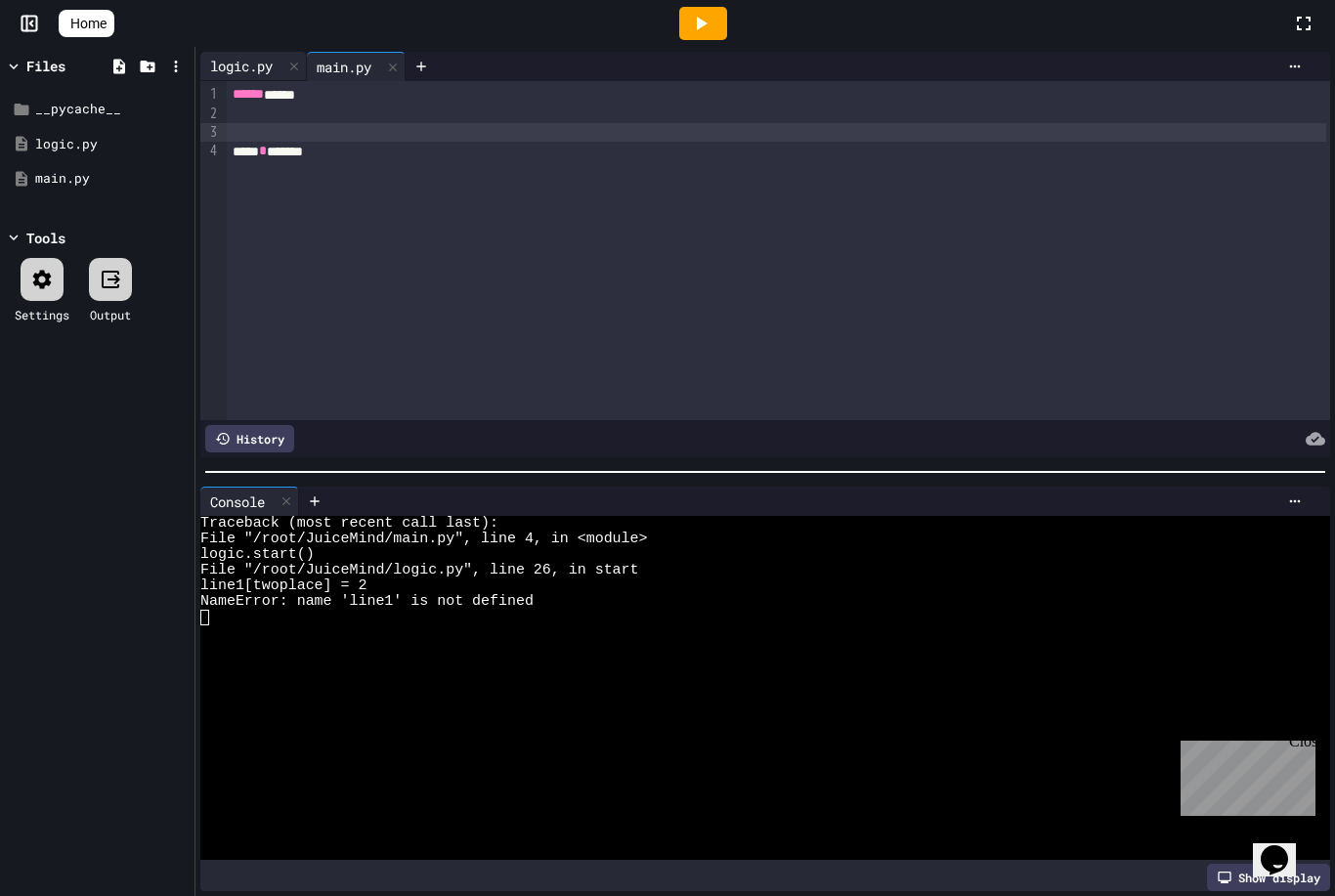click on "logic.py" at bounding box center [241, 65] 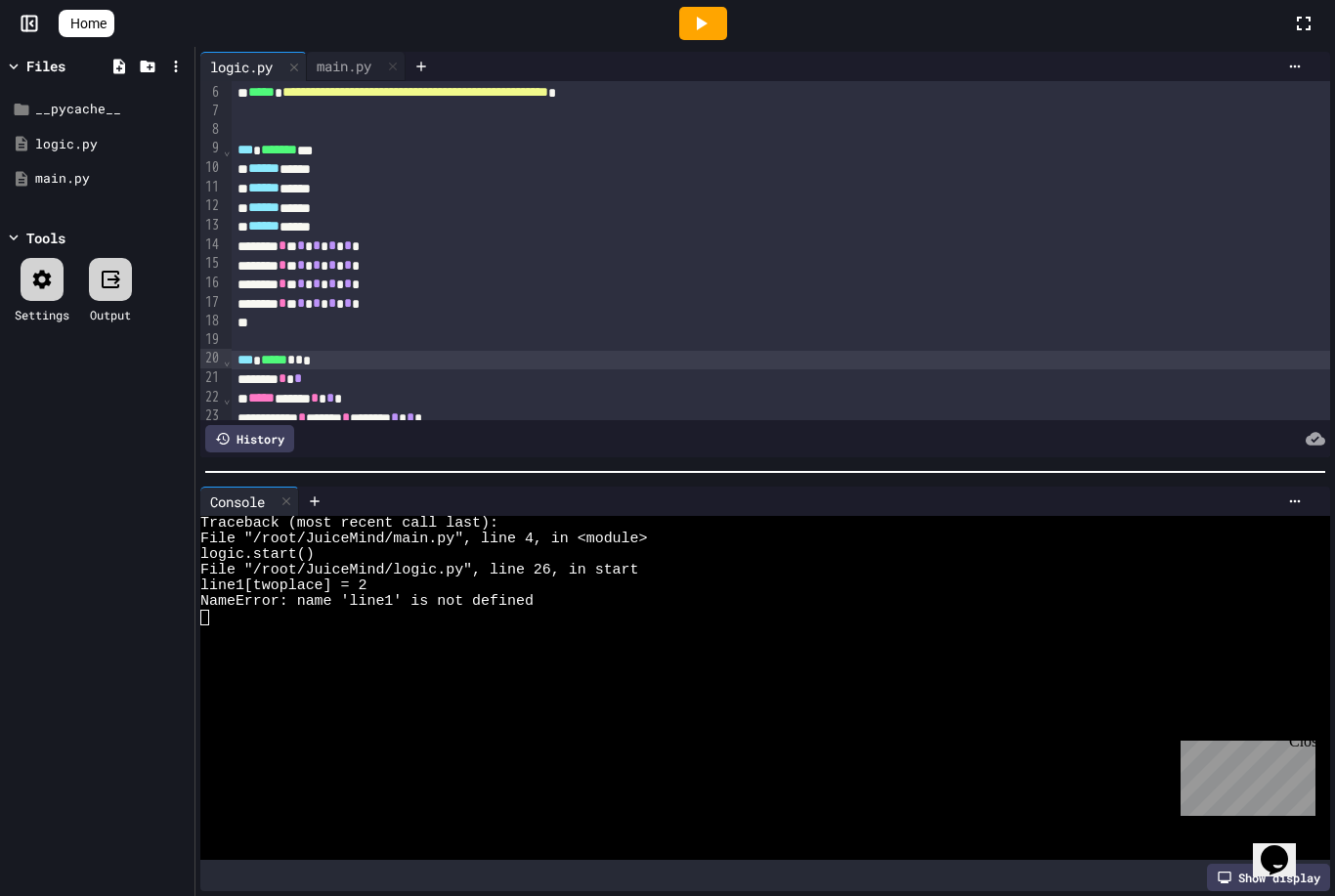 scroll, scrollTop: 82, scrollLeft: 0, axis: vertical 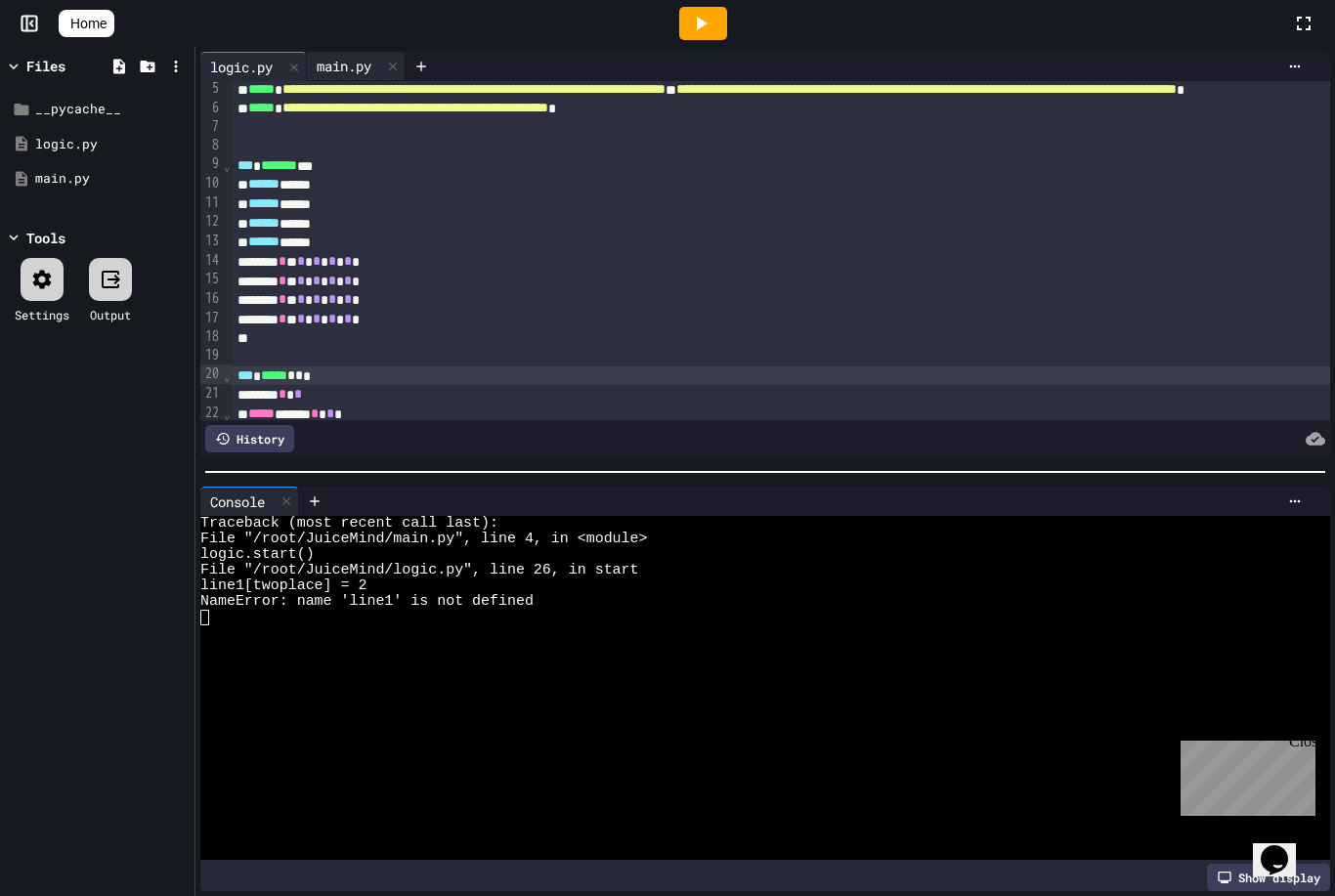 click on "main.py" at bounding box center (344, 65) 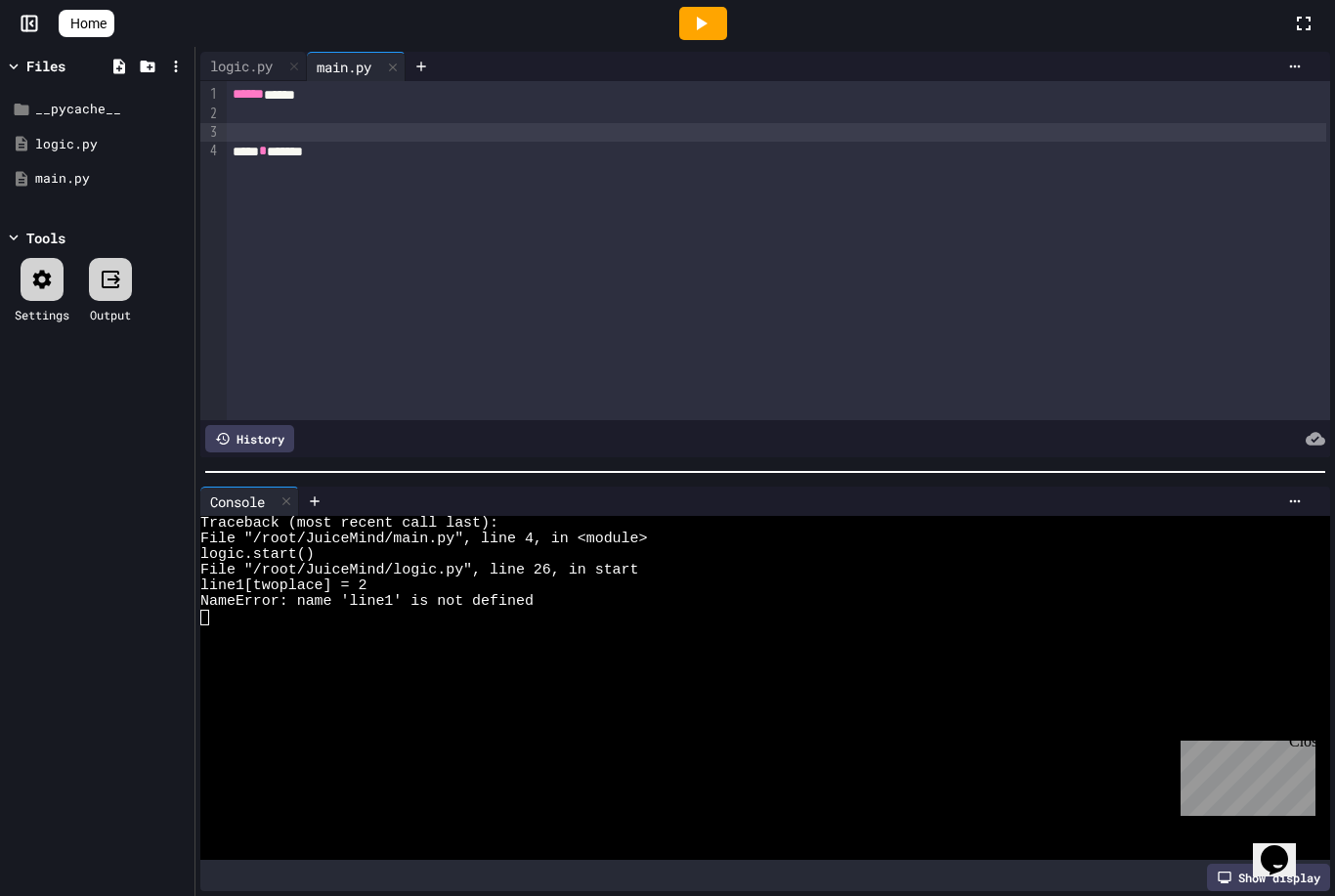 click at bounding box center (777, 132) 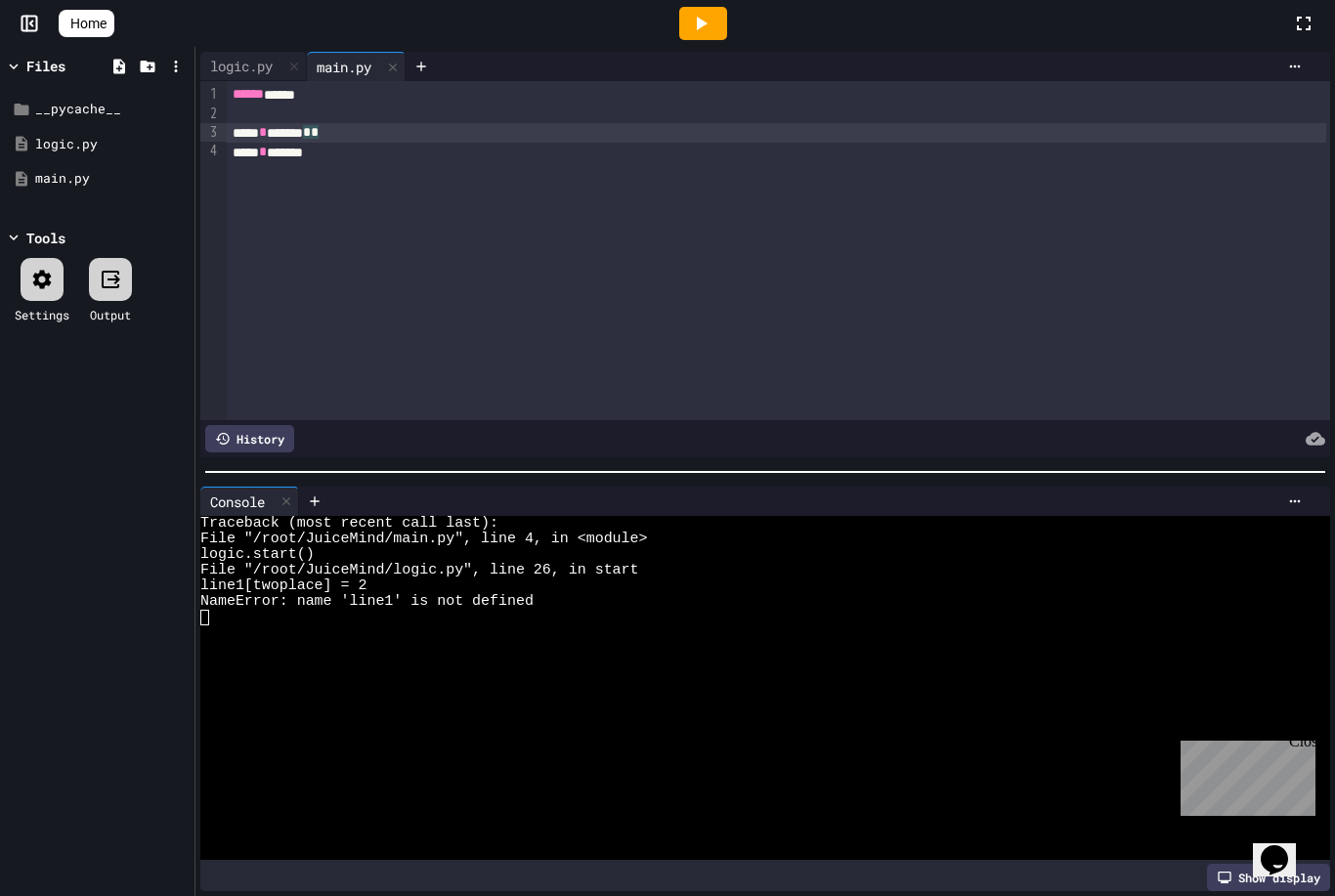 click 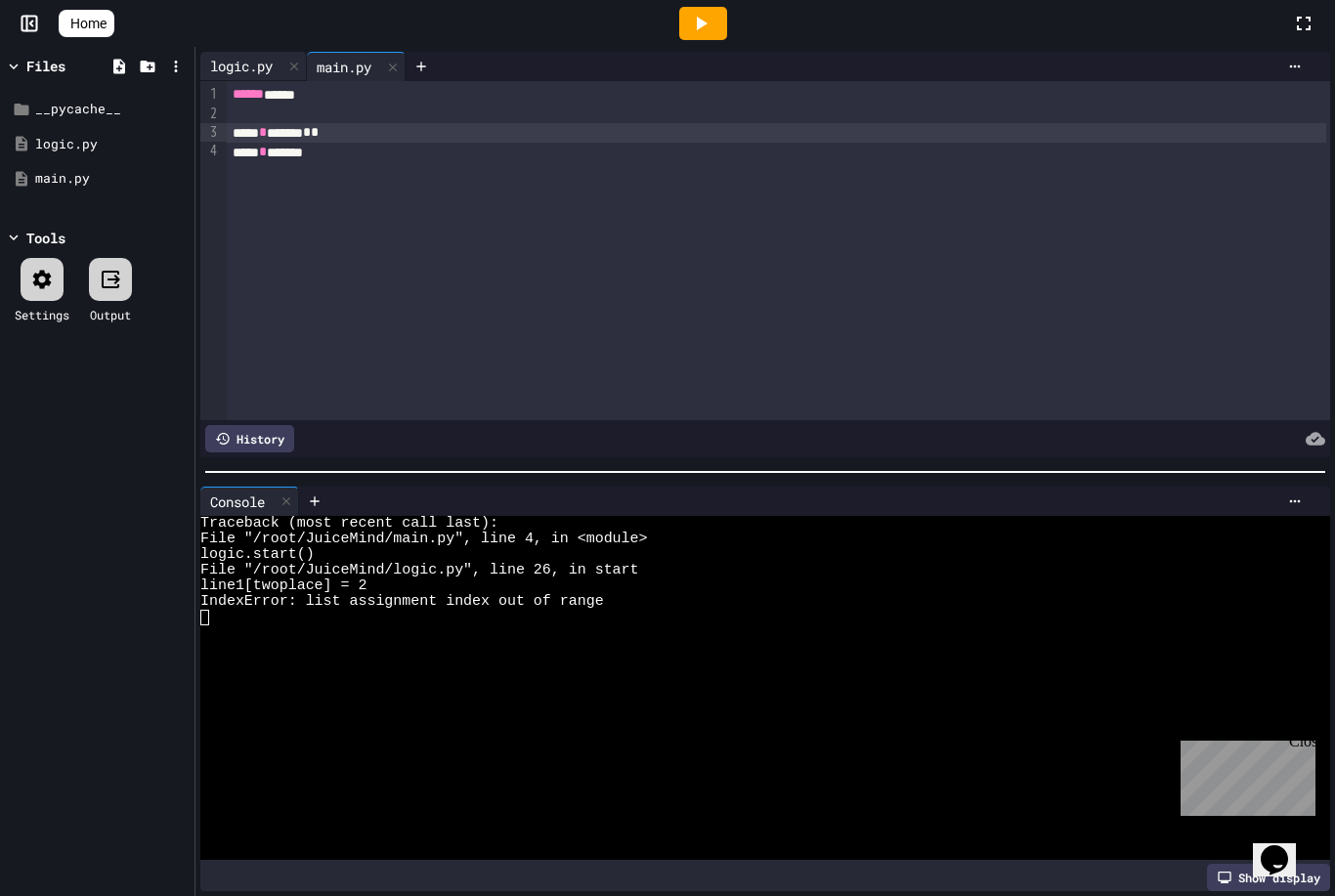 click on "logic.py" at bounding box center [241, 65] 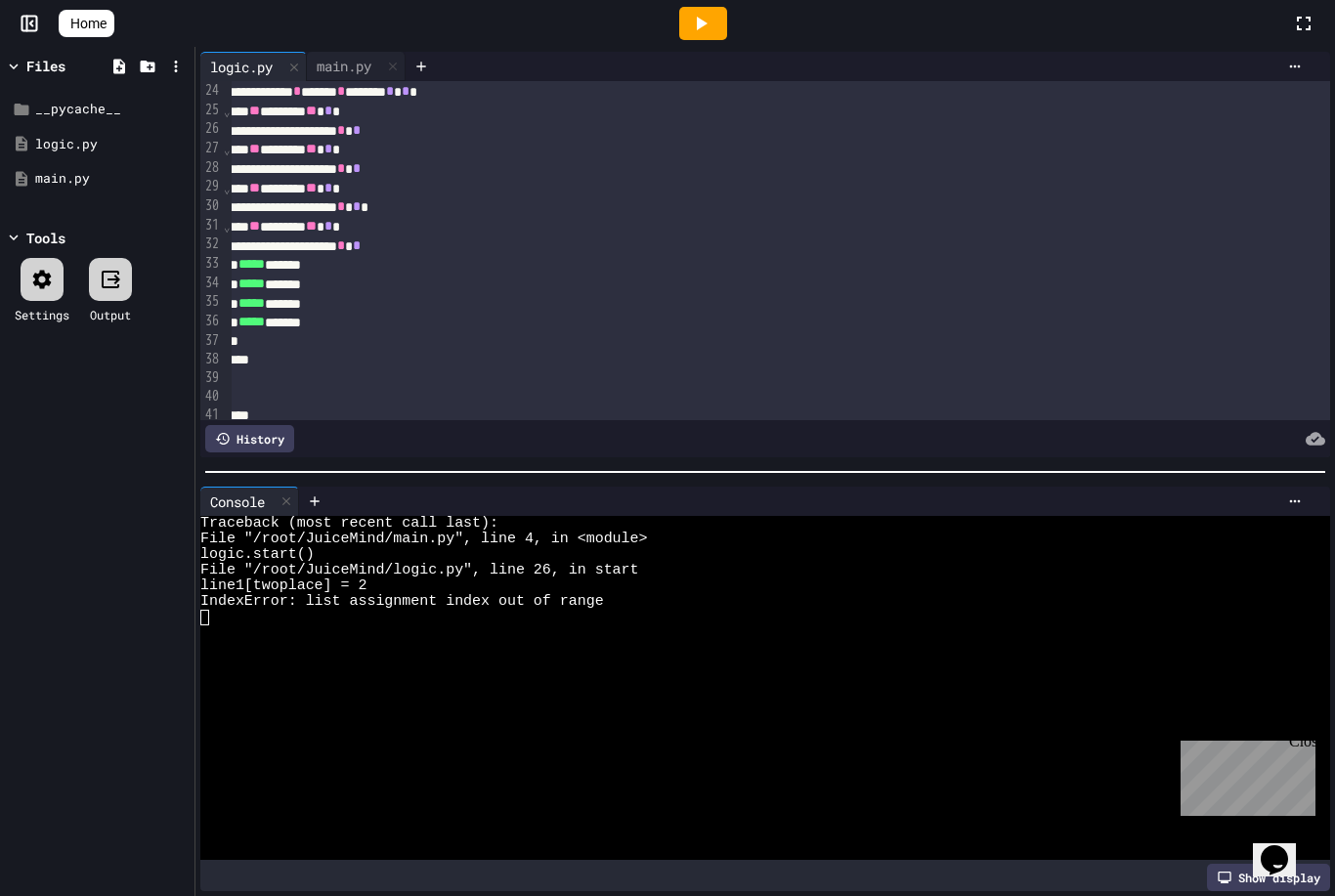 scroll, scrollTop: 372, scrollLeft: 6, axis: both 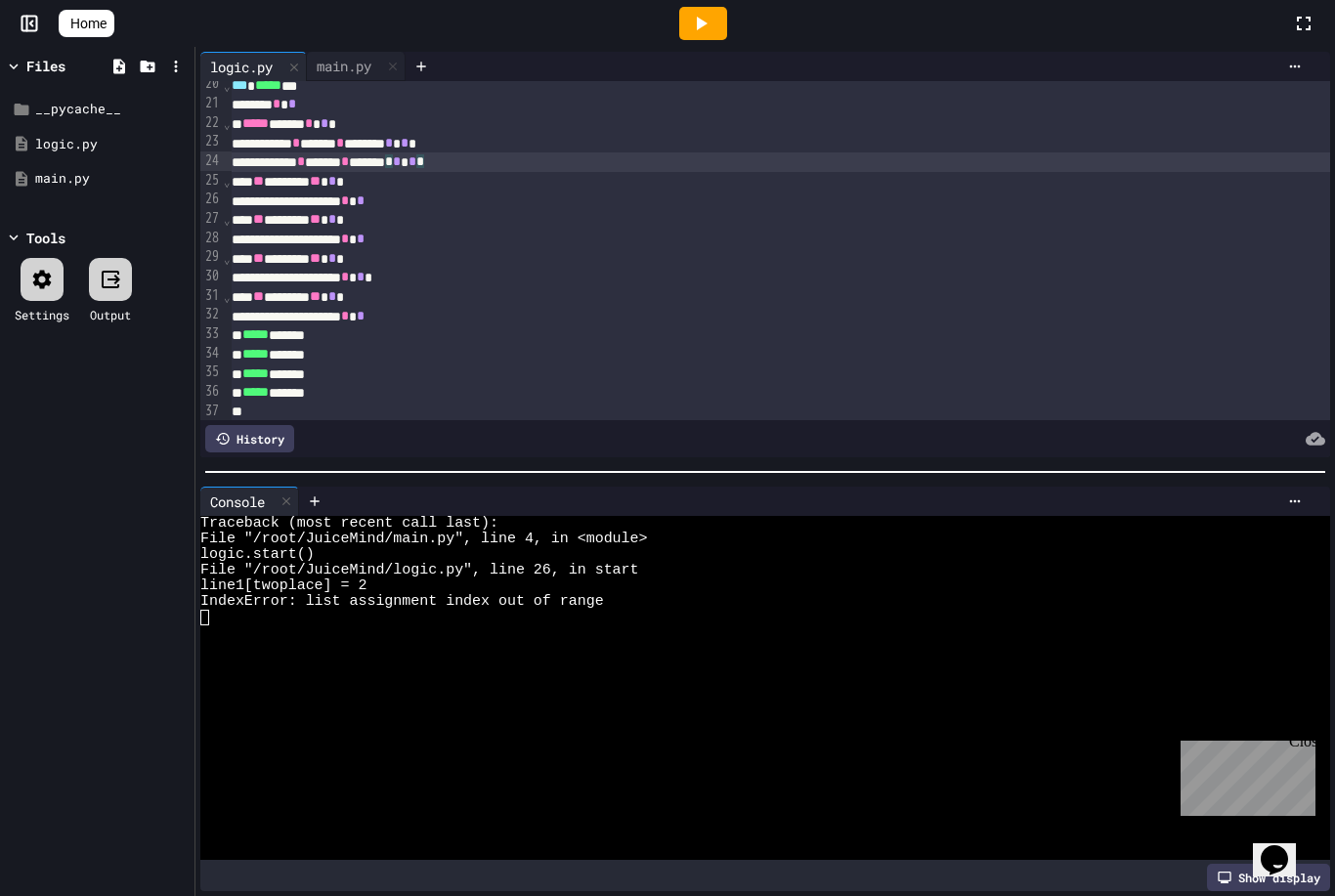 click on "******** * ****** * ******* * * * * *" at bounding box center (1016, 162) 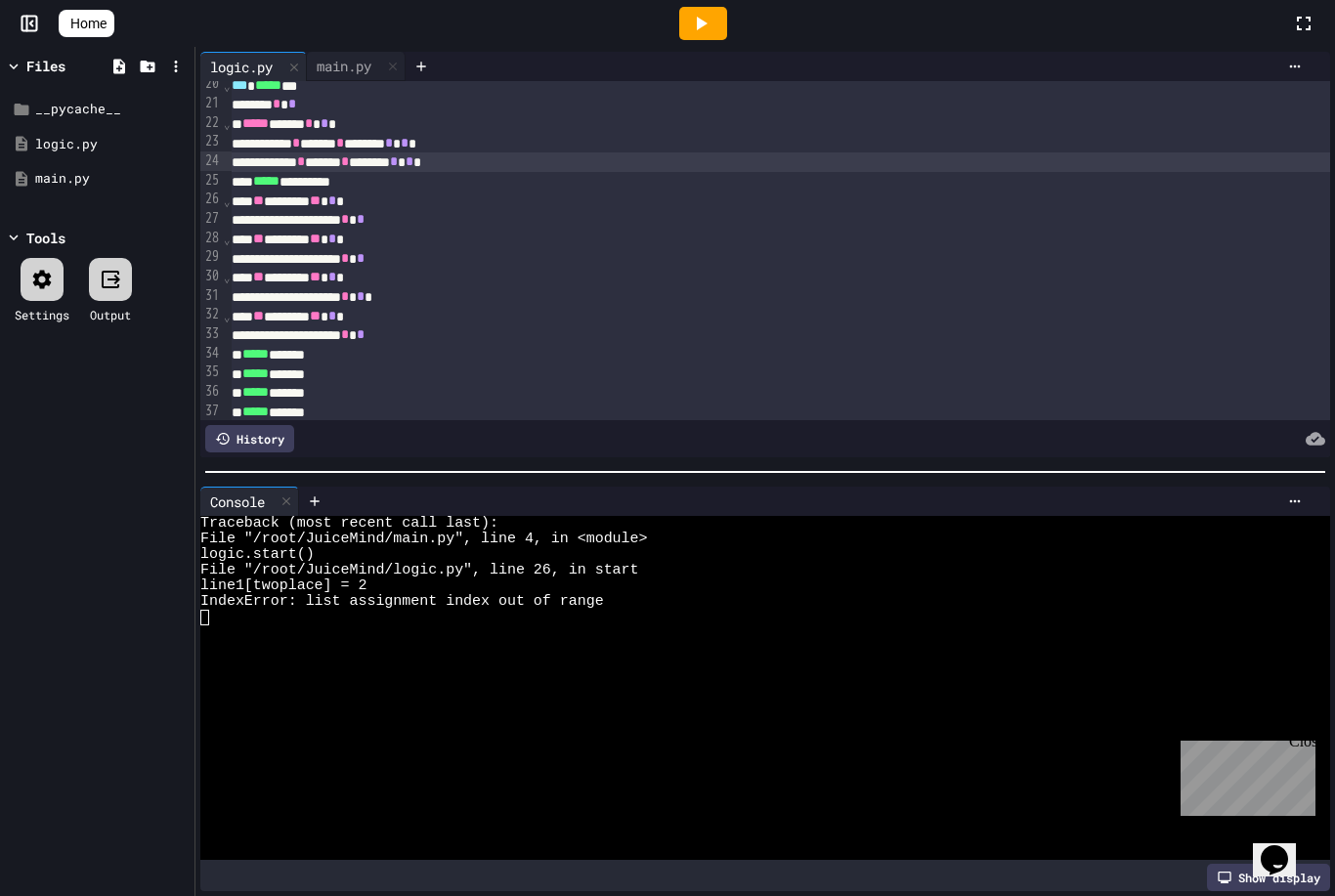 click on "*" at bounding box center (394, 161) 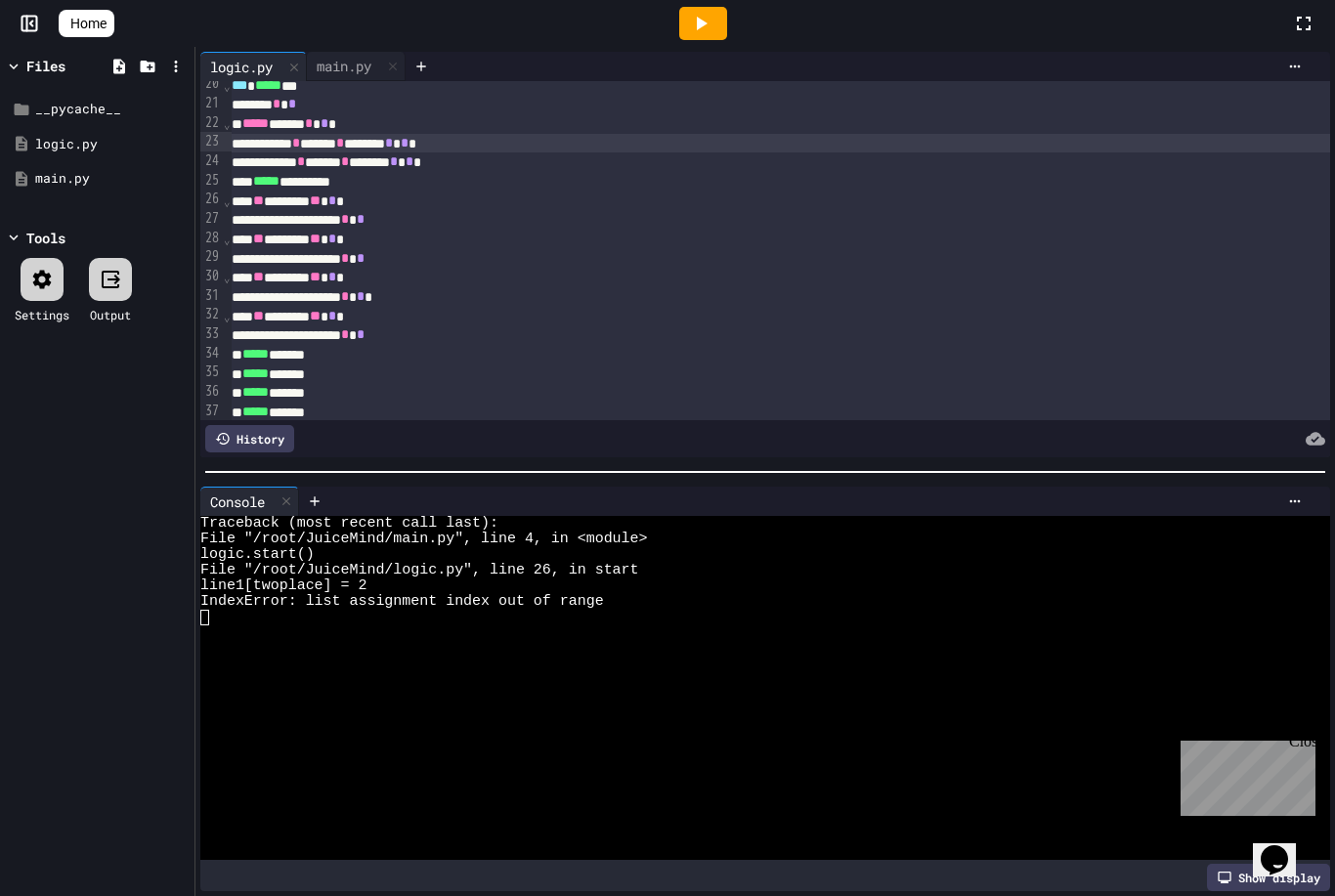 click 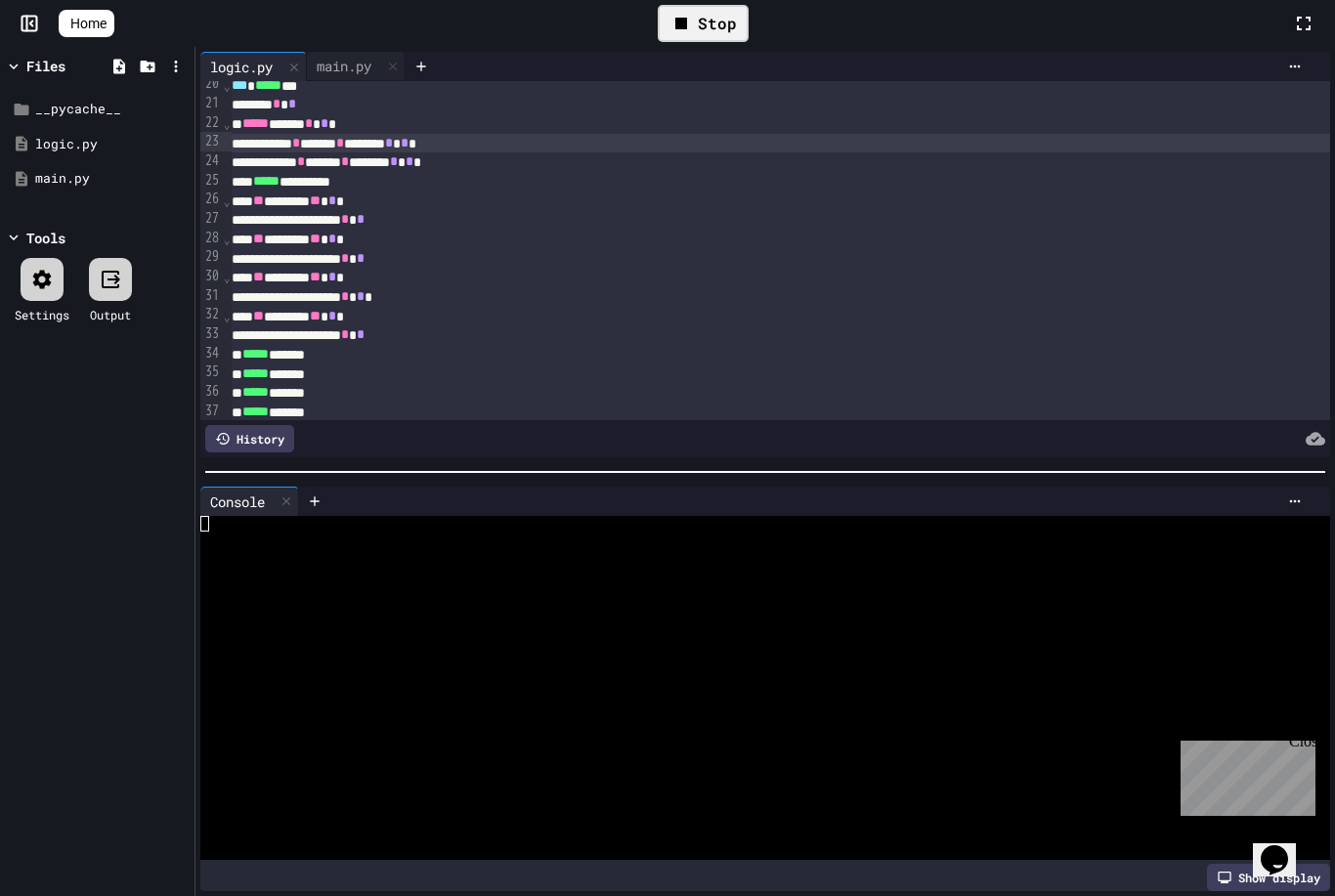 scroll, scrollTop: 47, scrollLeft: 0, axis: vertical 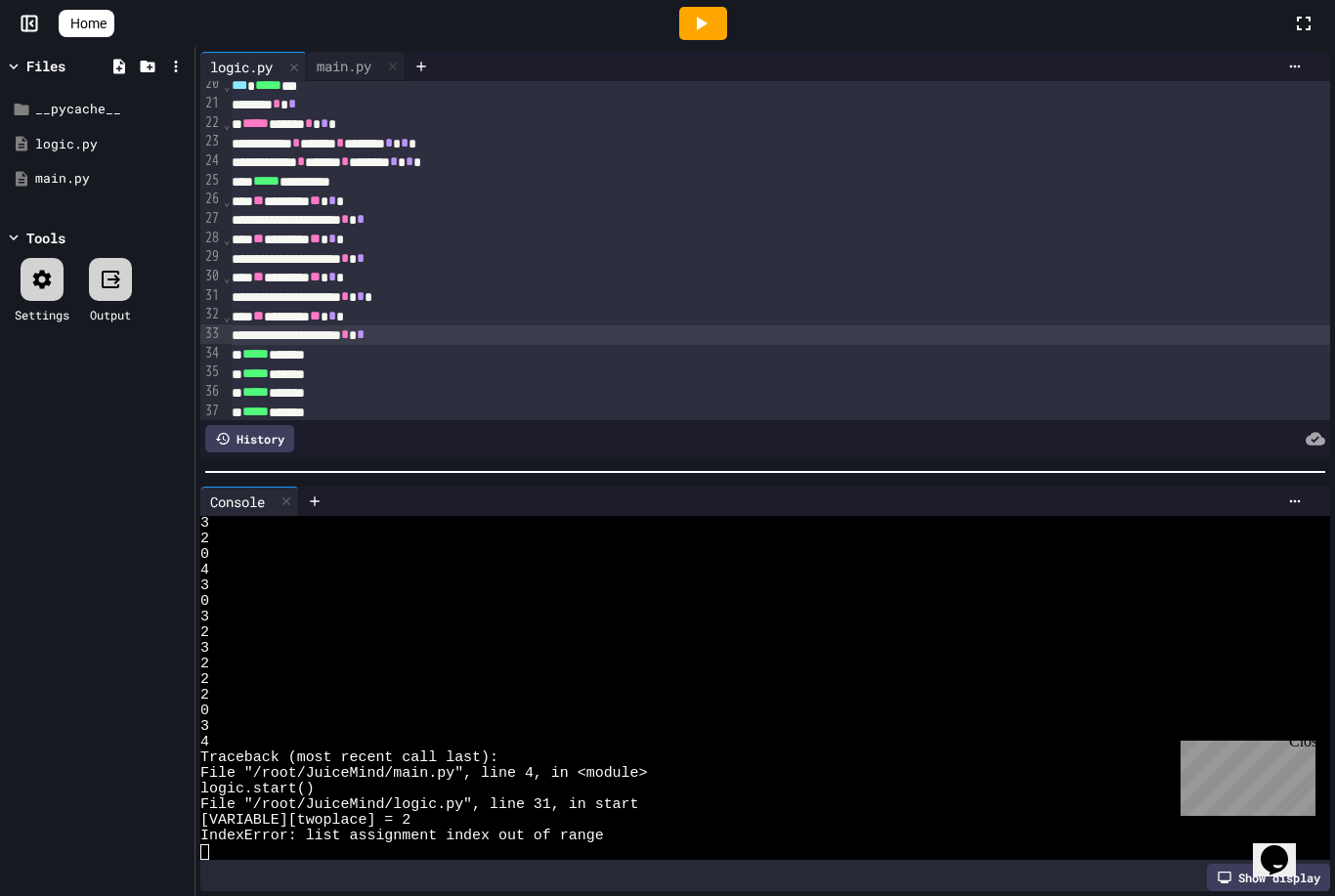 click on "**********" at bounding box center [1016, 335] 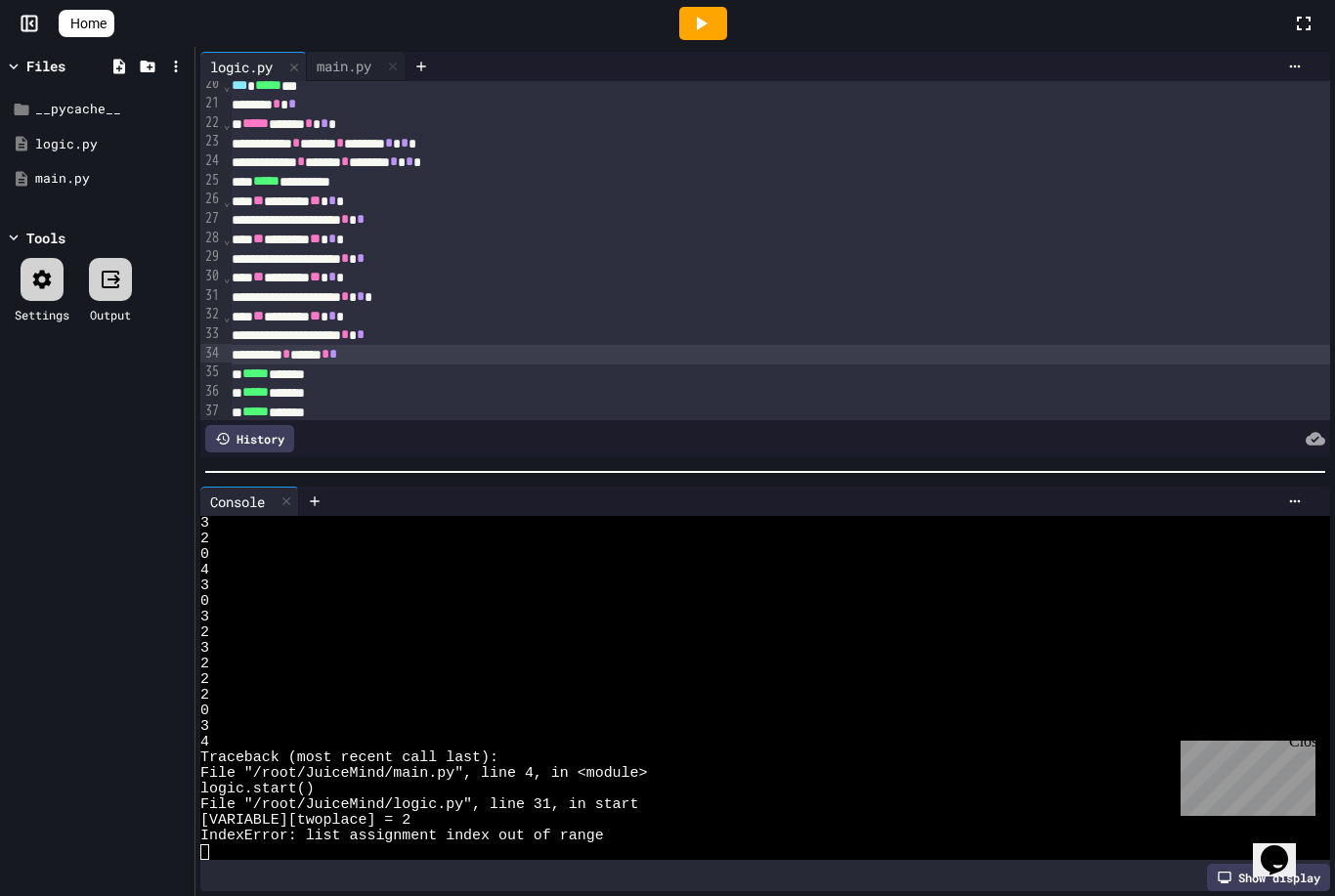 click at bounding box center [703, 23] 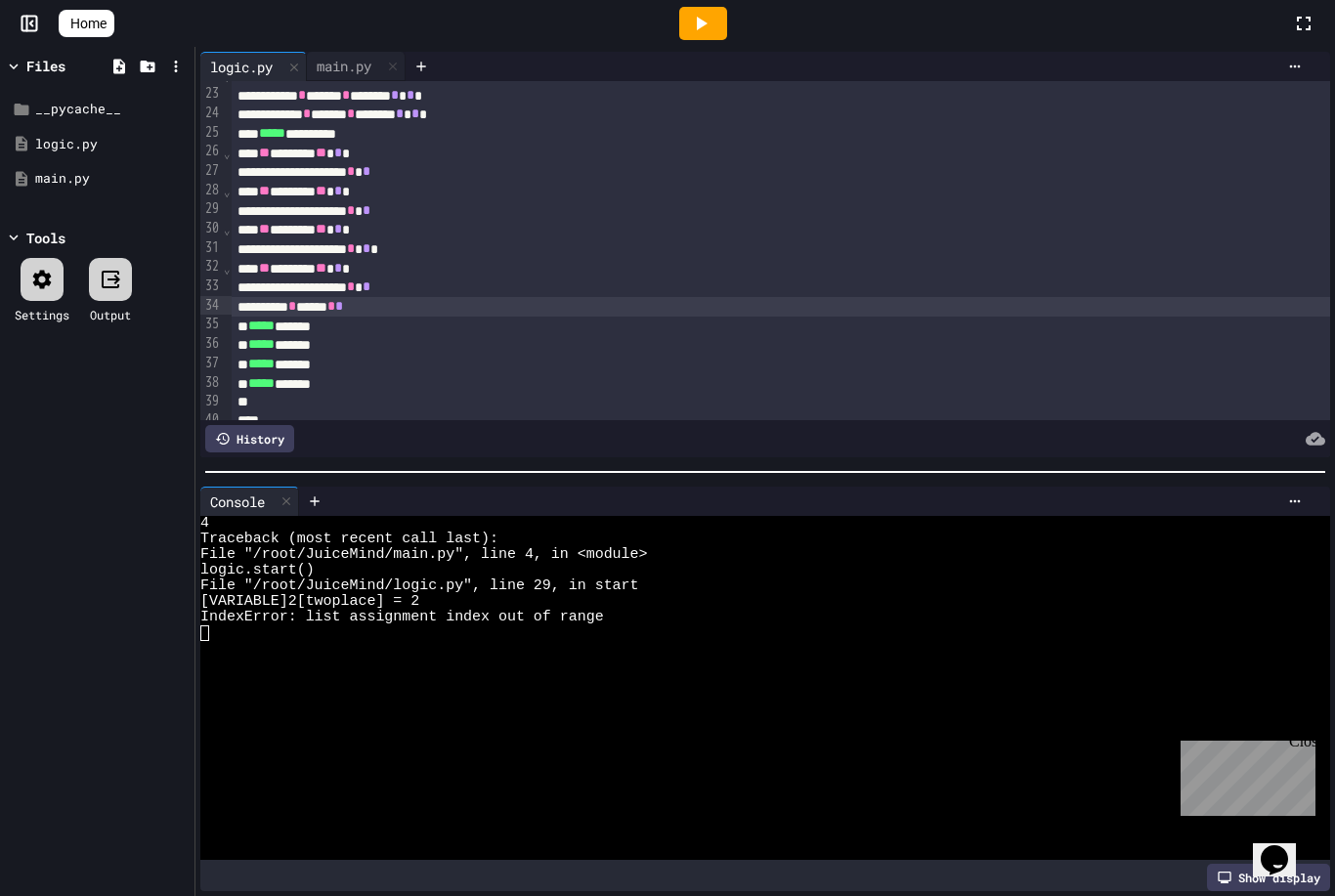 scroll, scrollTop: 412, scrollLeft: 0, axis: vertical 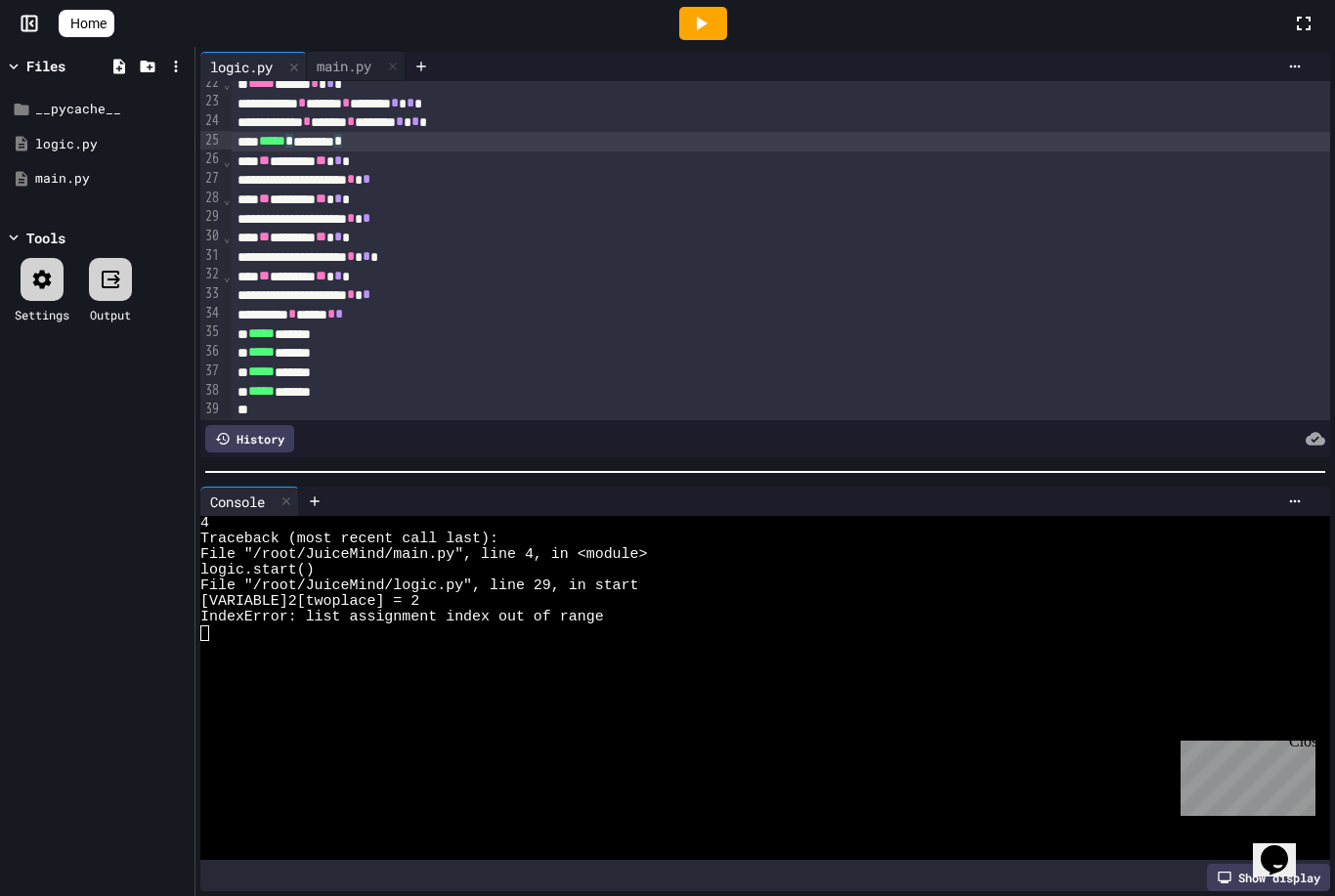 click on "***** * ******** *" at bounding box center [1022, 142] 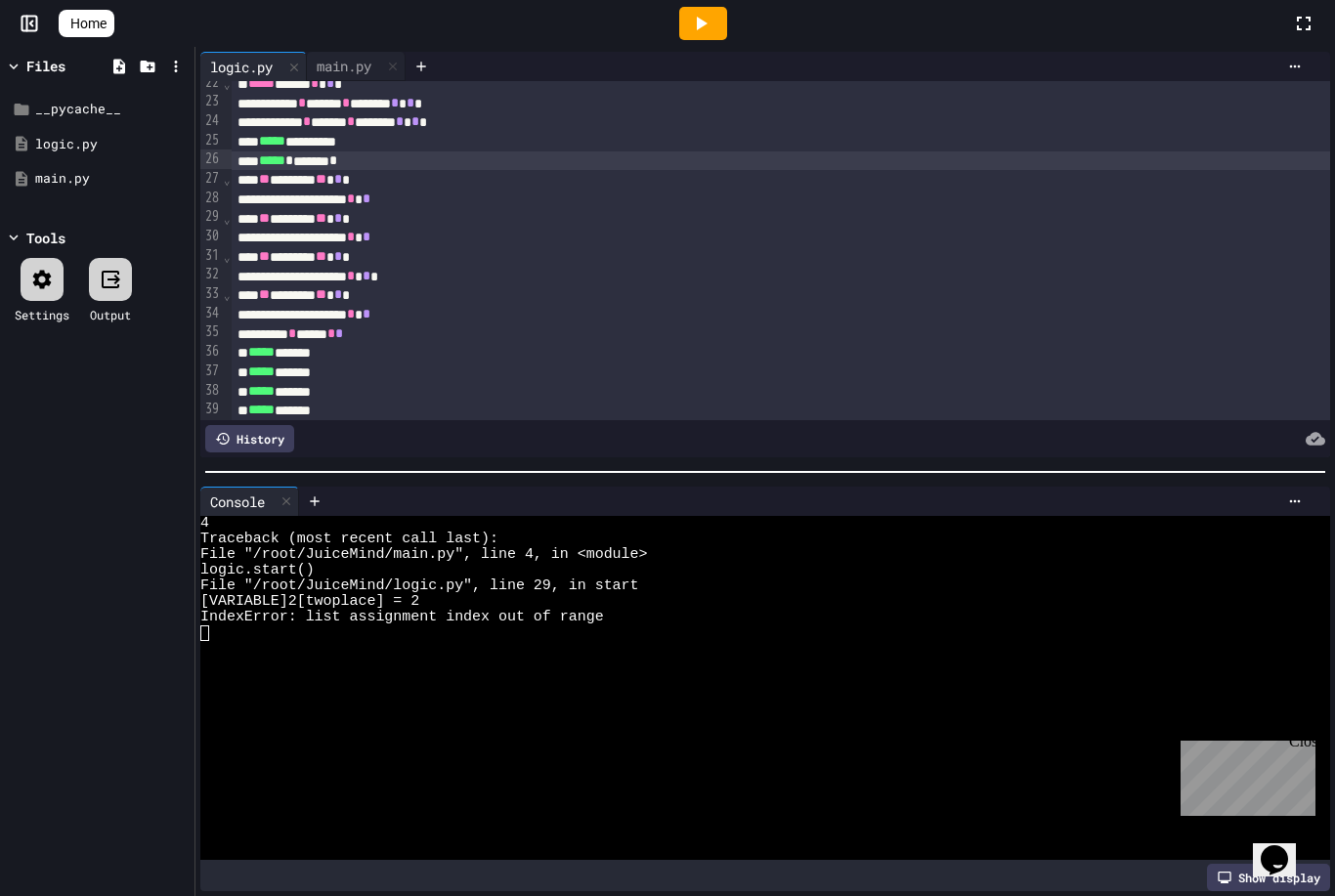 click 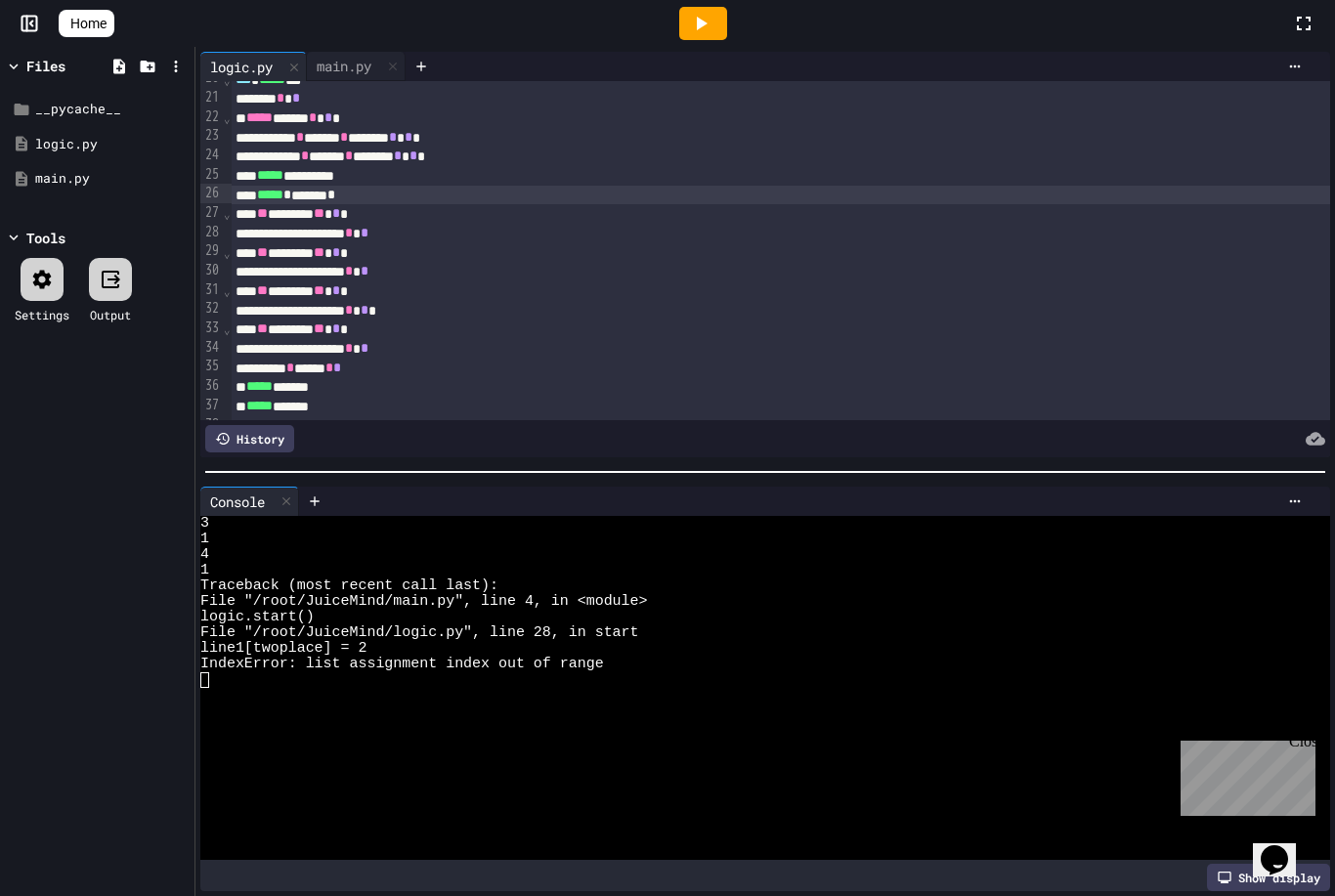 scroll, scrollTop: 392, scrollLeft: 2, axis: both 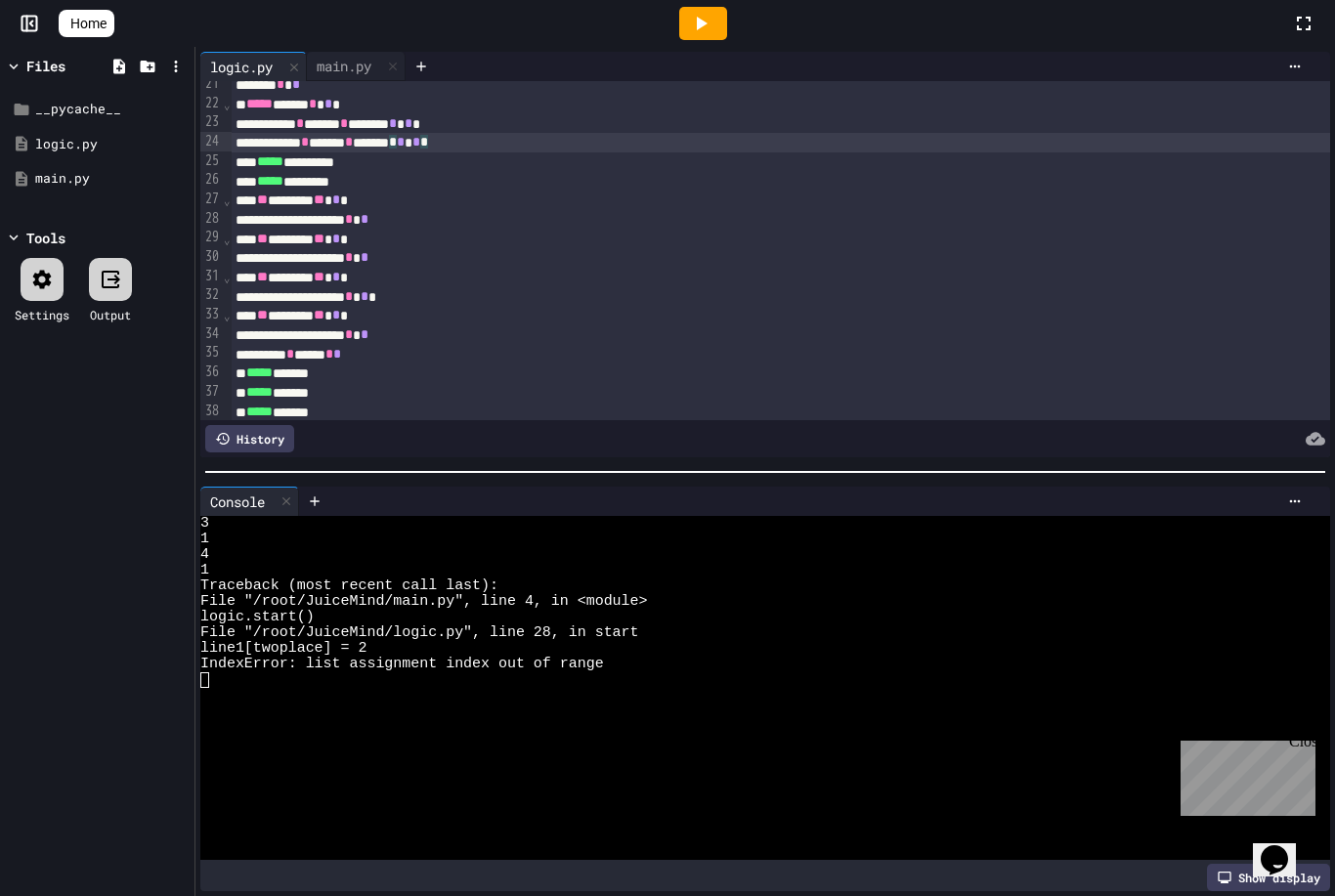 click at bounding box center [703, 23] 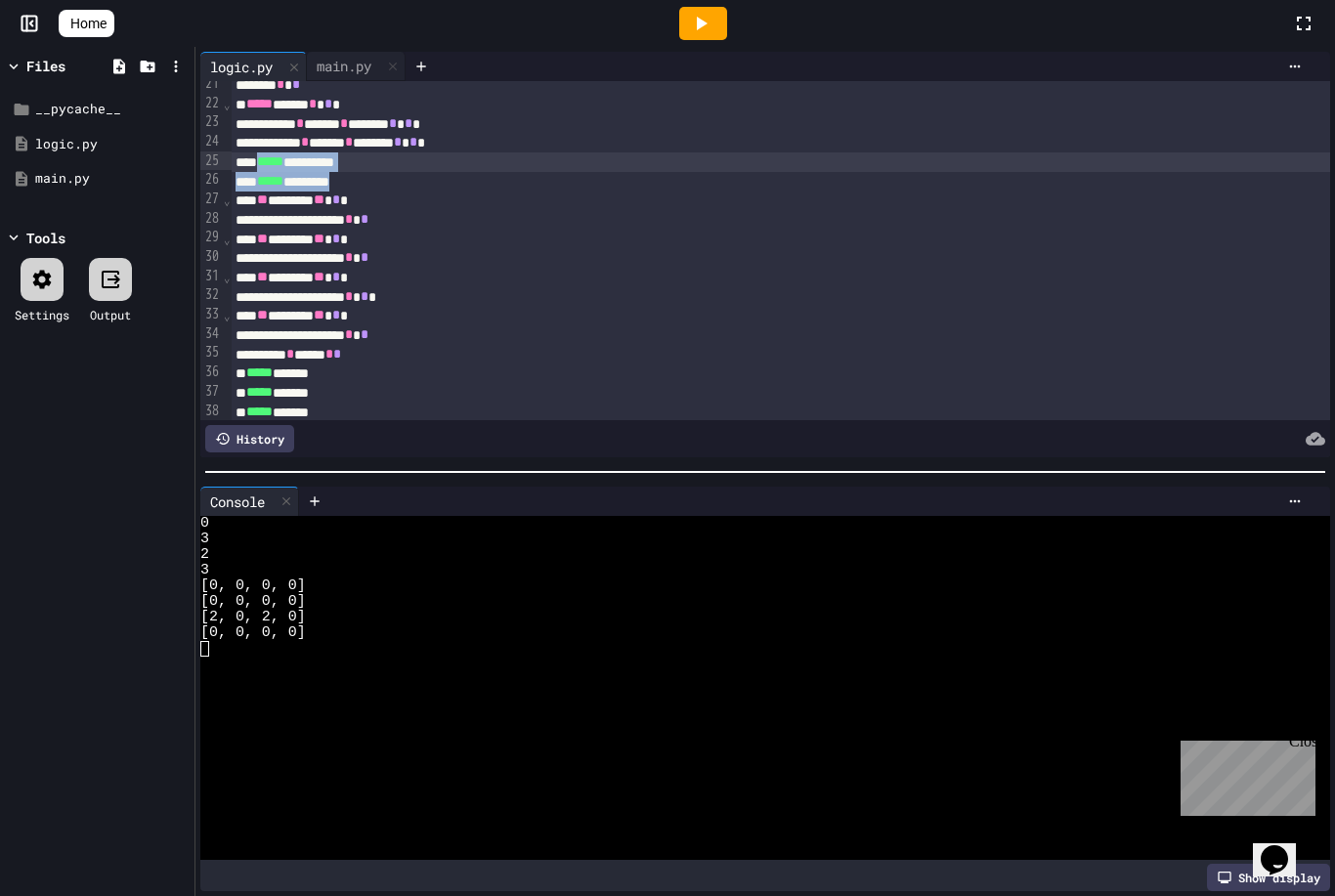 drag, startPoint x: 390, startPoint y: 179, endPoint x: 274, endPoint y: 160, distance: 117.54574 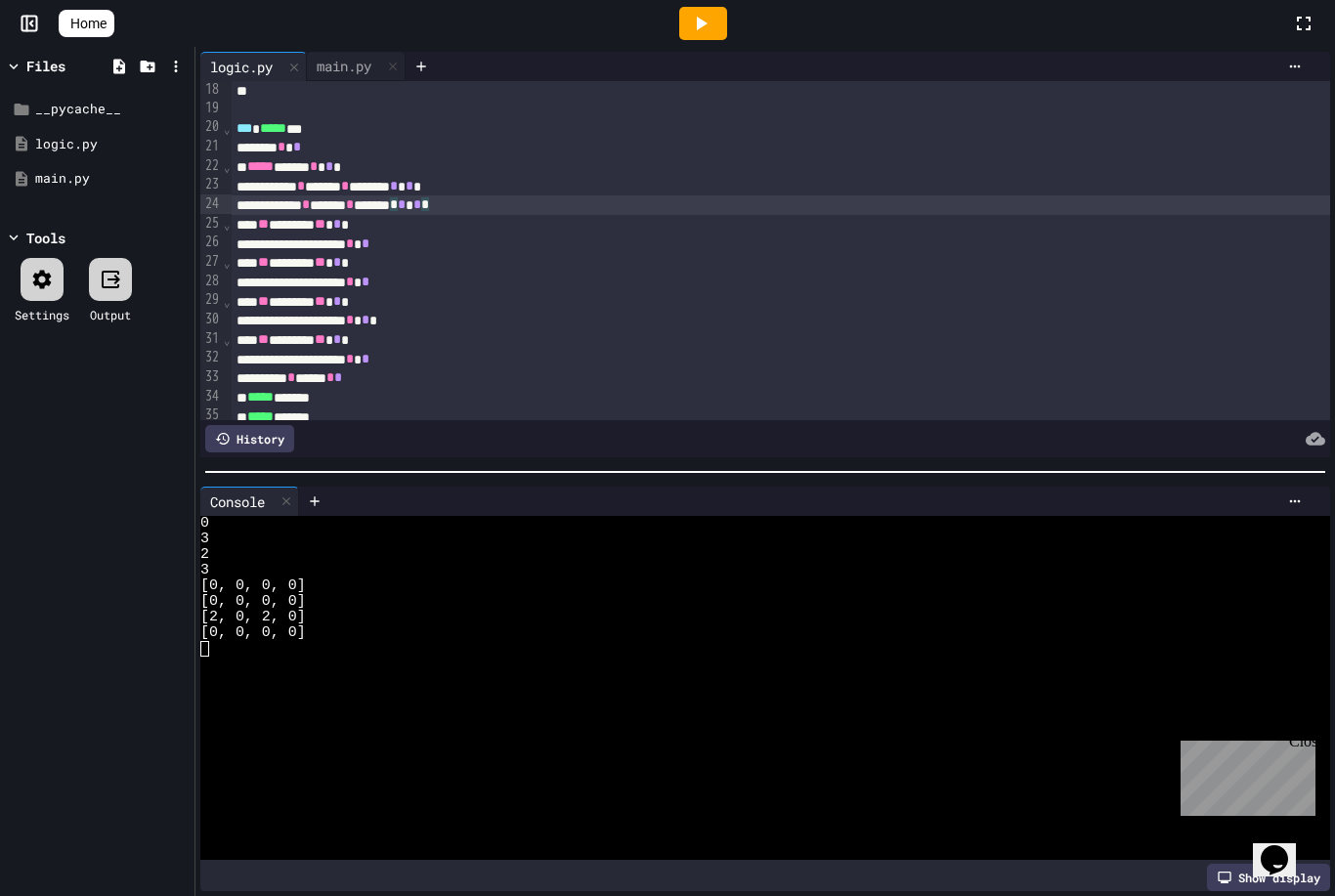 scroll, scrollTop: 363, scrollLeft: 2, axis: both 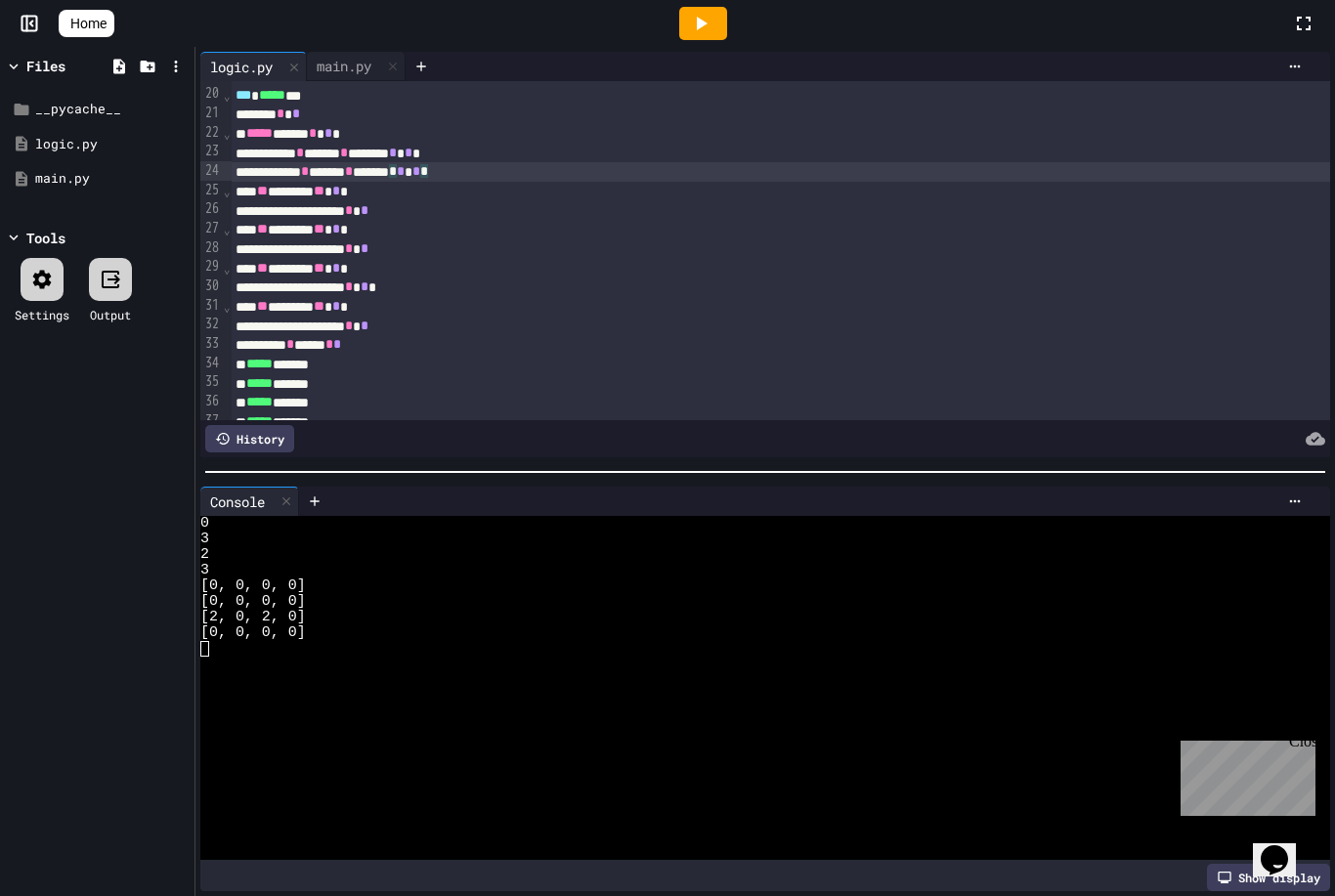 click at bounding box center [703, 23] 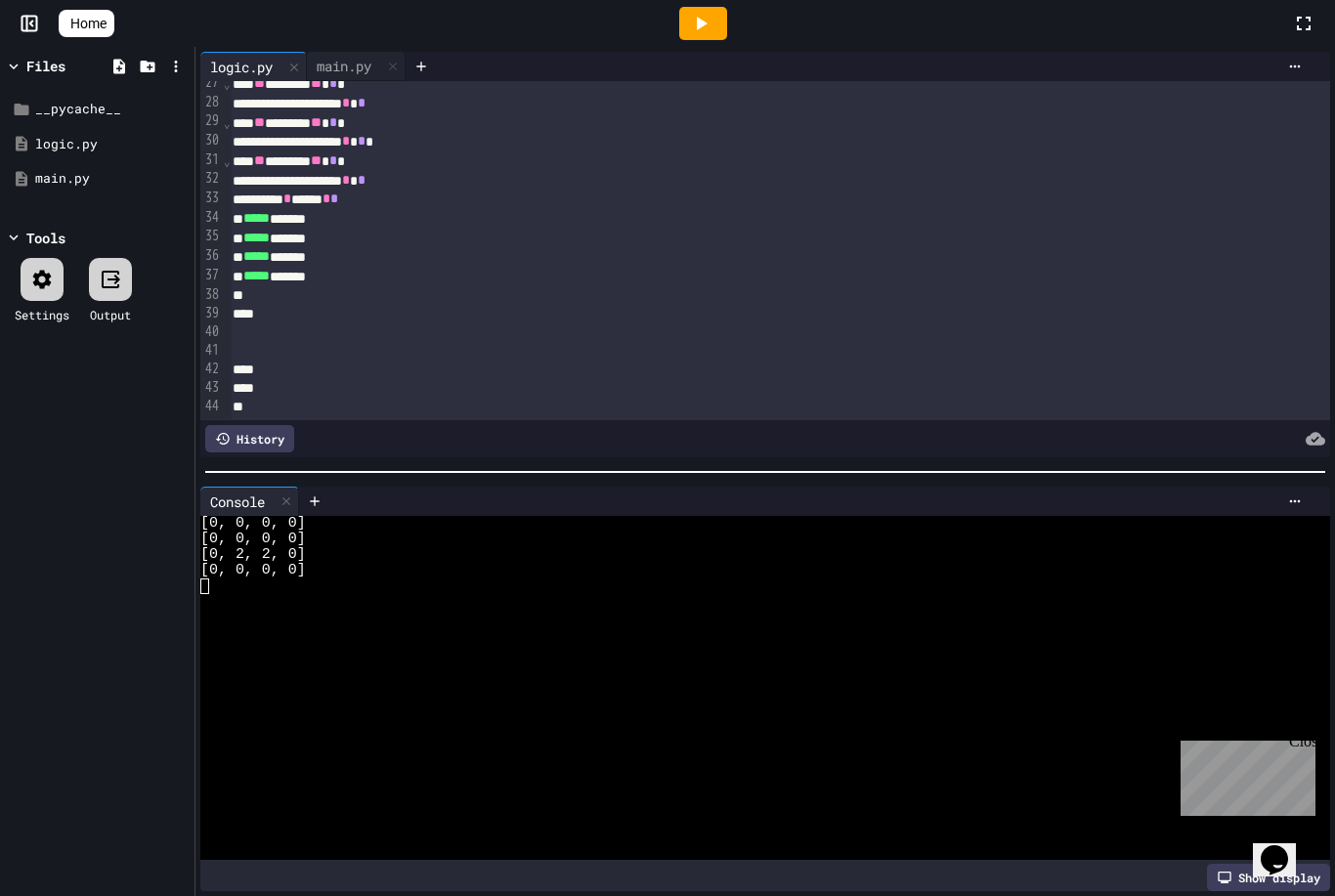 scroll, scrollTop: 507, scrollLeft: 5, axis: both 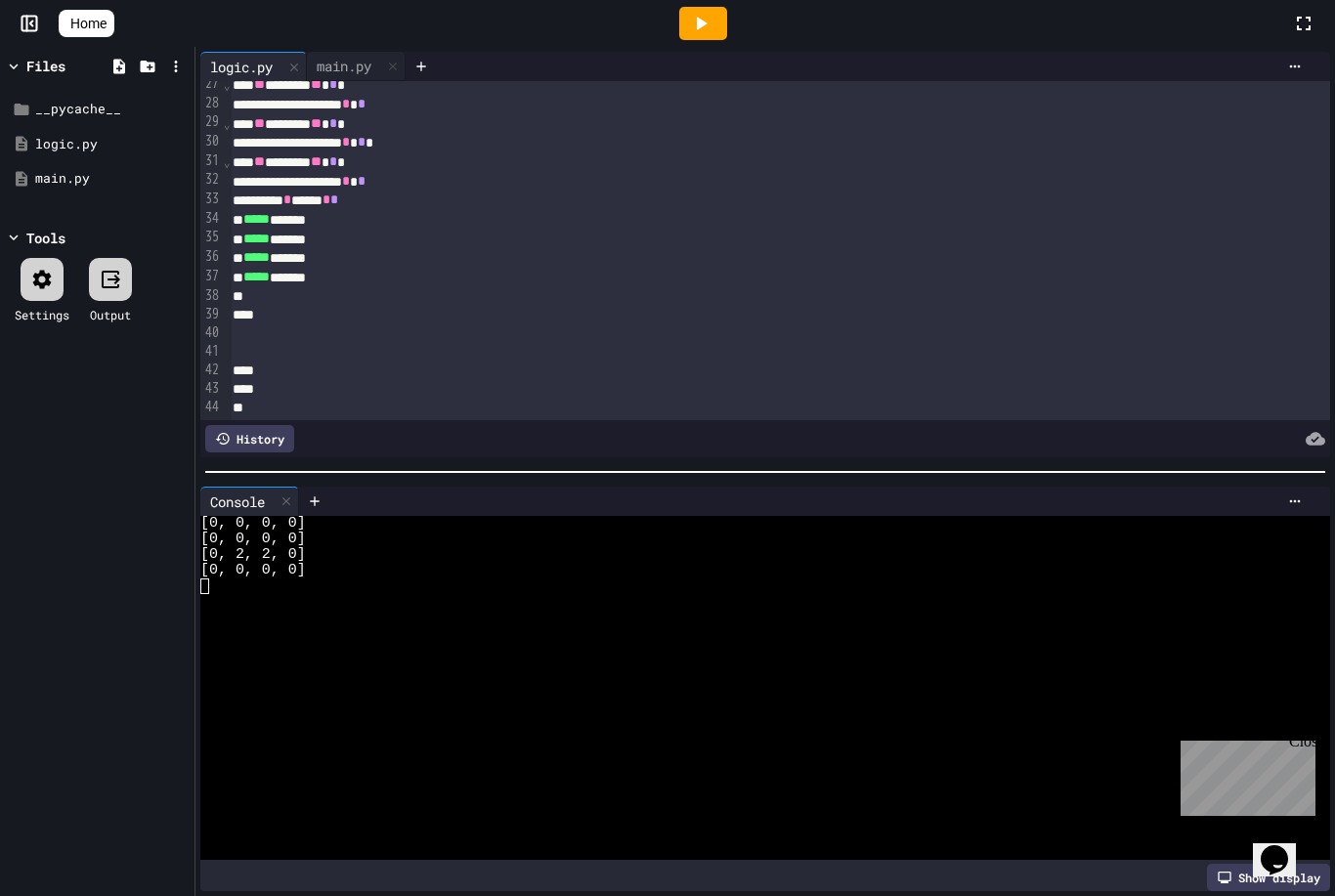 click at bounding box center (1017, 296) 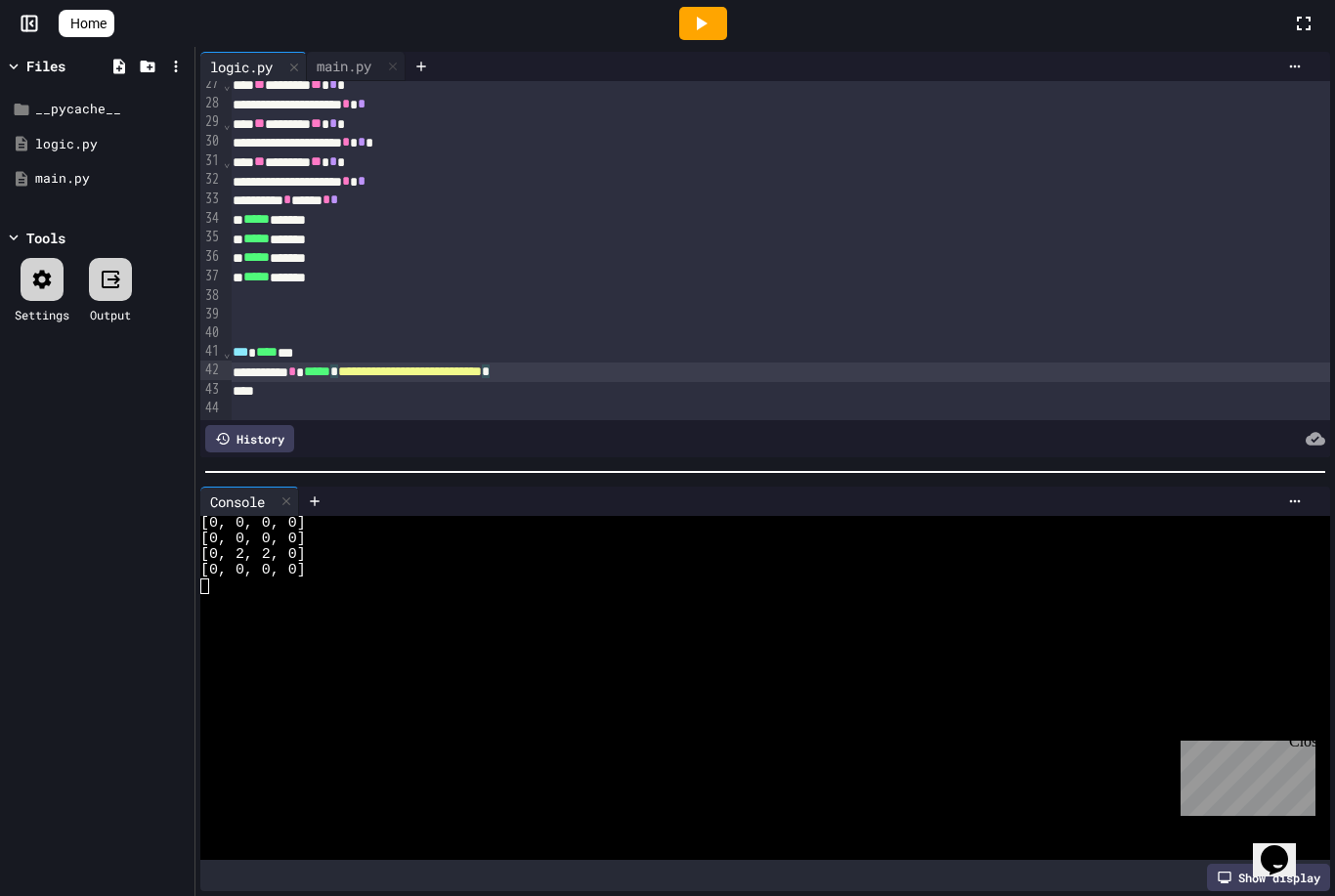 click on "**********" at bounding box center [1017, 372] 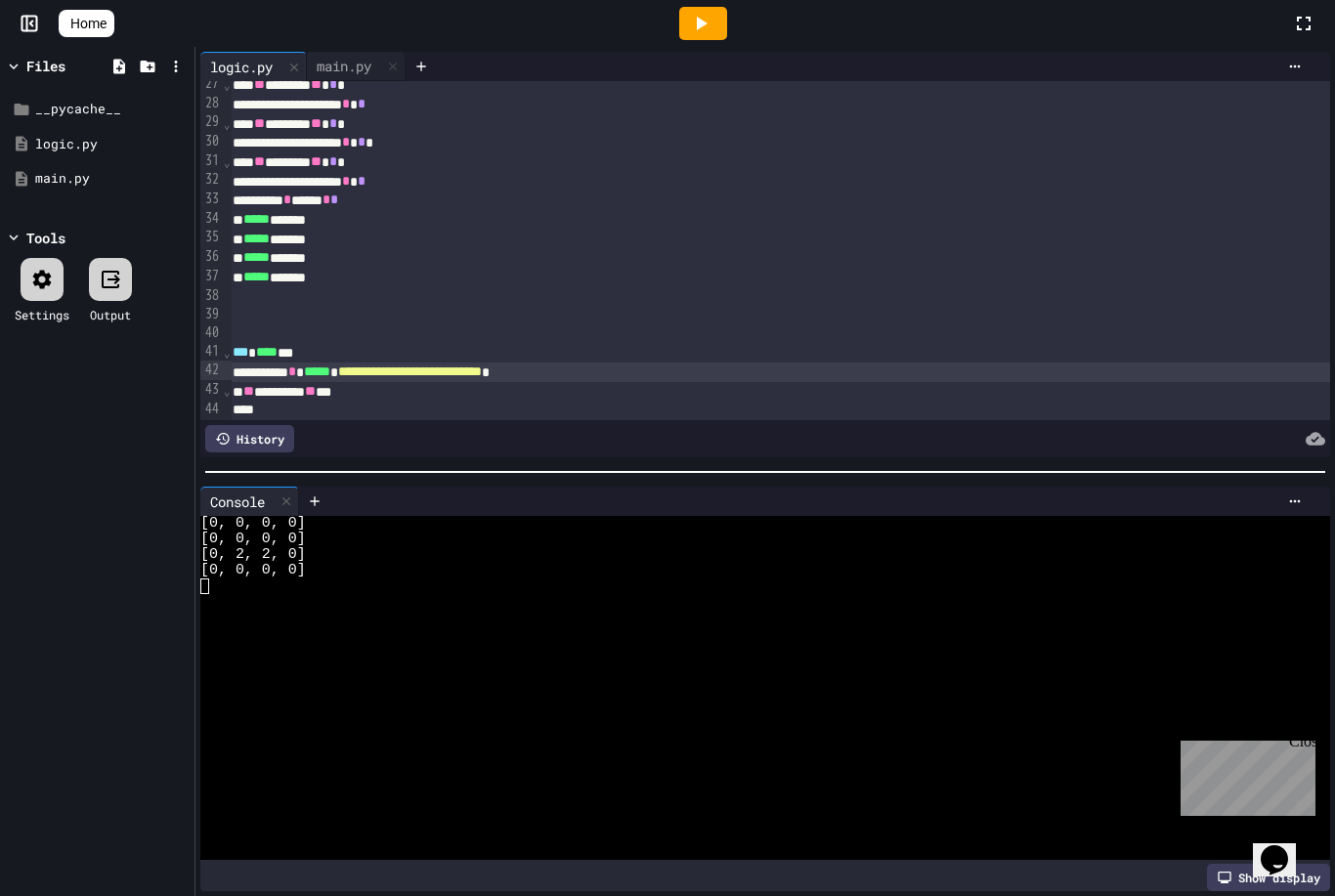 click on "**********" at bounding box center [1017, 372] 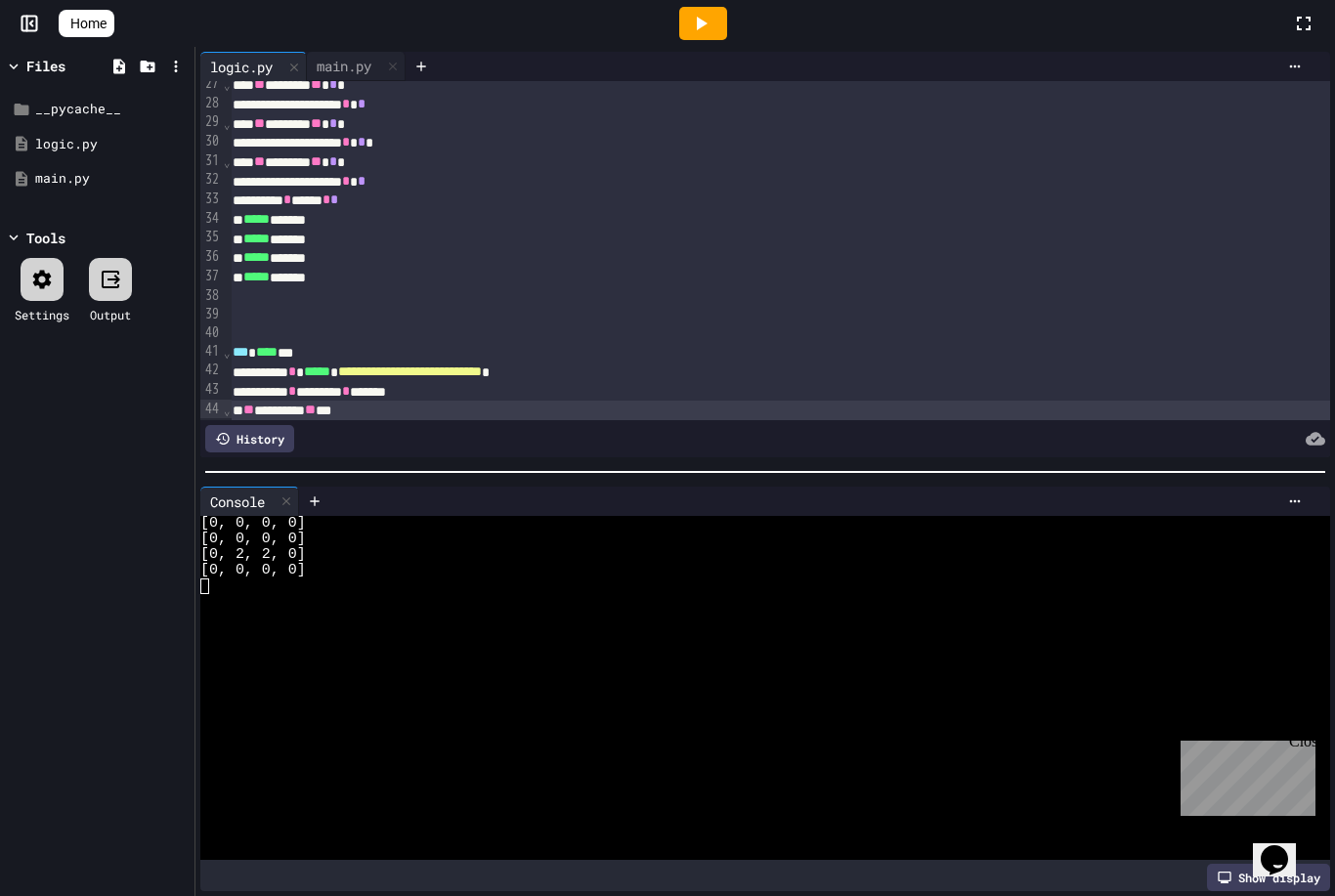 click on "** ******** ** **" at bounding box center [1017, 410] 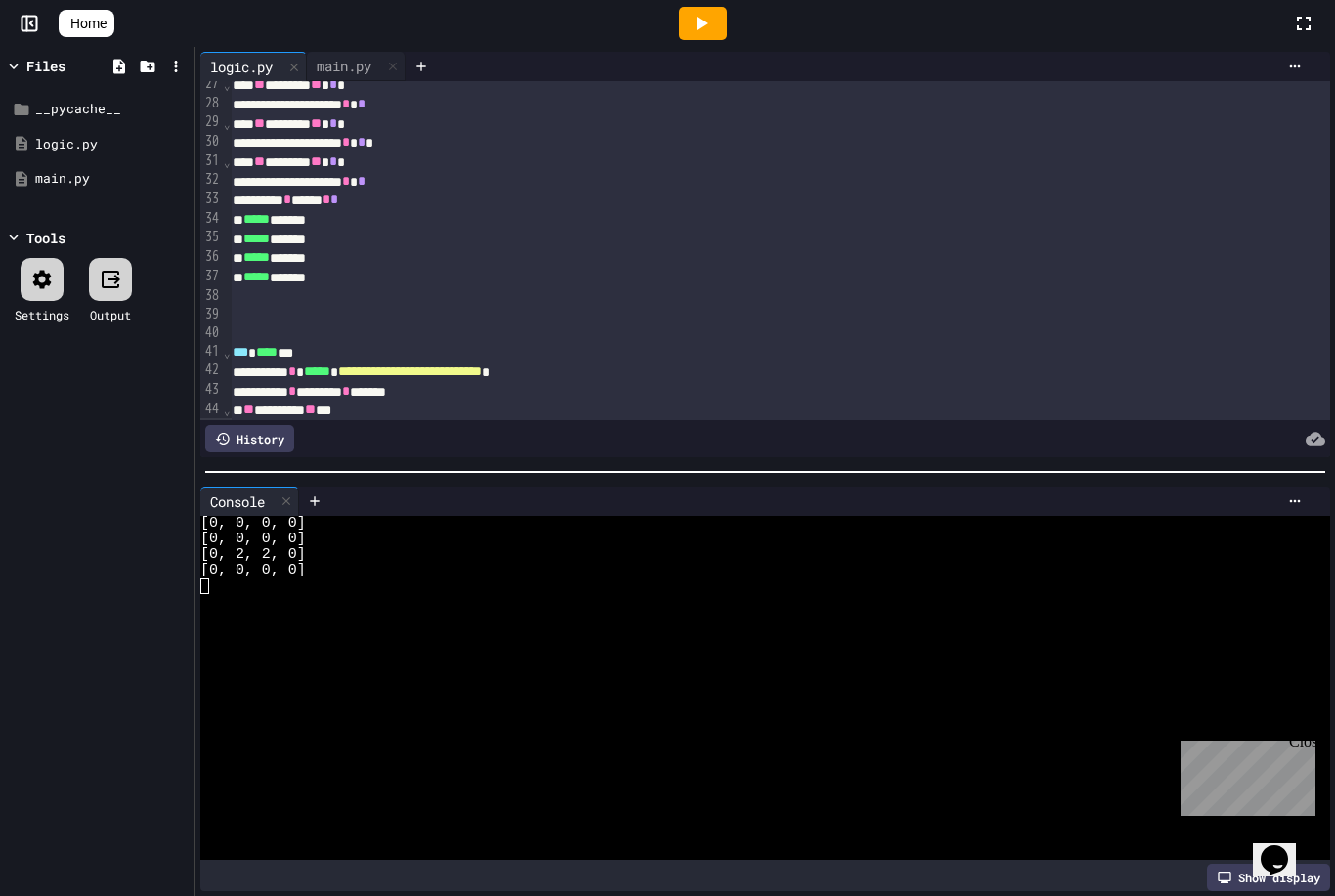 scroll, scrollTop: 525, scrollLeft: 5, axis: both 